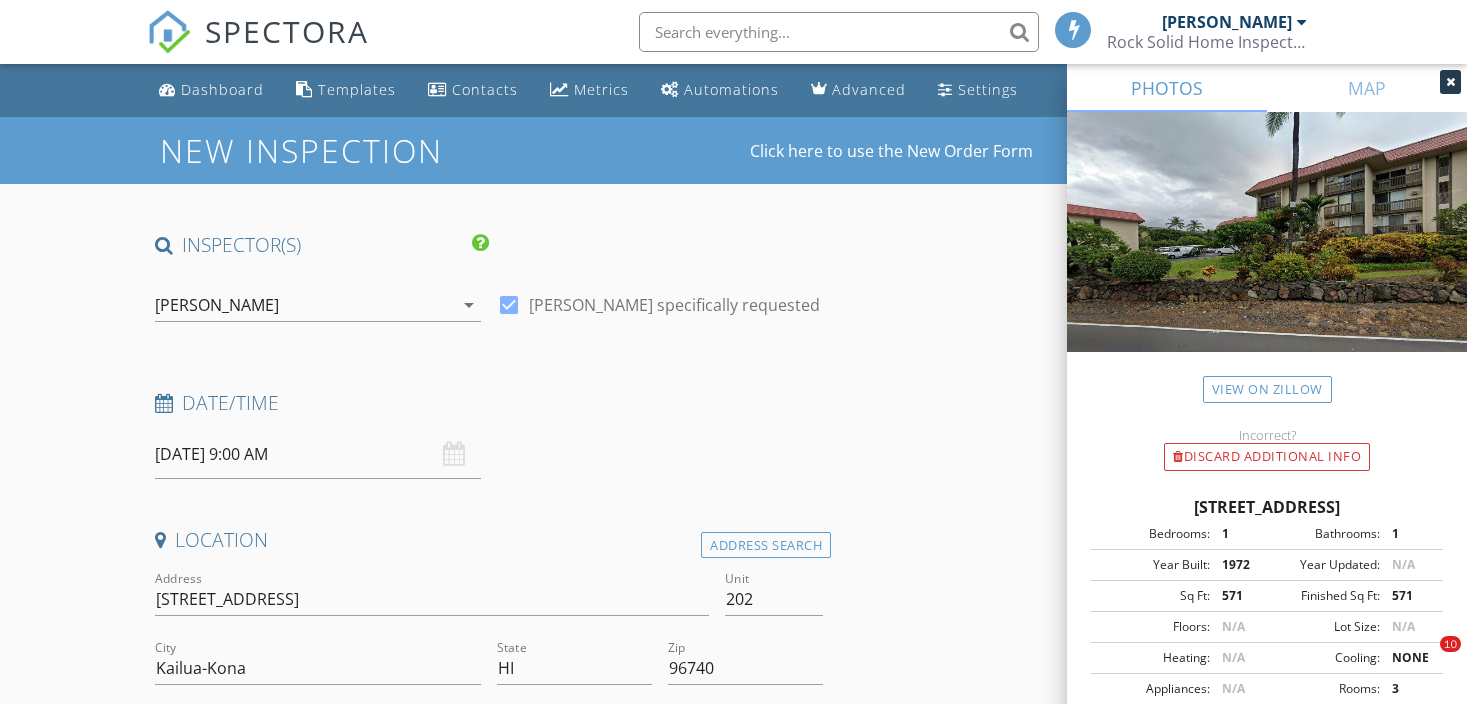 scroll, scrollTop: 365, scrollLeft: 0, axis: vertical 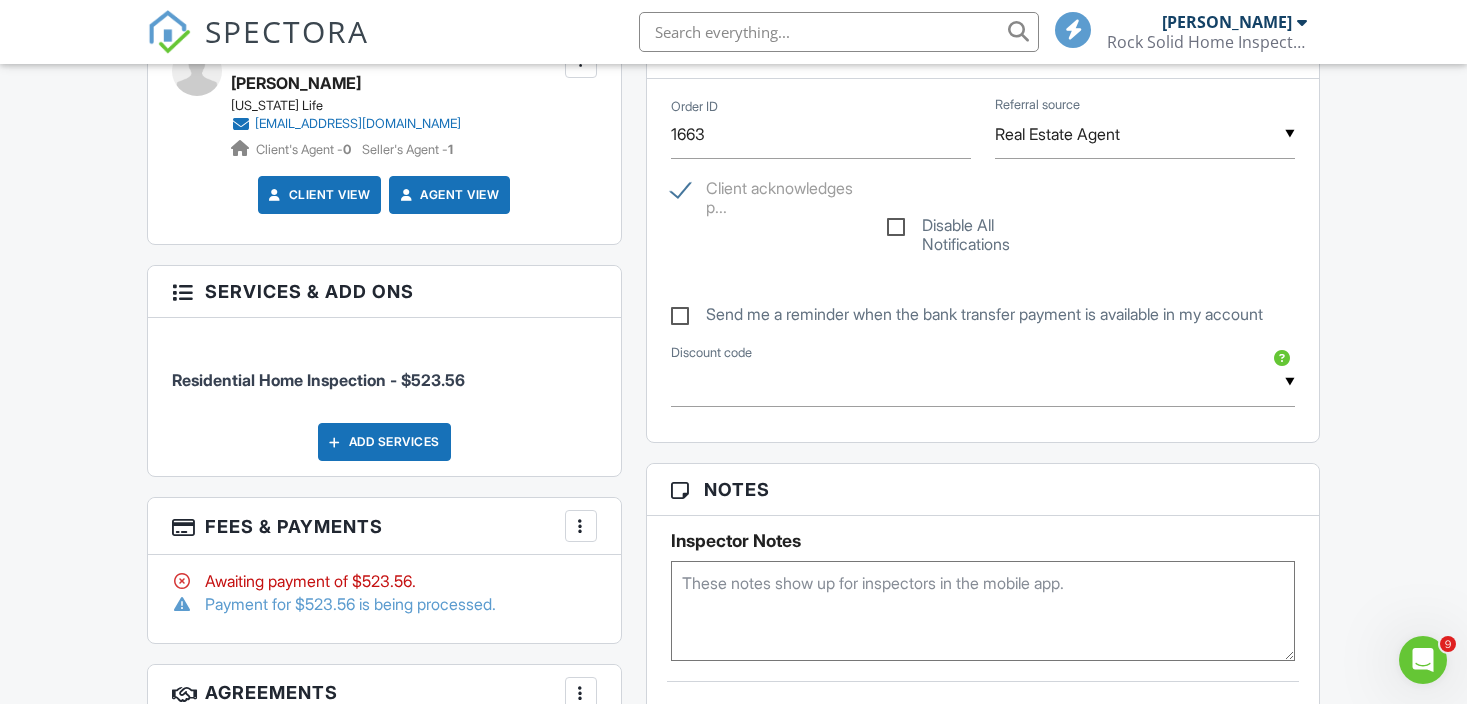 click at bounding box center [581, 526] 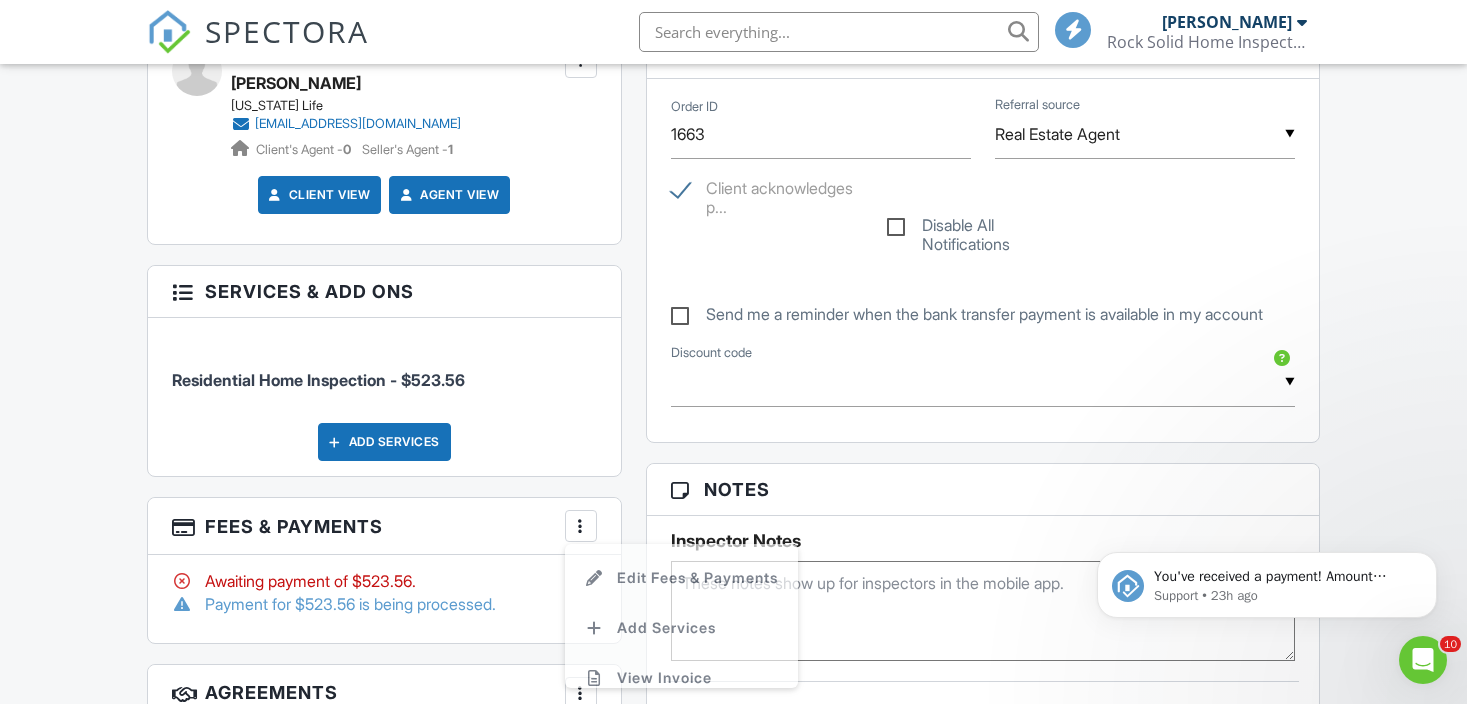 scroll, scrollTop: 0, scrollLeft: 0, axis: both 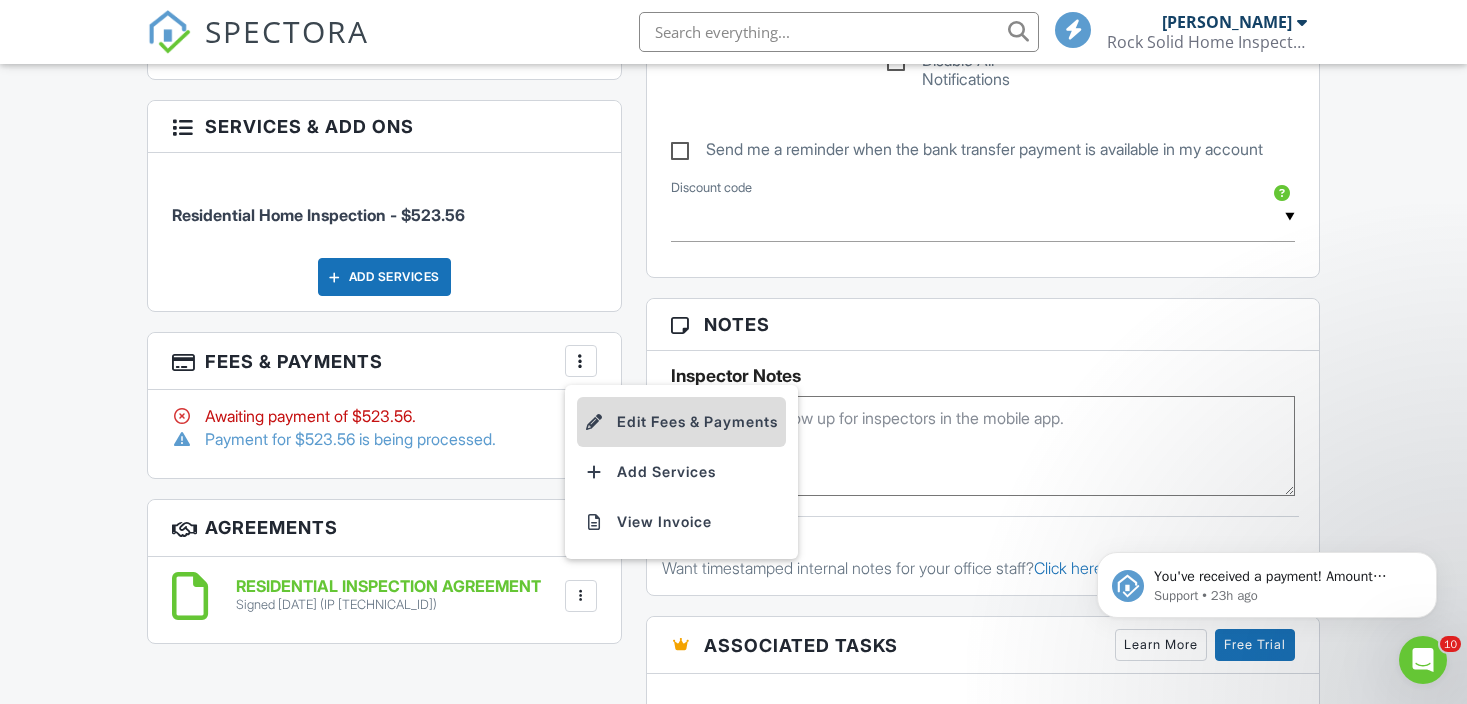 click on "Edit Fees & Payments" at bounding box center (681, 422) 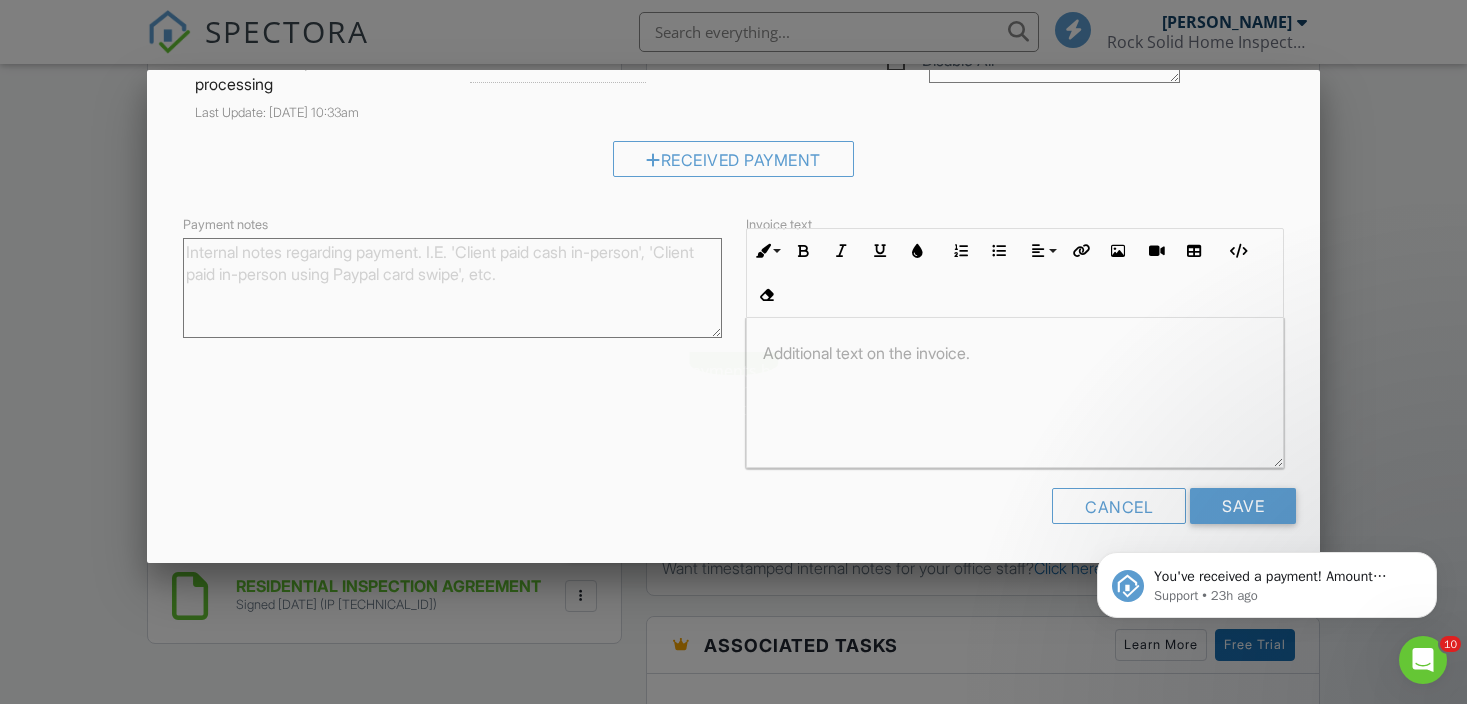 scroll, scrollTop: 401, scrollLeft: 0, axis: vertical 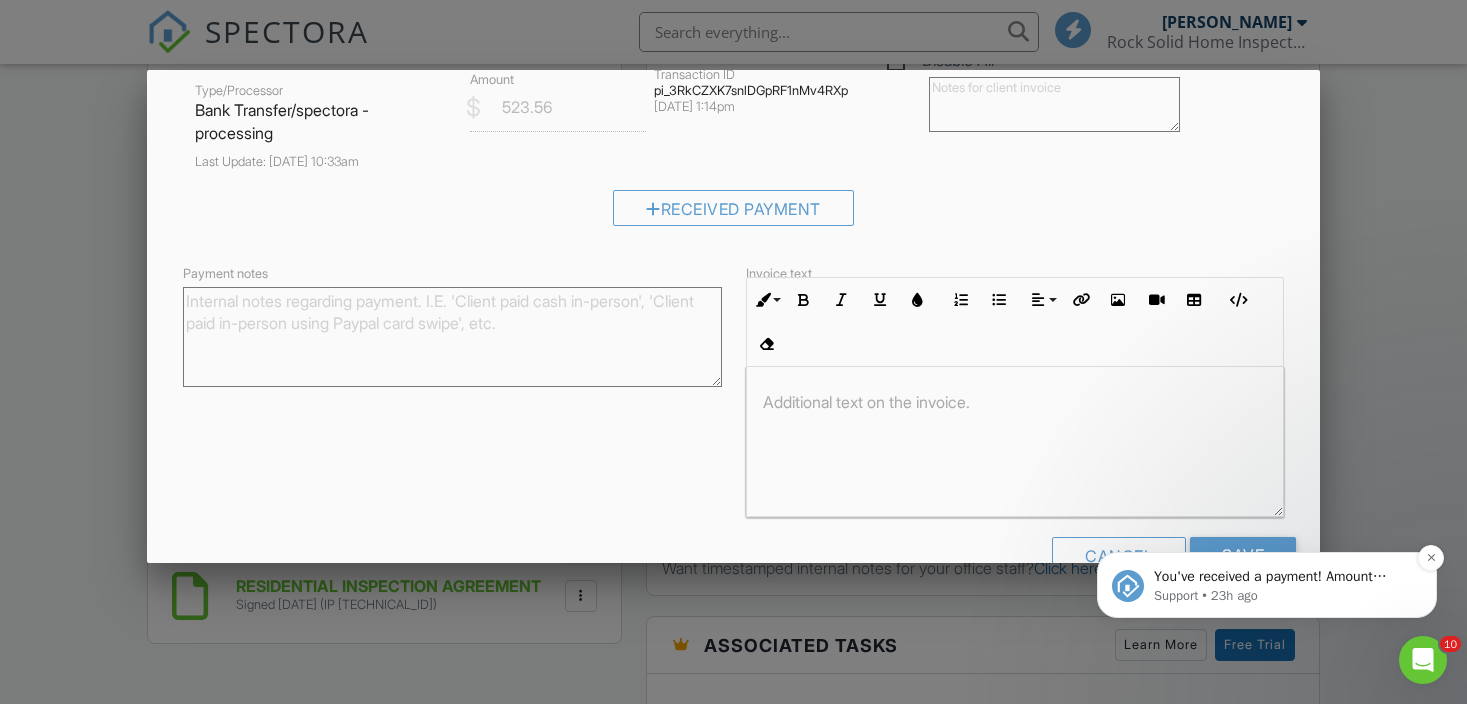 click on "Support • 23h ago" at bounding box center [1283, 596] 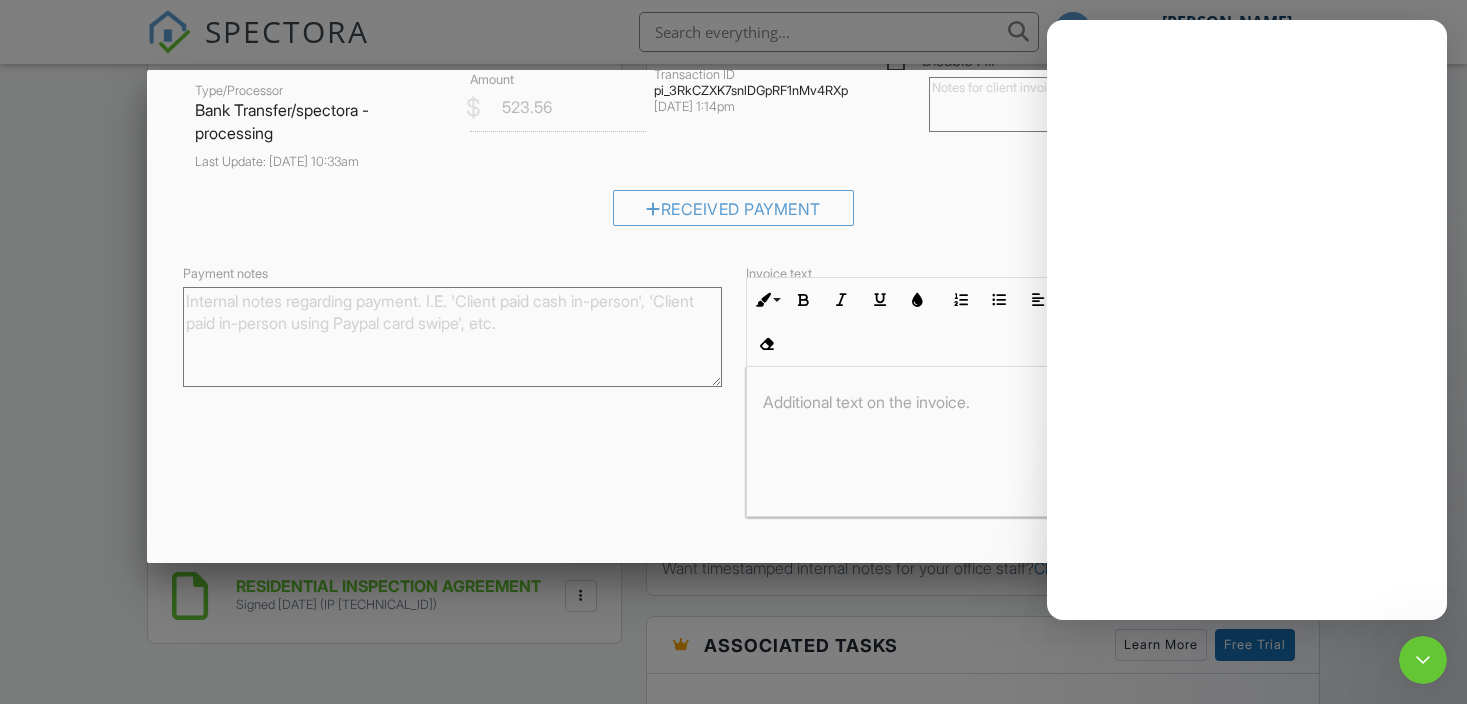 scroll, scrollTop: 0, scrollLeft: 0, axis: both 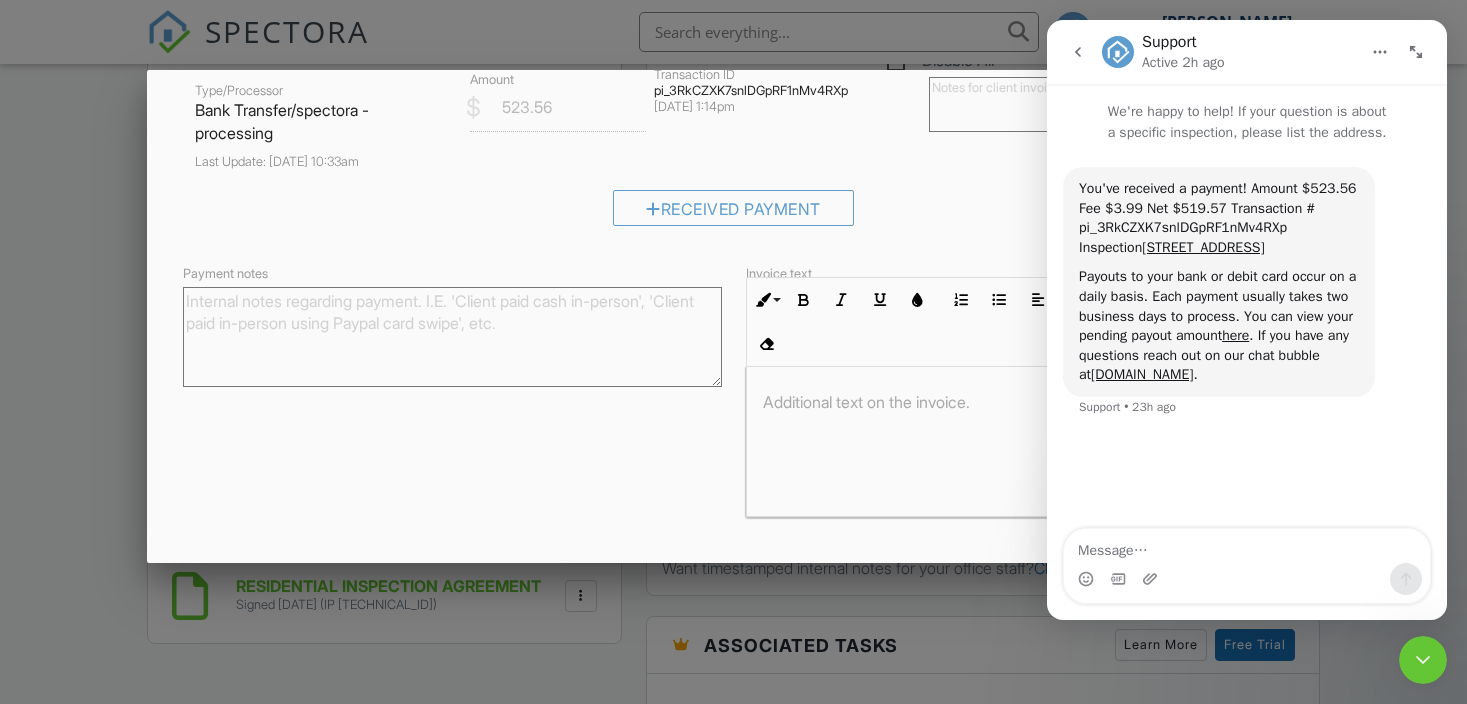 click at bounding box center [1423, 660] 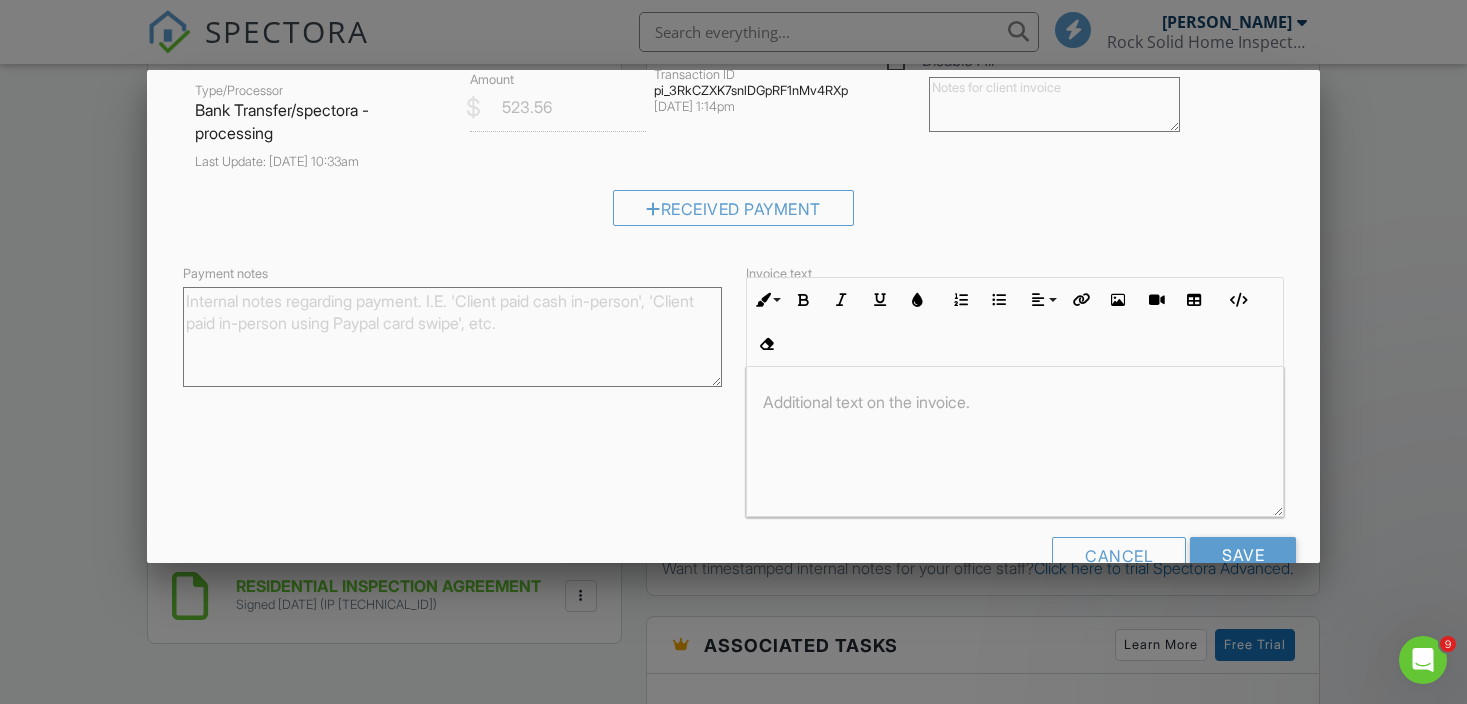 scroll, scrollTop: 0, scrollLeft: 0, axis: both 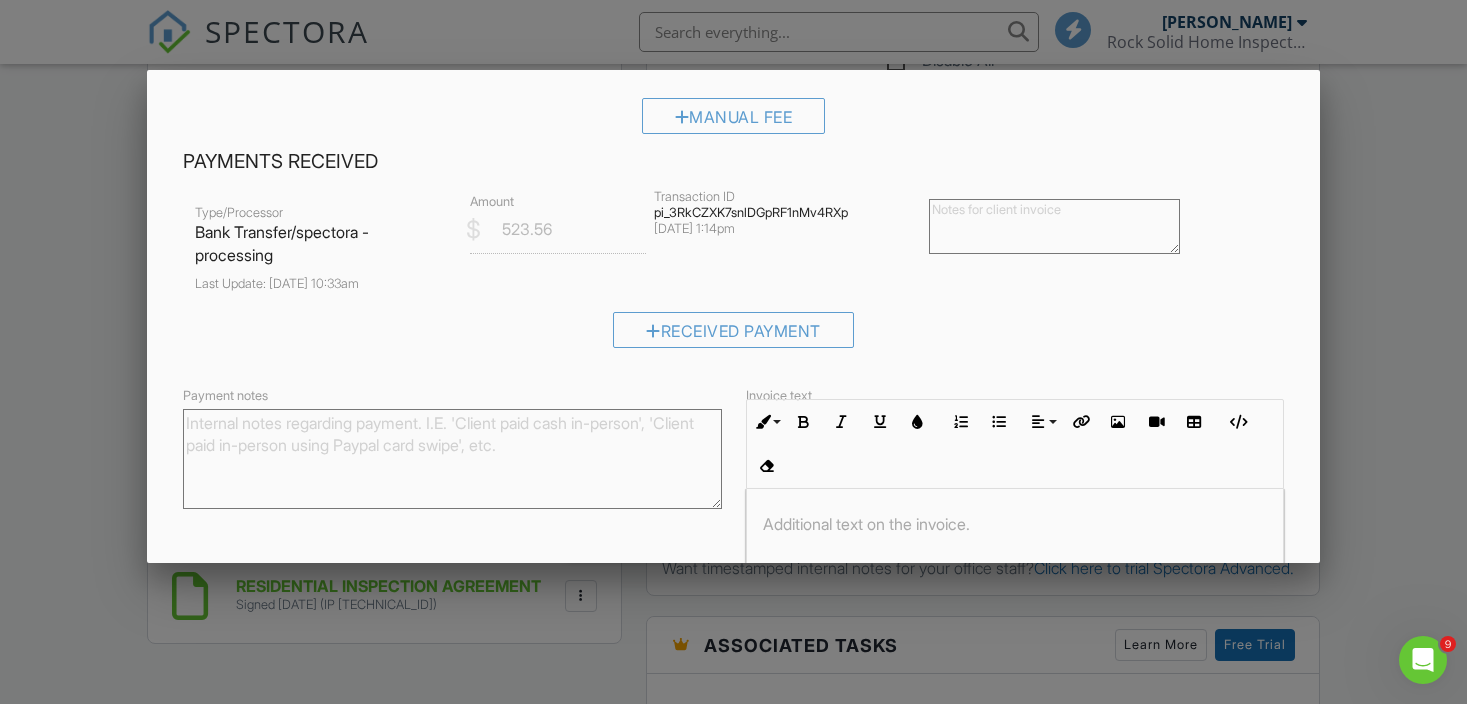 click at bounding box center (733, 340) 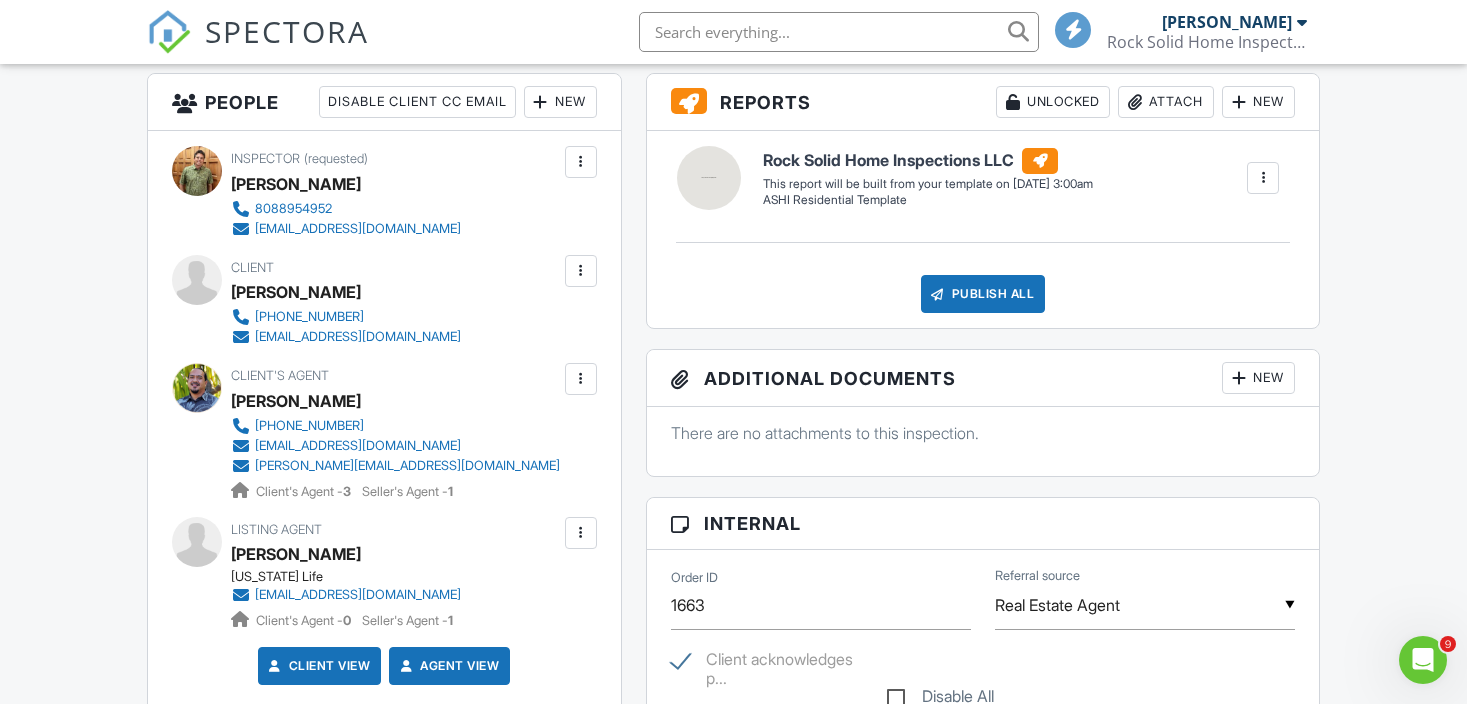 scroll, scrollTop: 0, scrollLeft: 0, axis: both 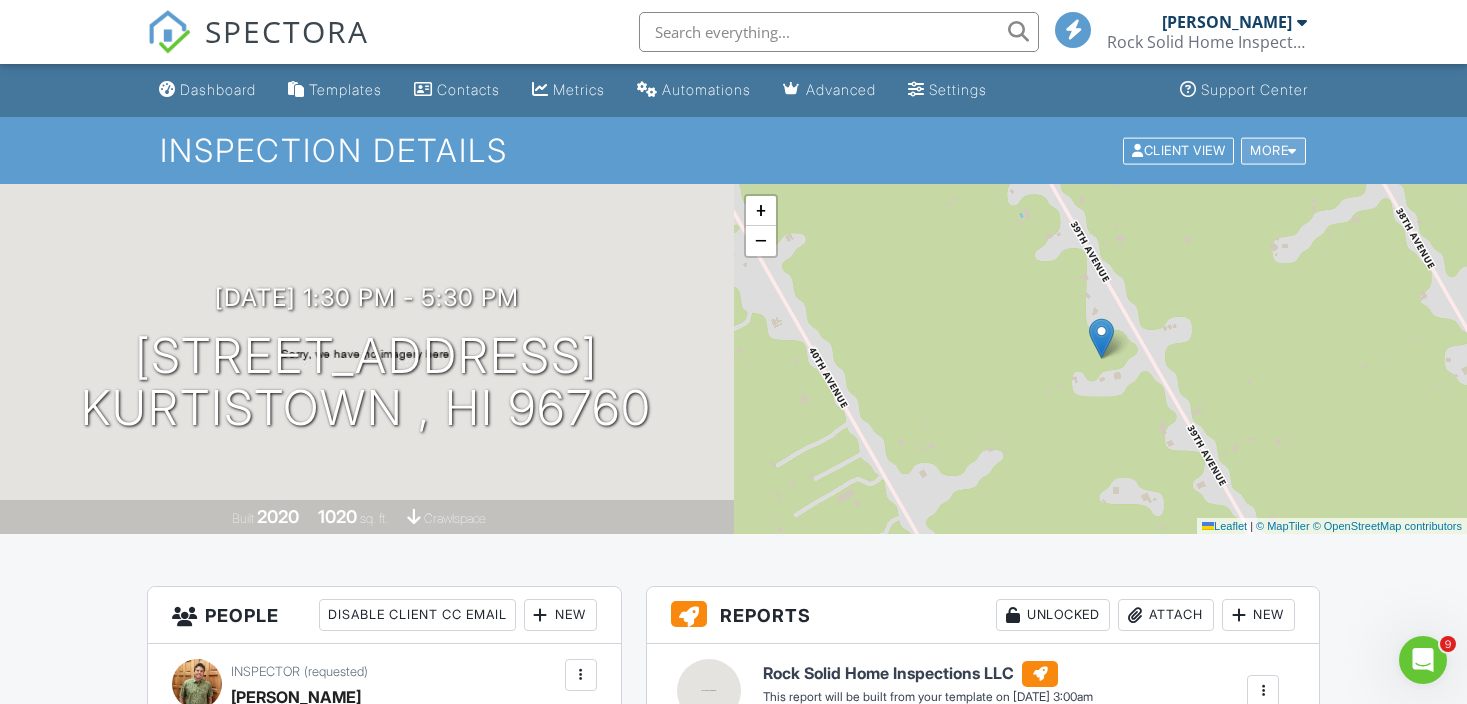 click at bounding box center (1292, 150) 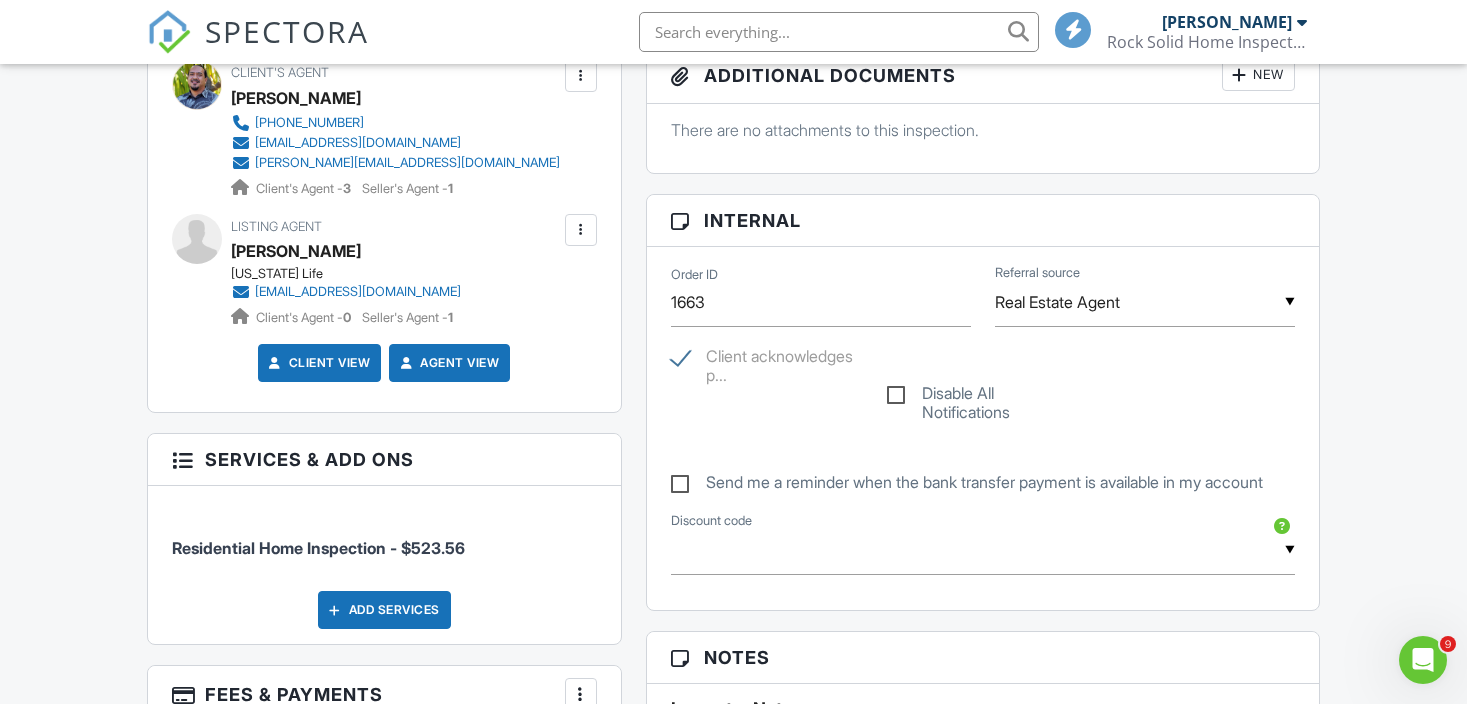 scroll, scrollTop: 571, scrollLeft: 0, axis: vertical 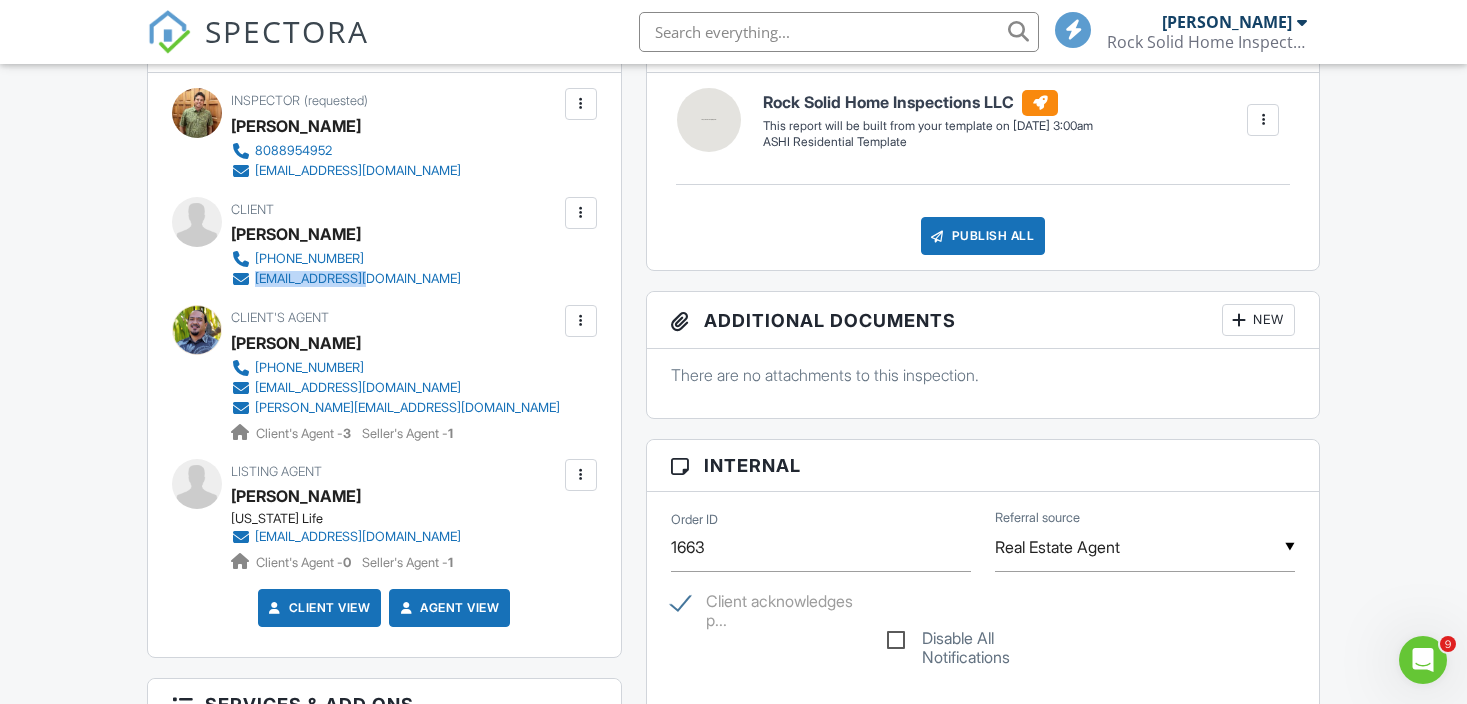 drag, startPoint x: 378, startPoint y: 282, endPoint x: 258, endPoint y: 283, distance: 120.004166 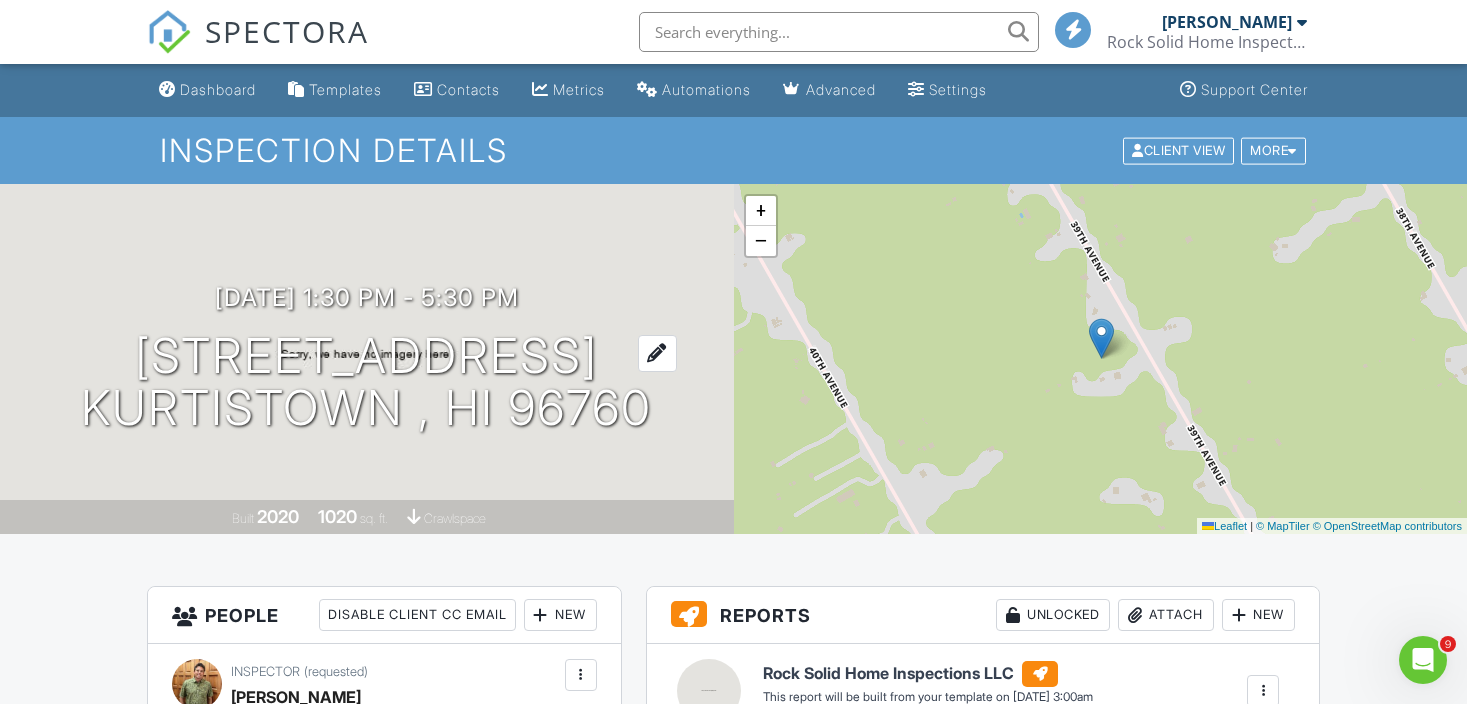 click on "16-1580 39TH AVE
KURTISTOWN , hi 96760" at bounding box center [366, 383] 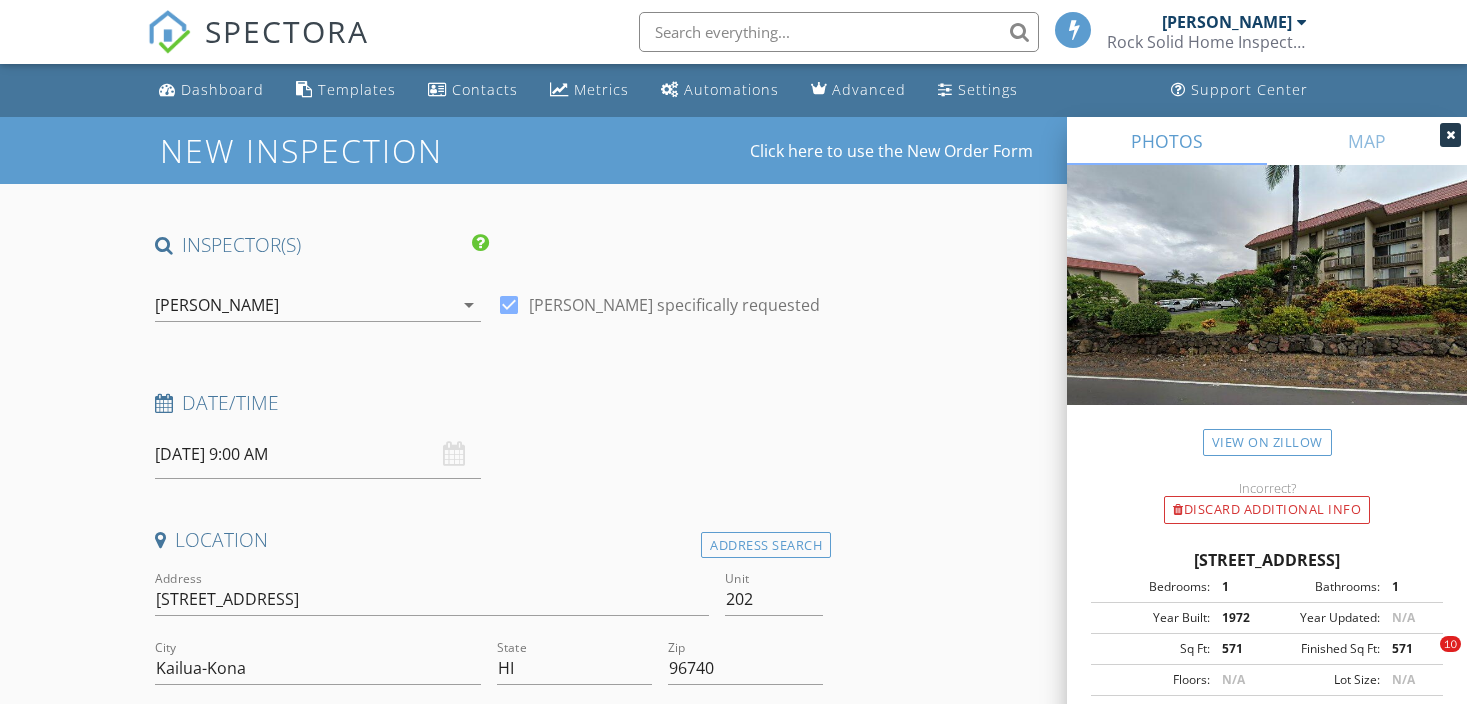 scroll, scrollTop: 0, scrollLeft: 0, axis: both 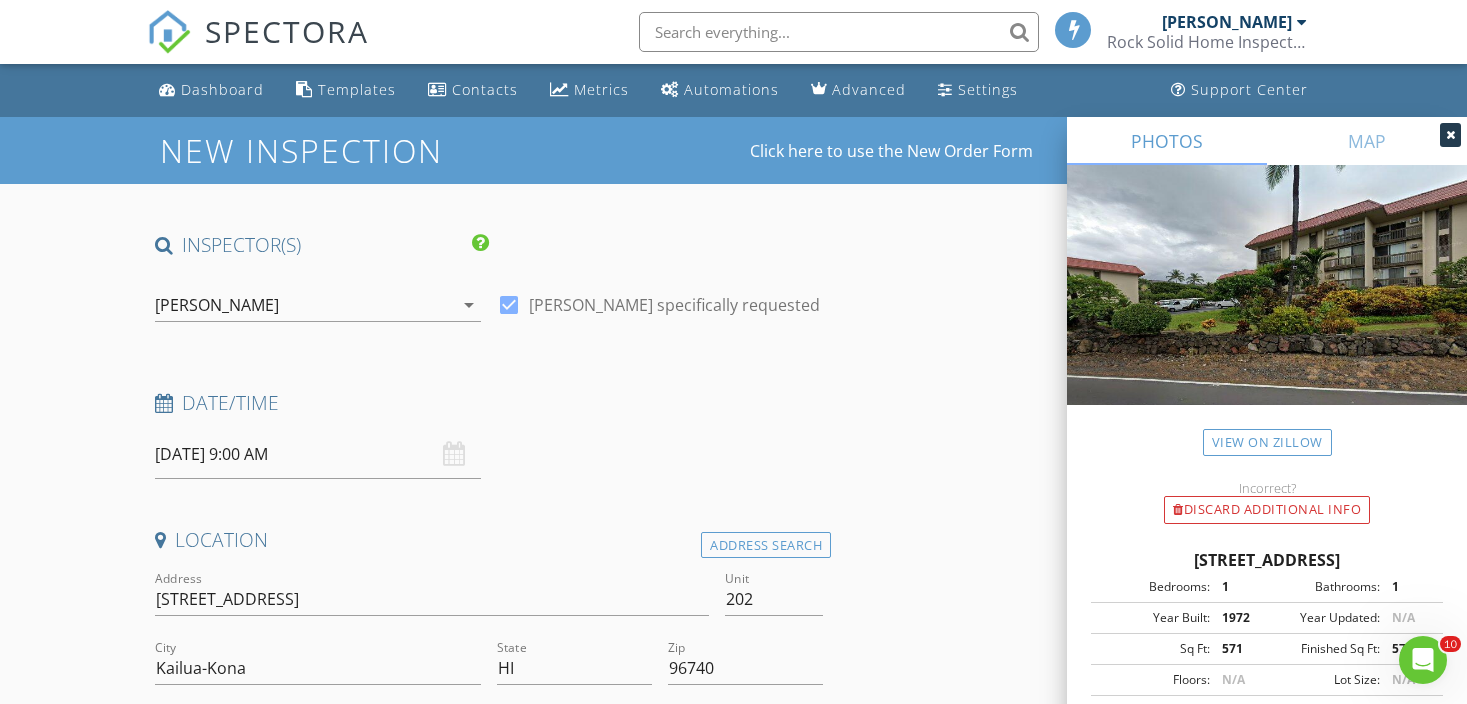 click on "[DATE] 9:00 AM" at bounding box center (318, 454) 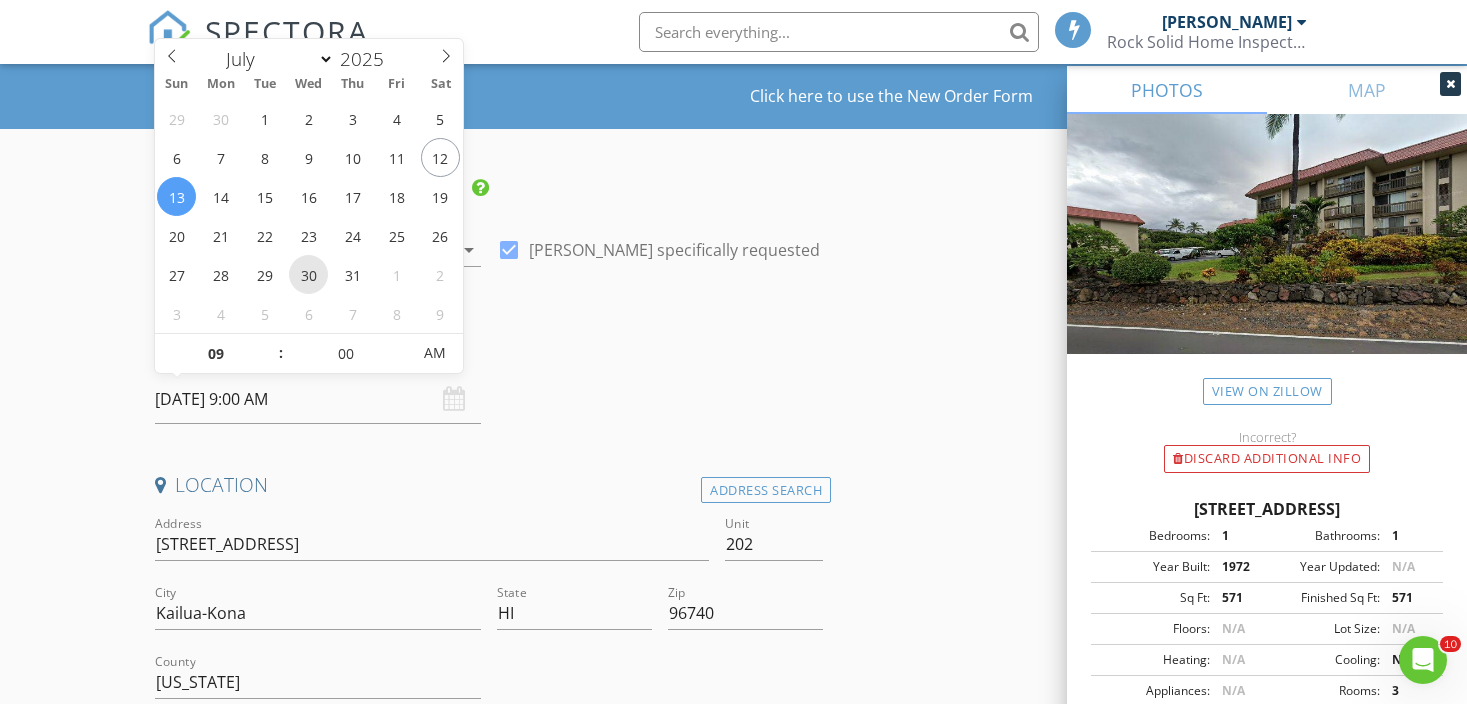 scroll, scrollTop: 0, scrollLeft: 0, axis: both 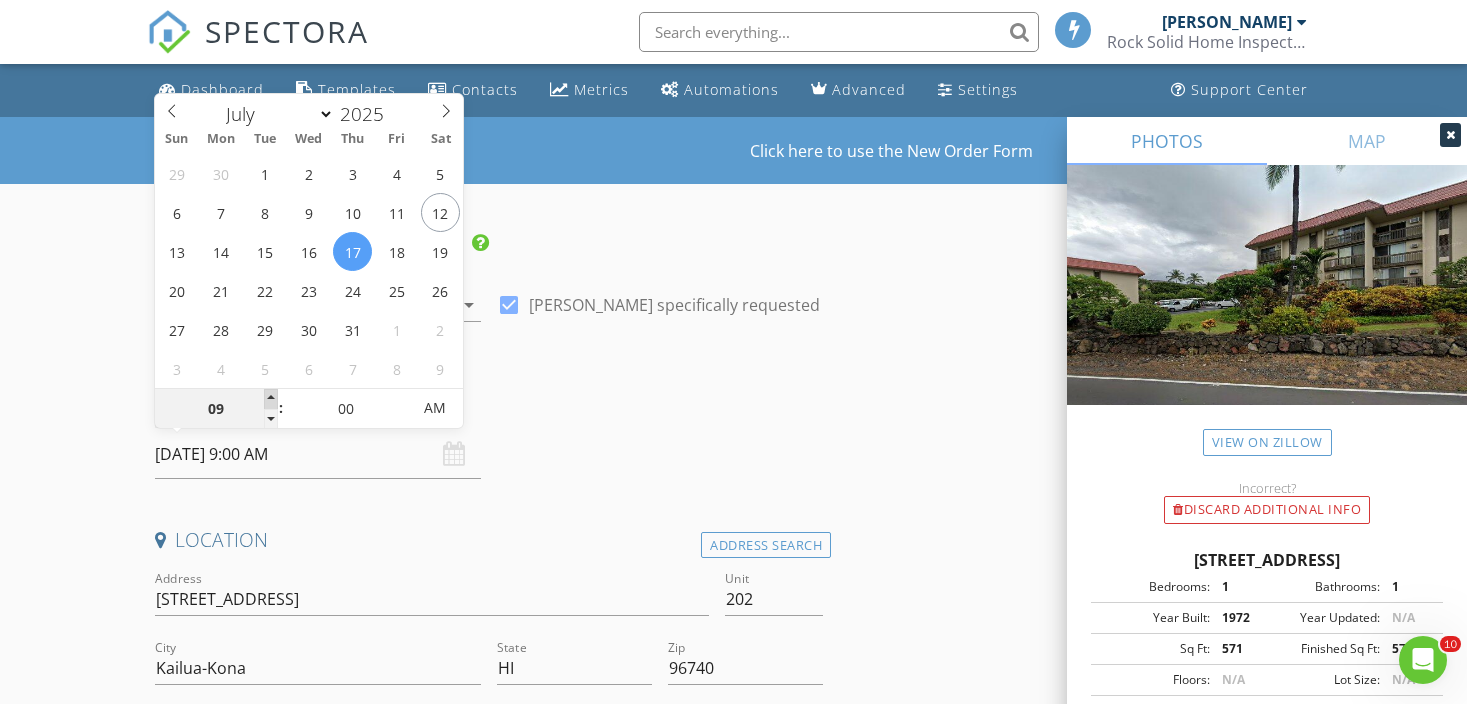 type on "07/17/2025 10:00 AM" 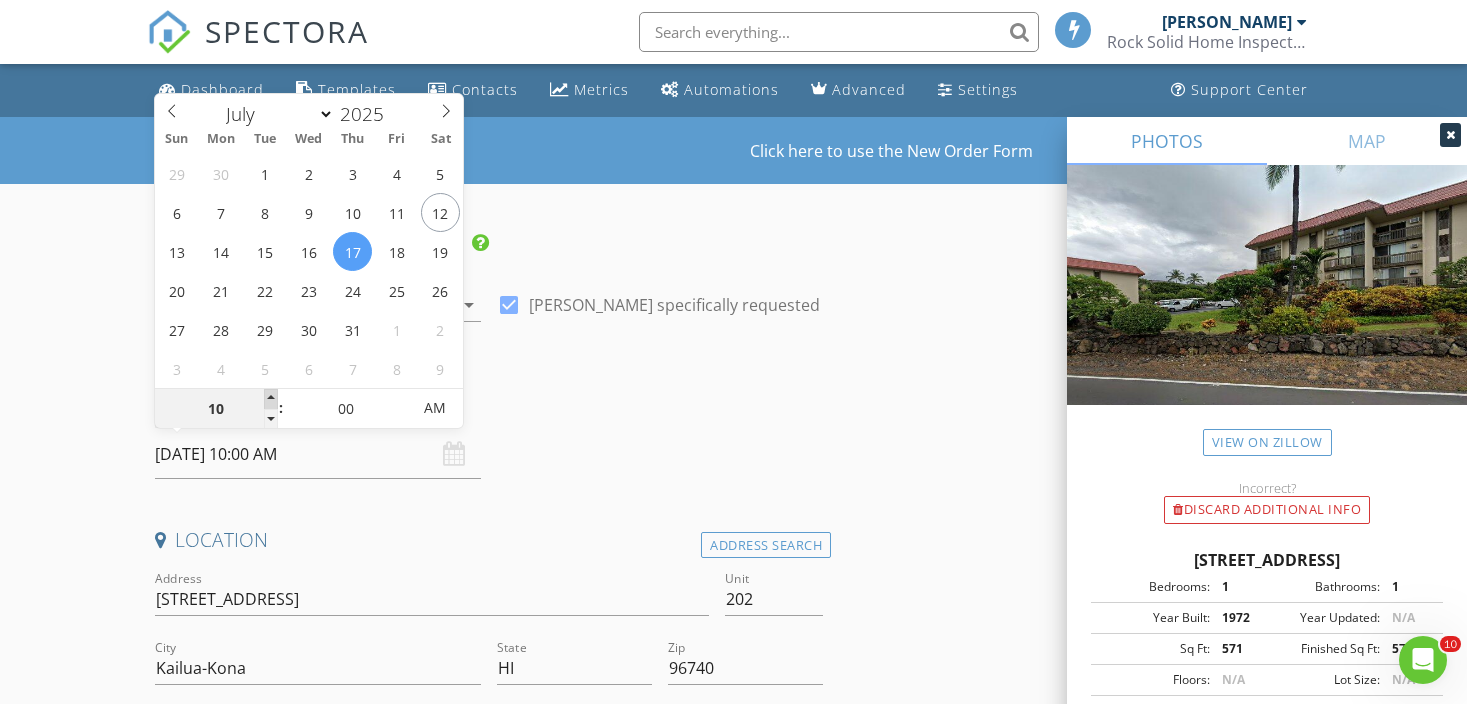 click at bounding box center (271, 399) 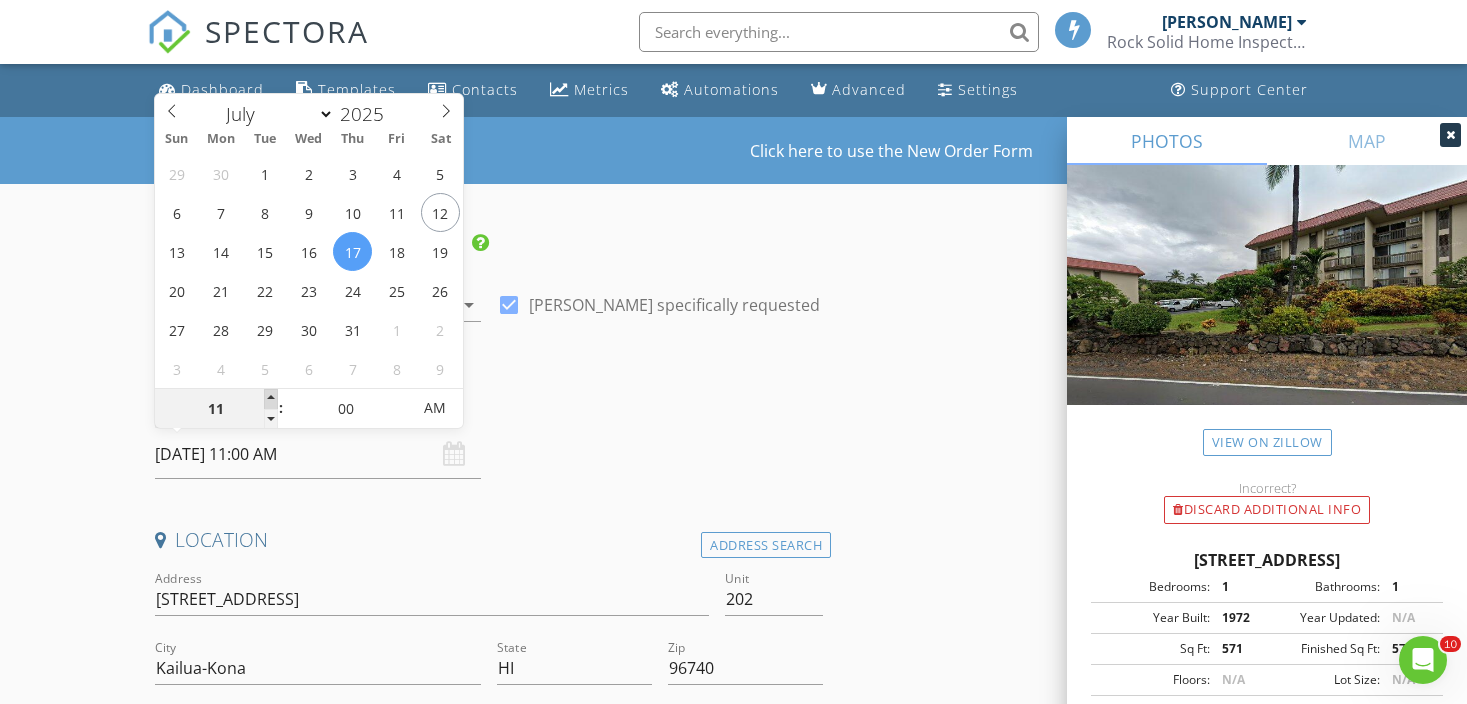 click at bounding box center (271, 399) 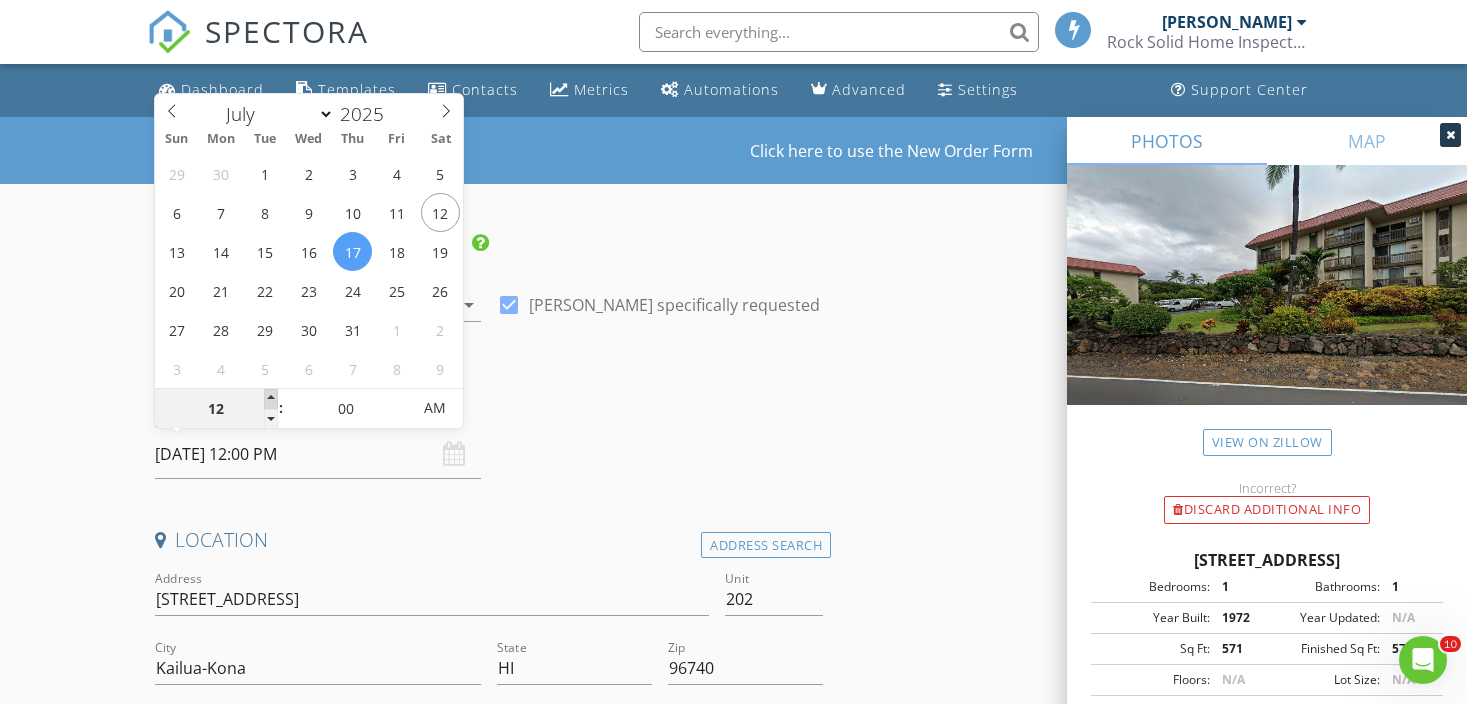 click at bounding box center [271, 399] 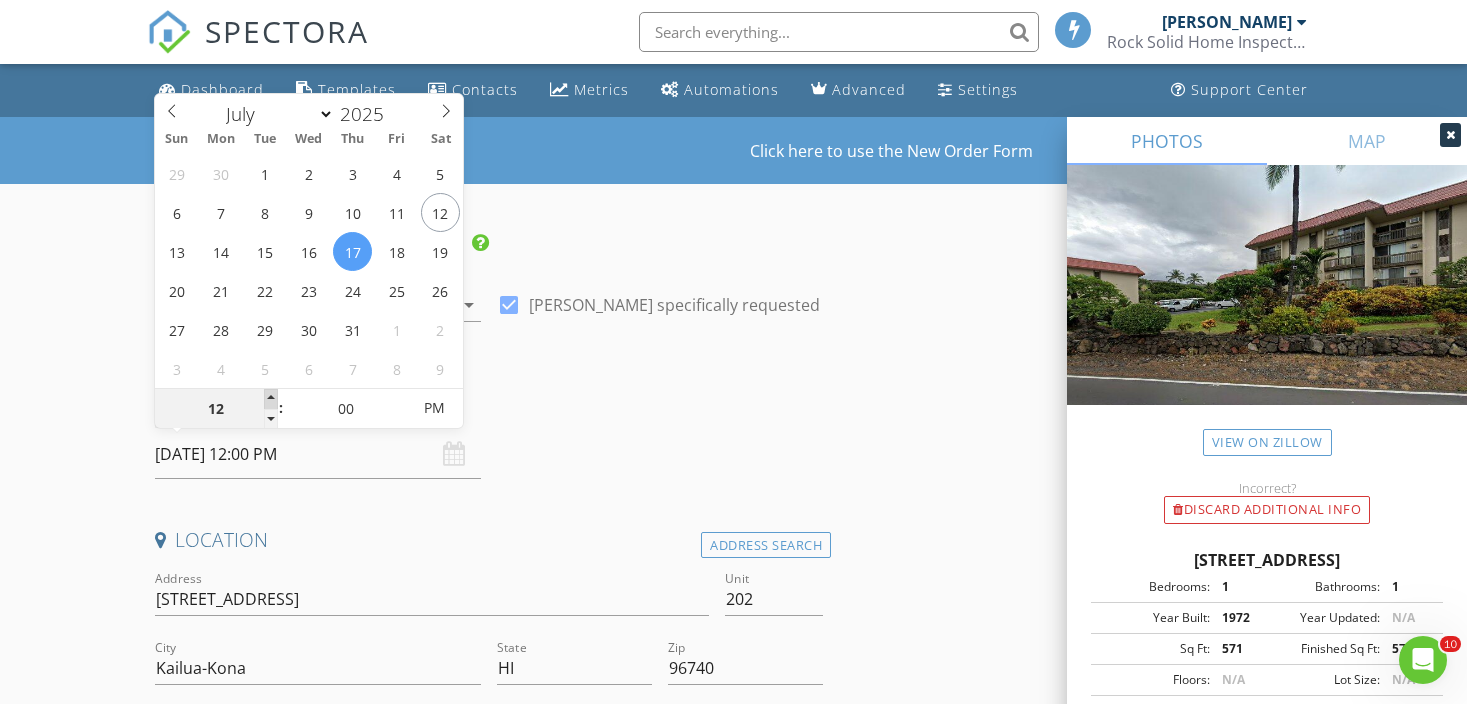 type on "07/17/2025 1:00 PM" 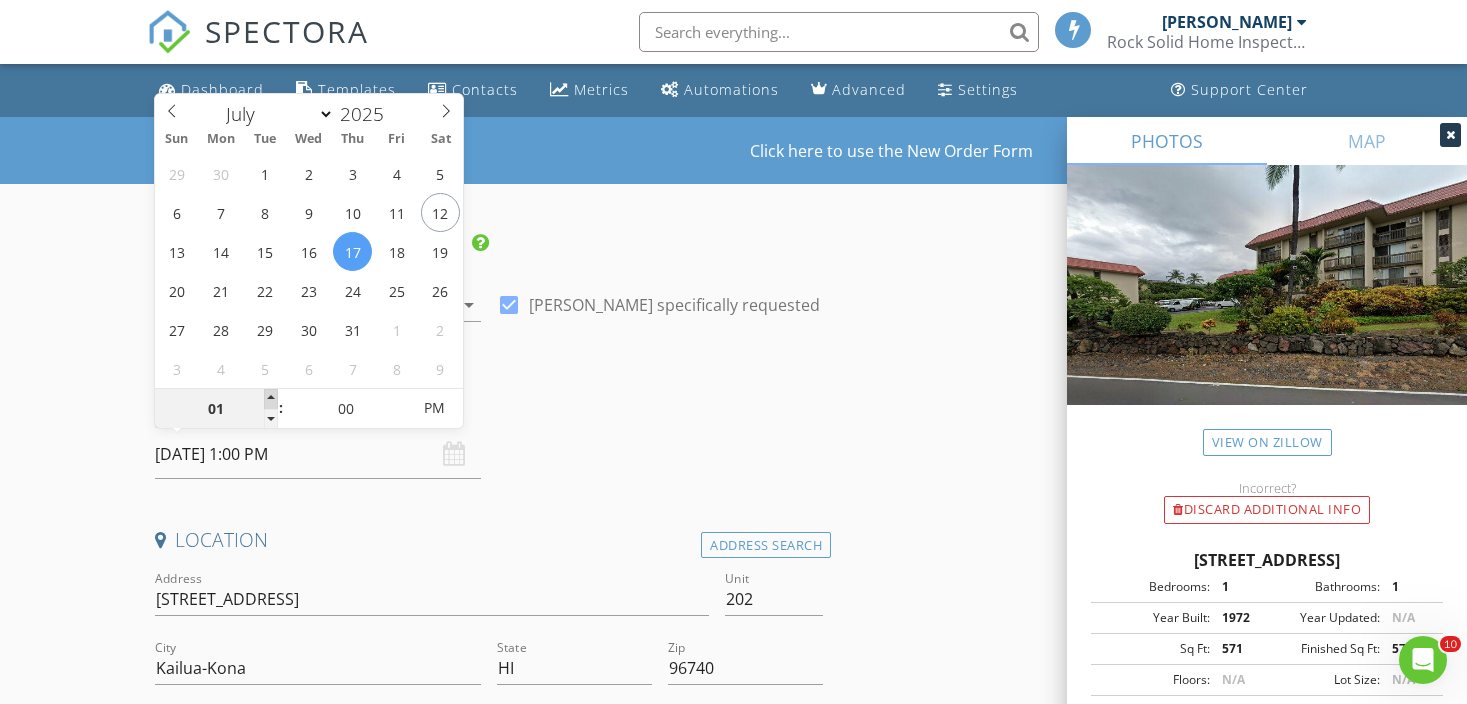 click at bounding box center (271, 399) 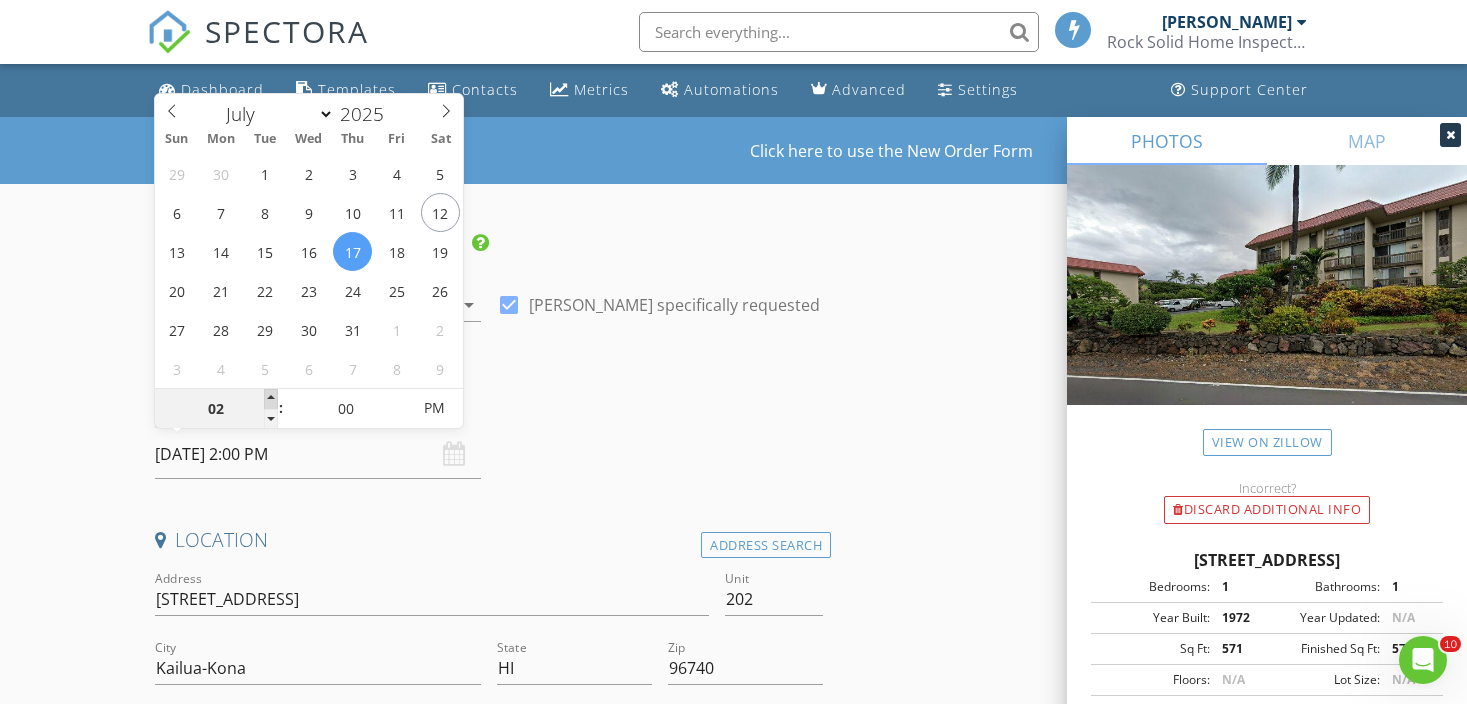 click at bounding box center [271, 399] 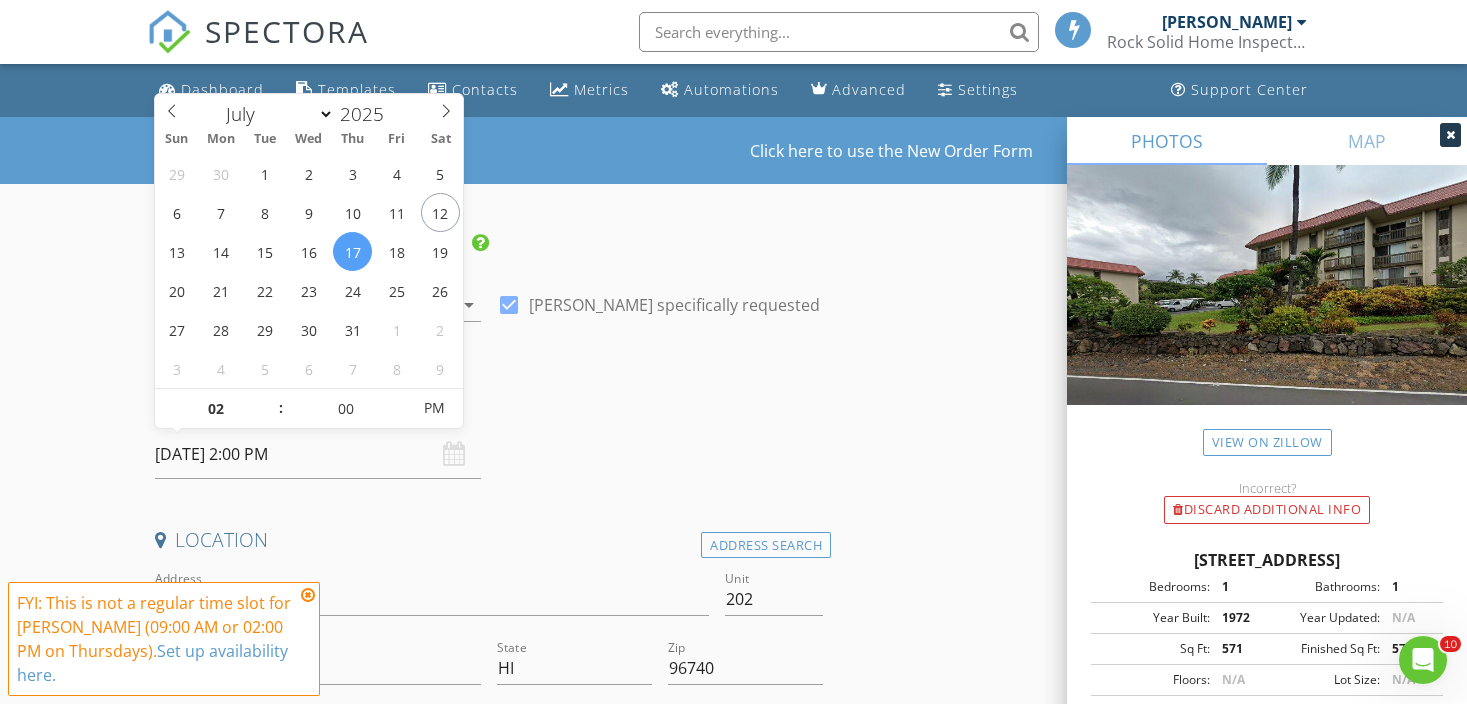 click at bounding box center [308, 595] 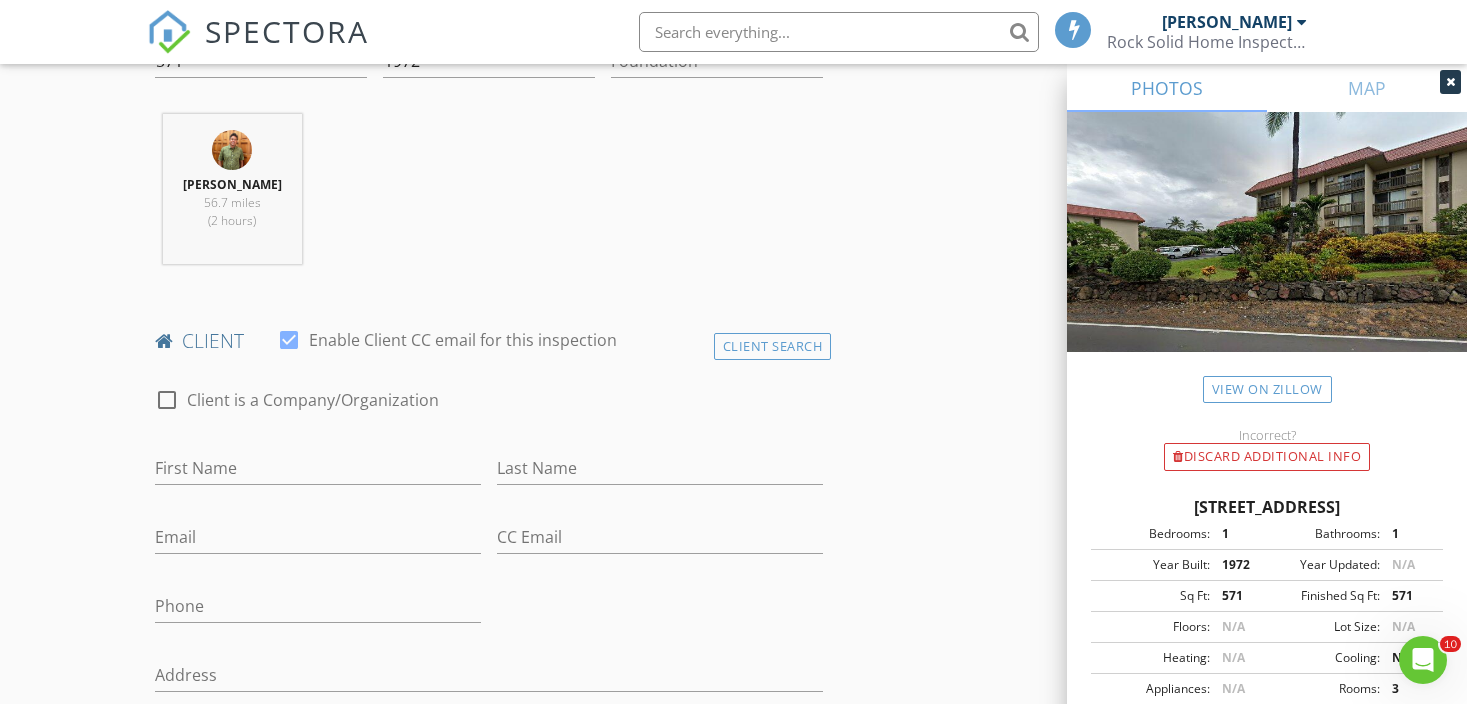 scroll, scrollTop: 746, scrollLeft: 0, axis: vertical 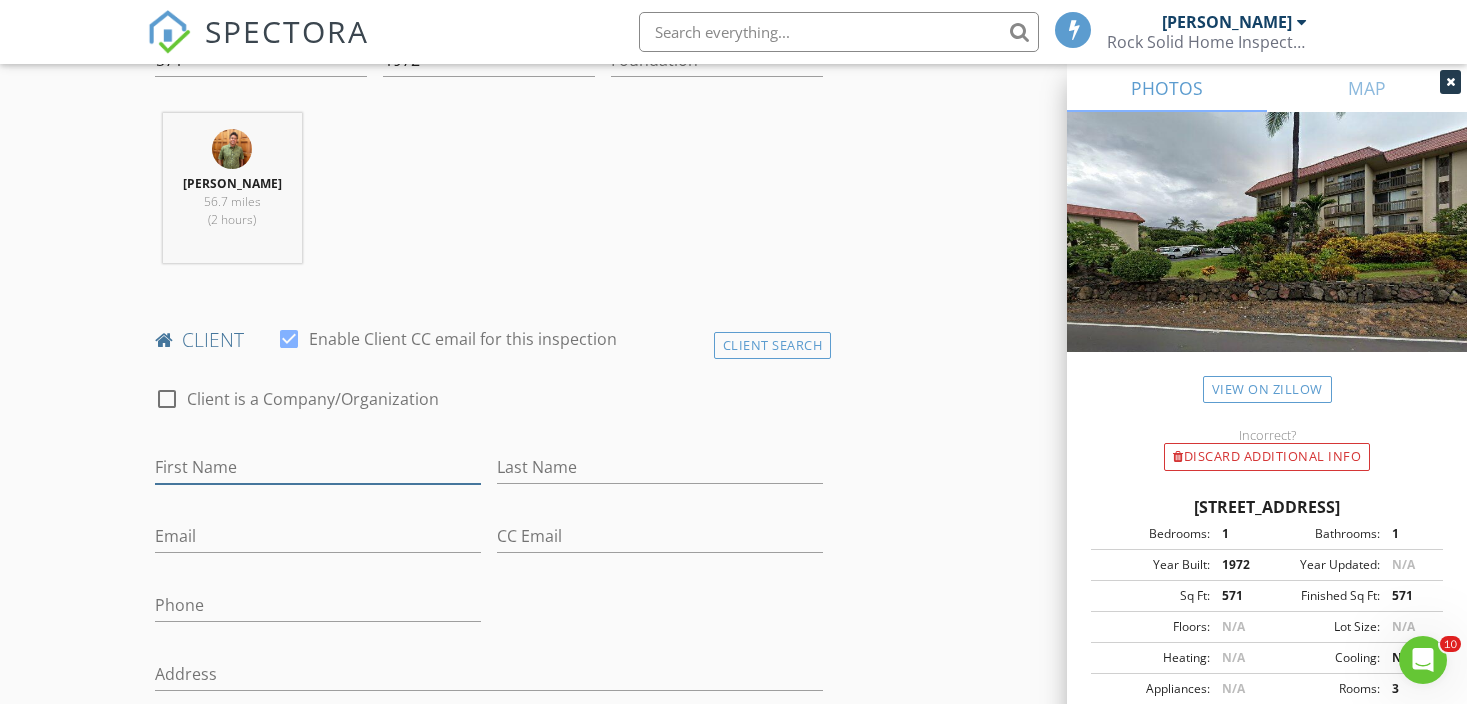 click on "First Name" at bounding box center [318, 467] 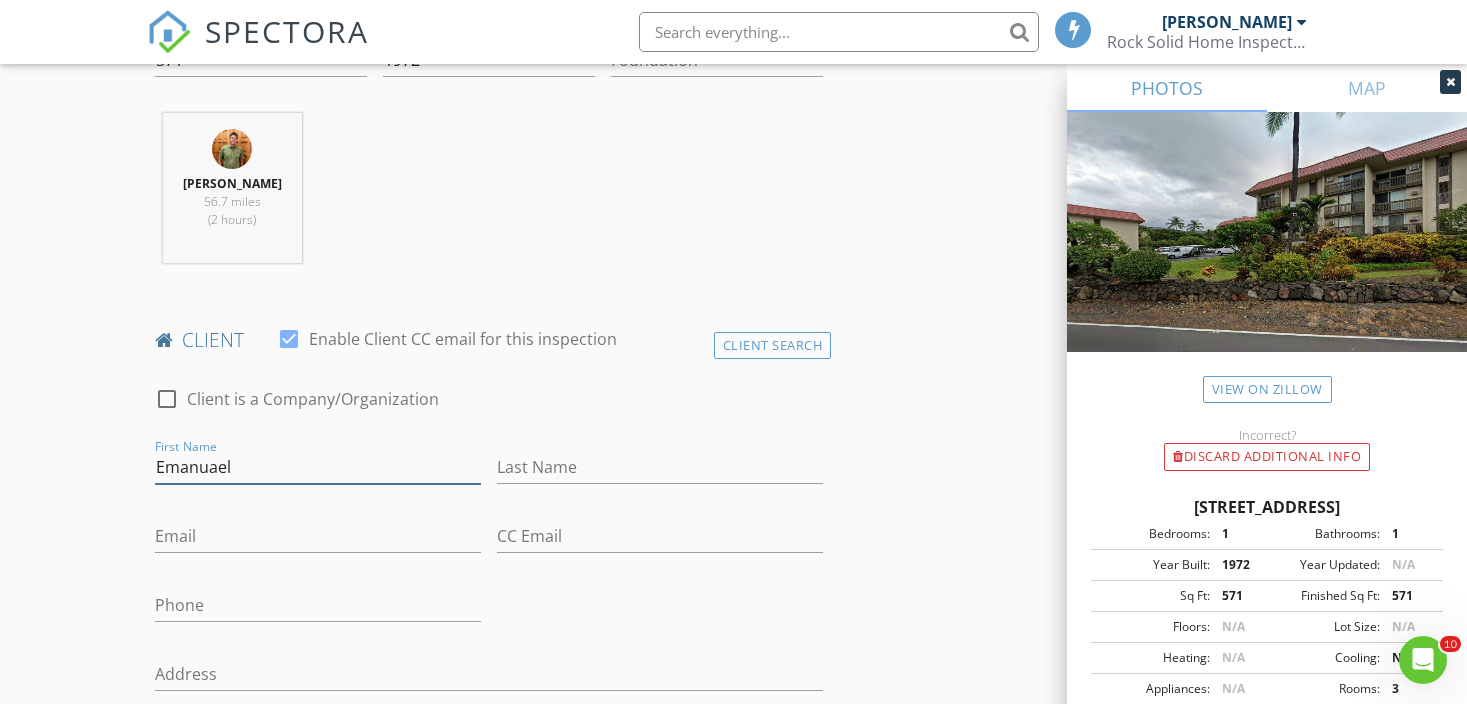 type on "Emanuael" 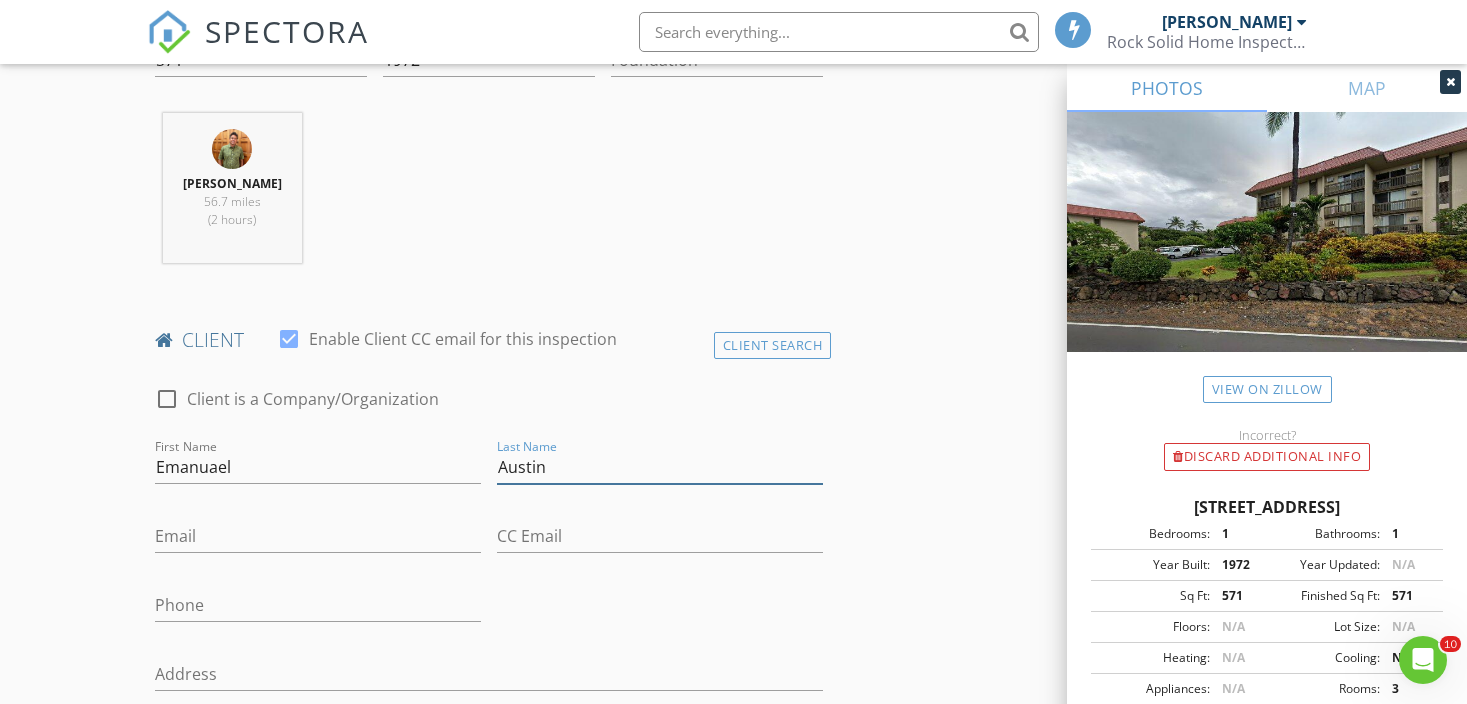 type on "Austin" 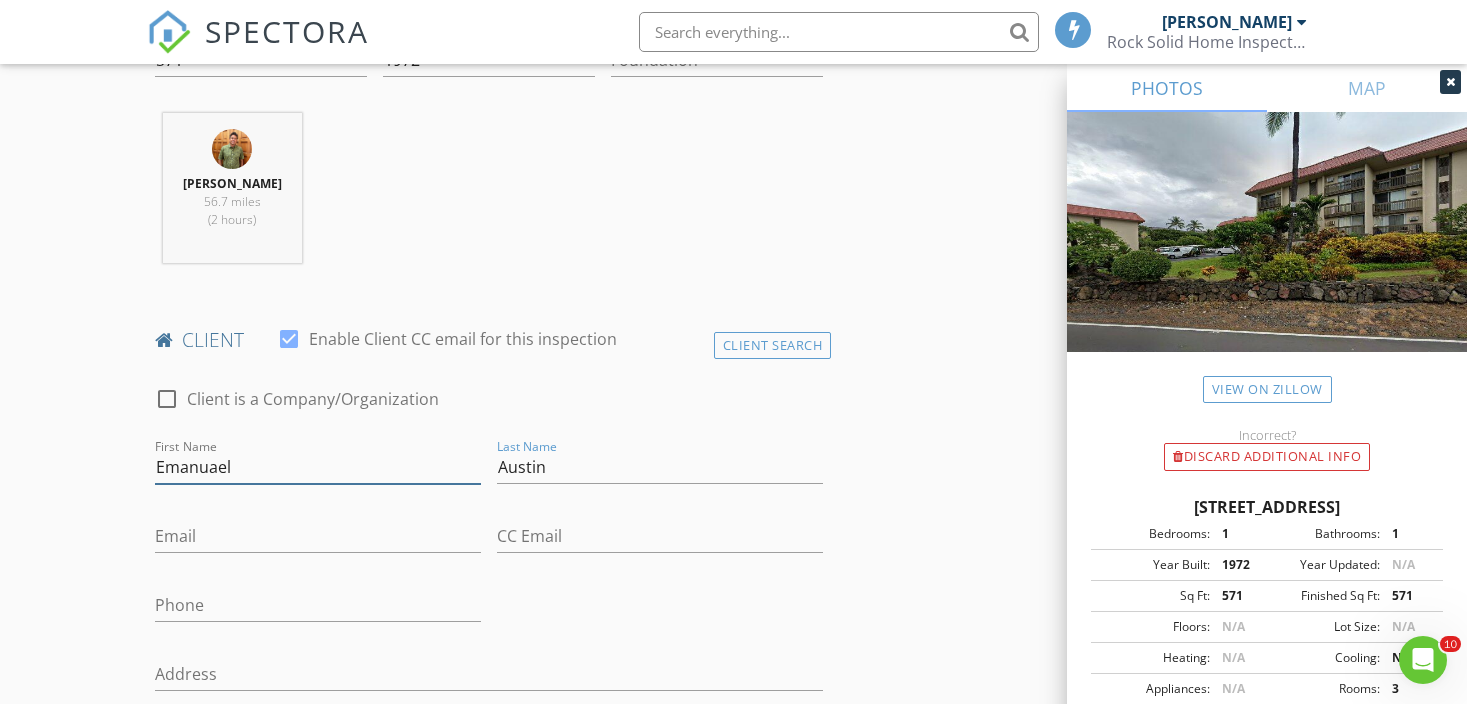 click on "Emanuael" at bounding box center [318, 467] 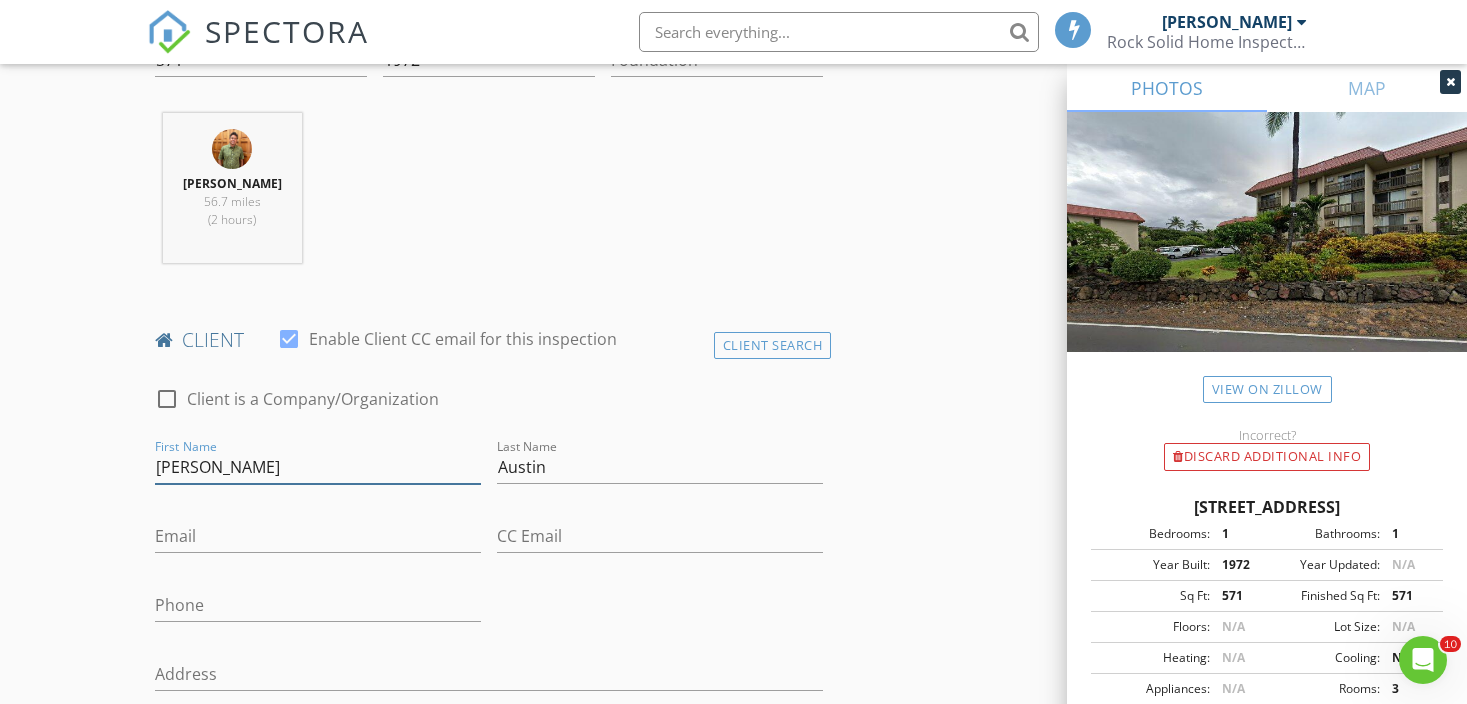 type on "Emanuel" 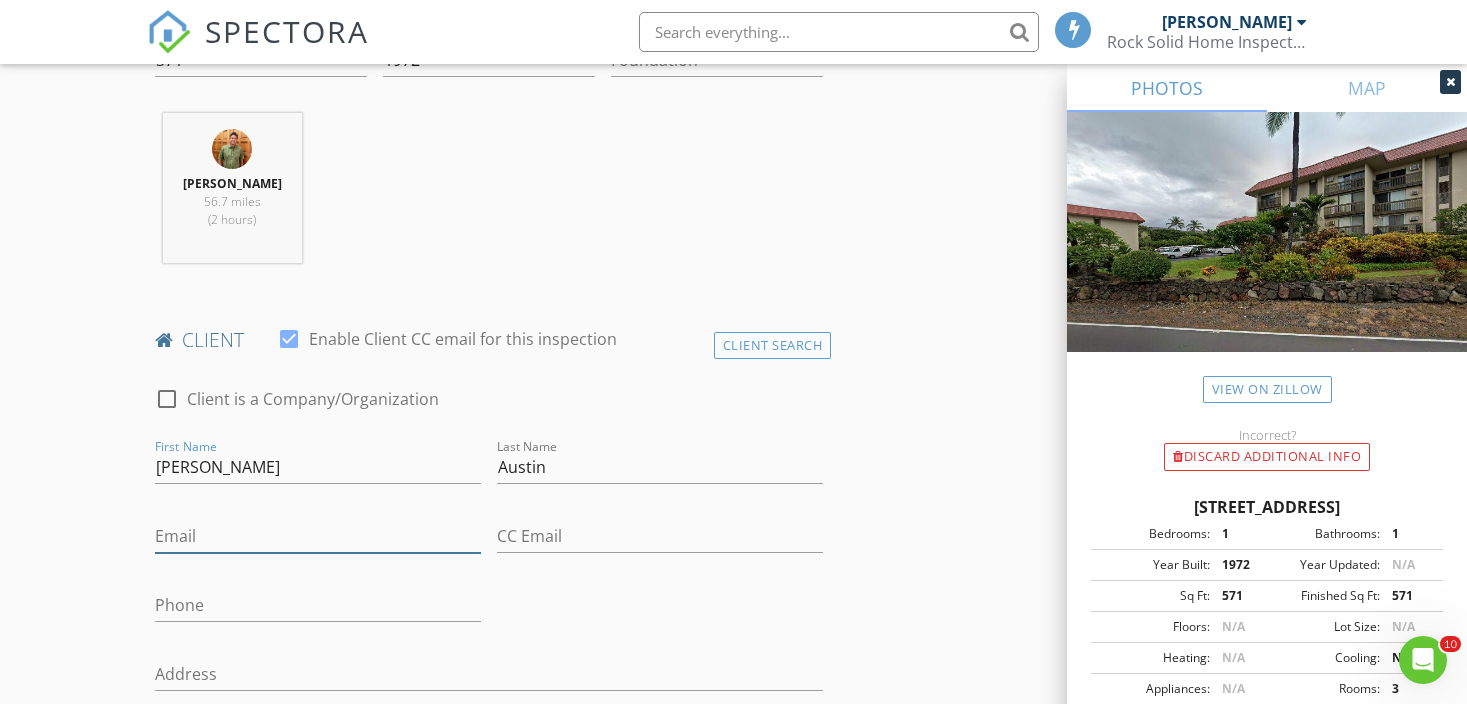click on "Email" at bounding box center (318, 536) 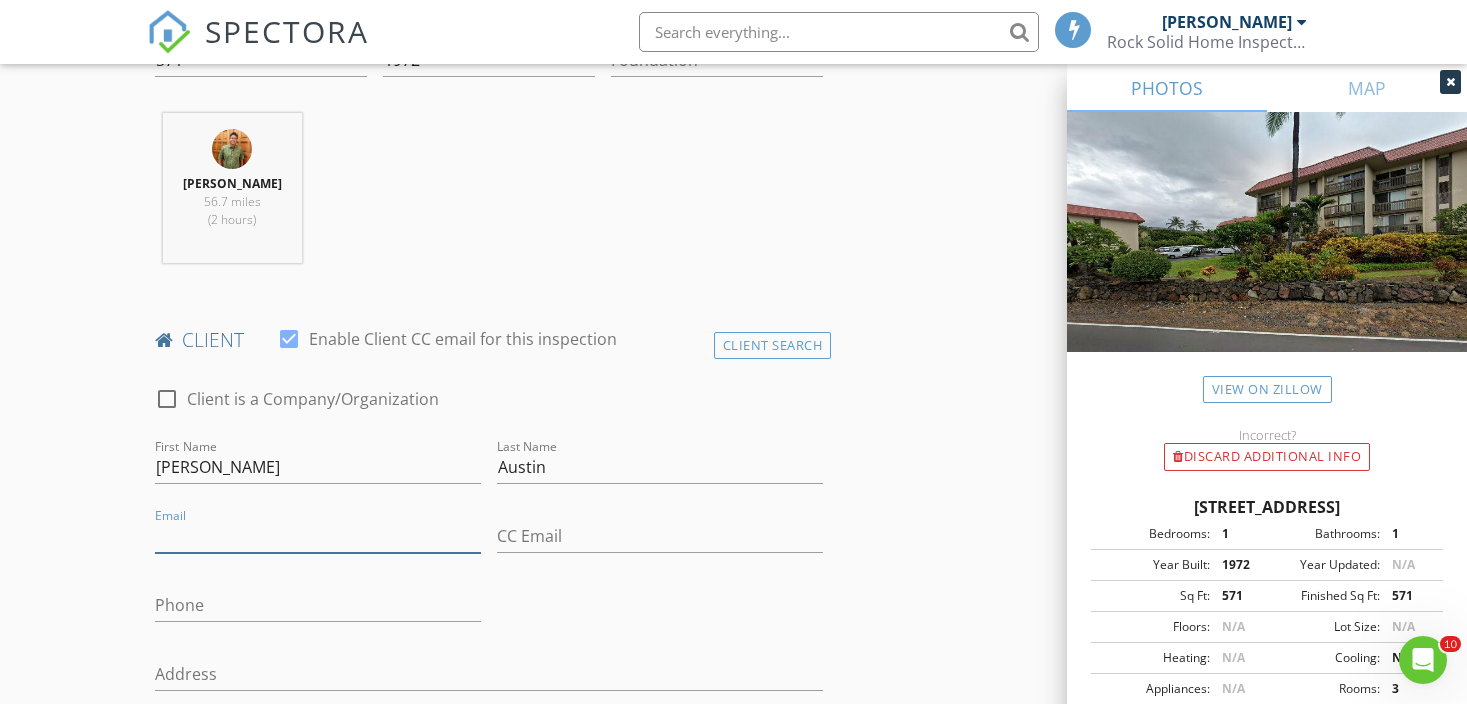 paste on "CreditFreeze123!" 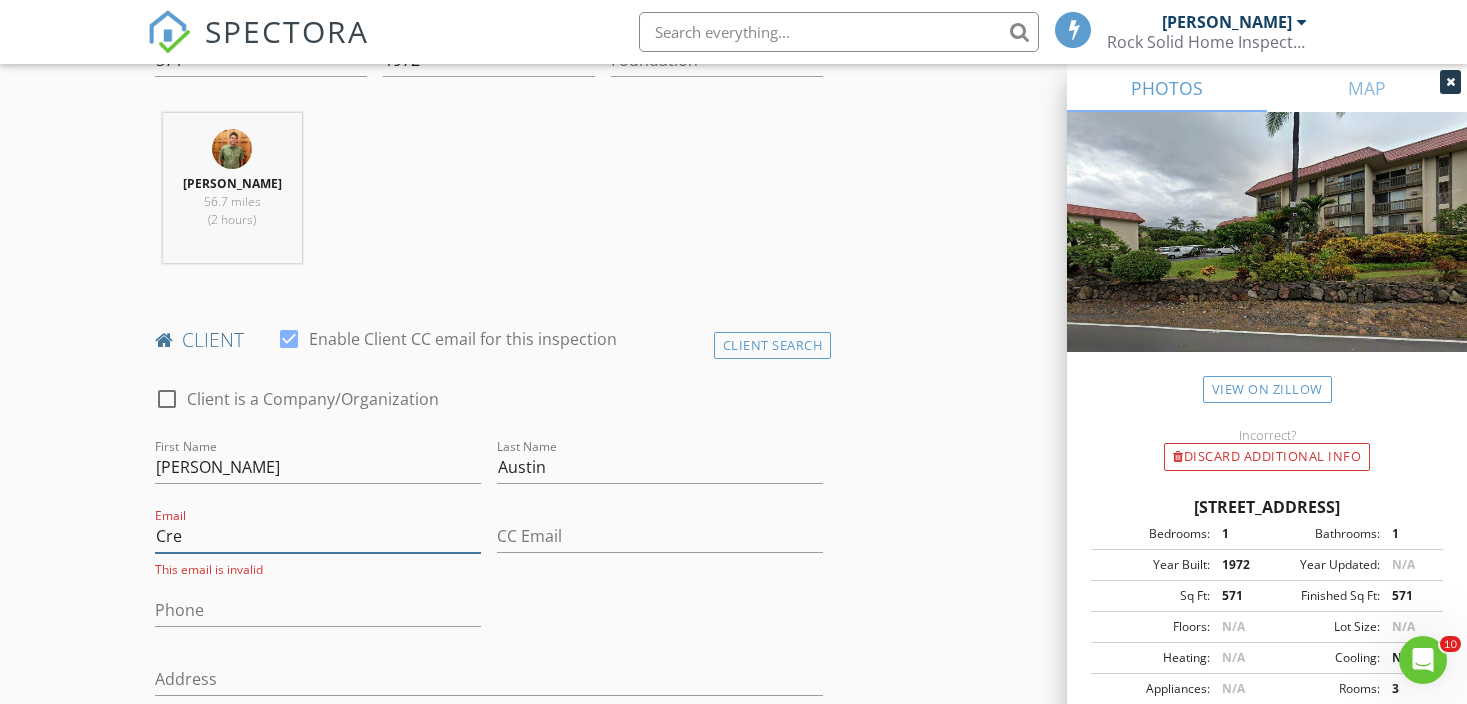 paste on "emanuelaustin@msn.com" 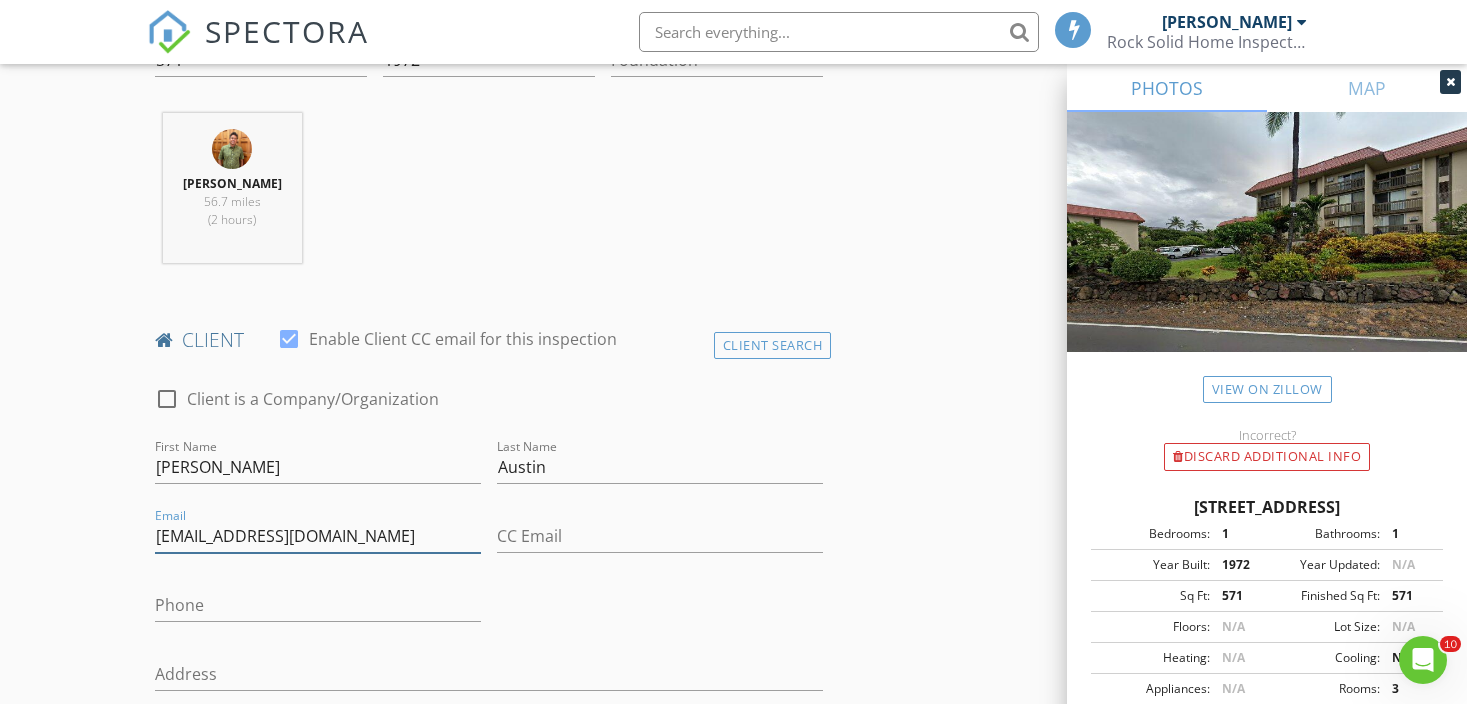 drag, startPoint x: 424, startPoint y: 536, endPoint x: 49, endPoint y: 536, distance: 375 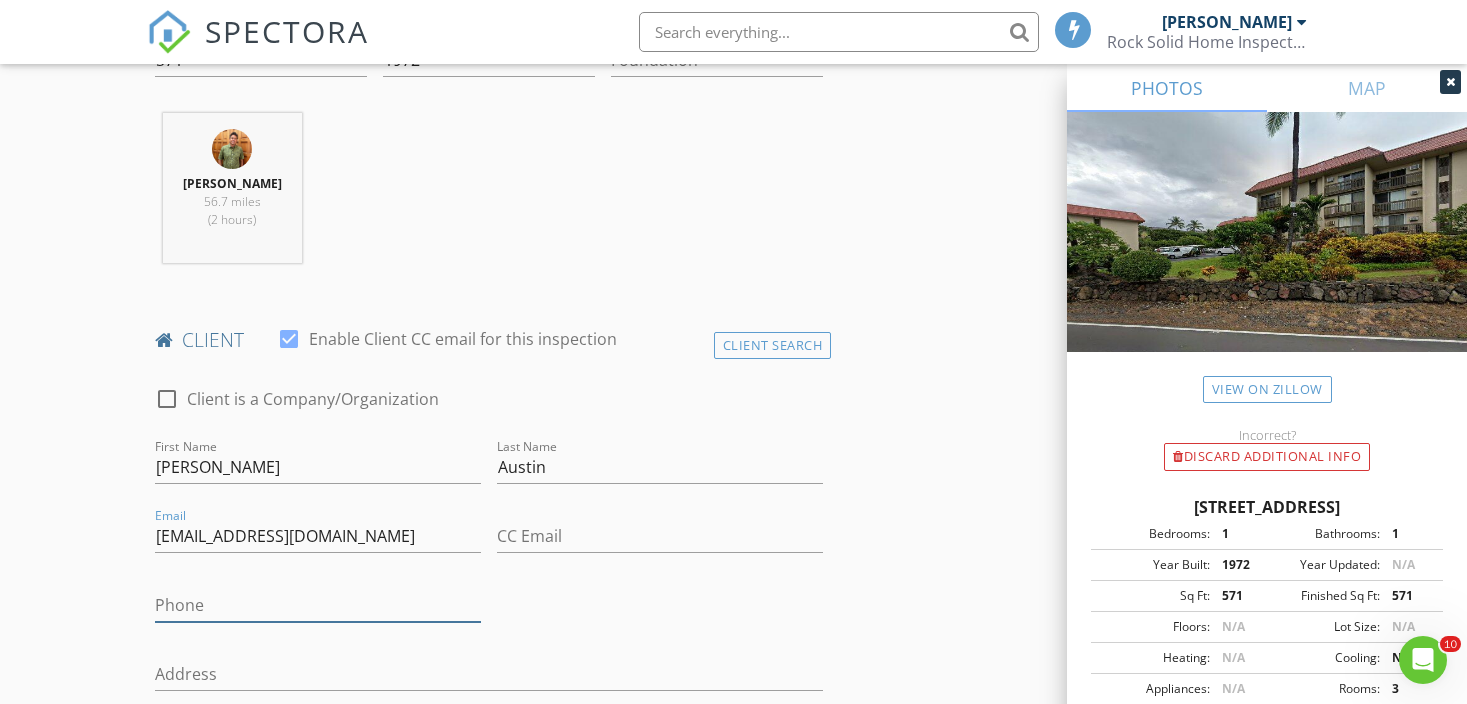 click on "Phone" at bounding box center [318, 605] 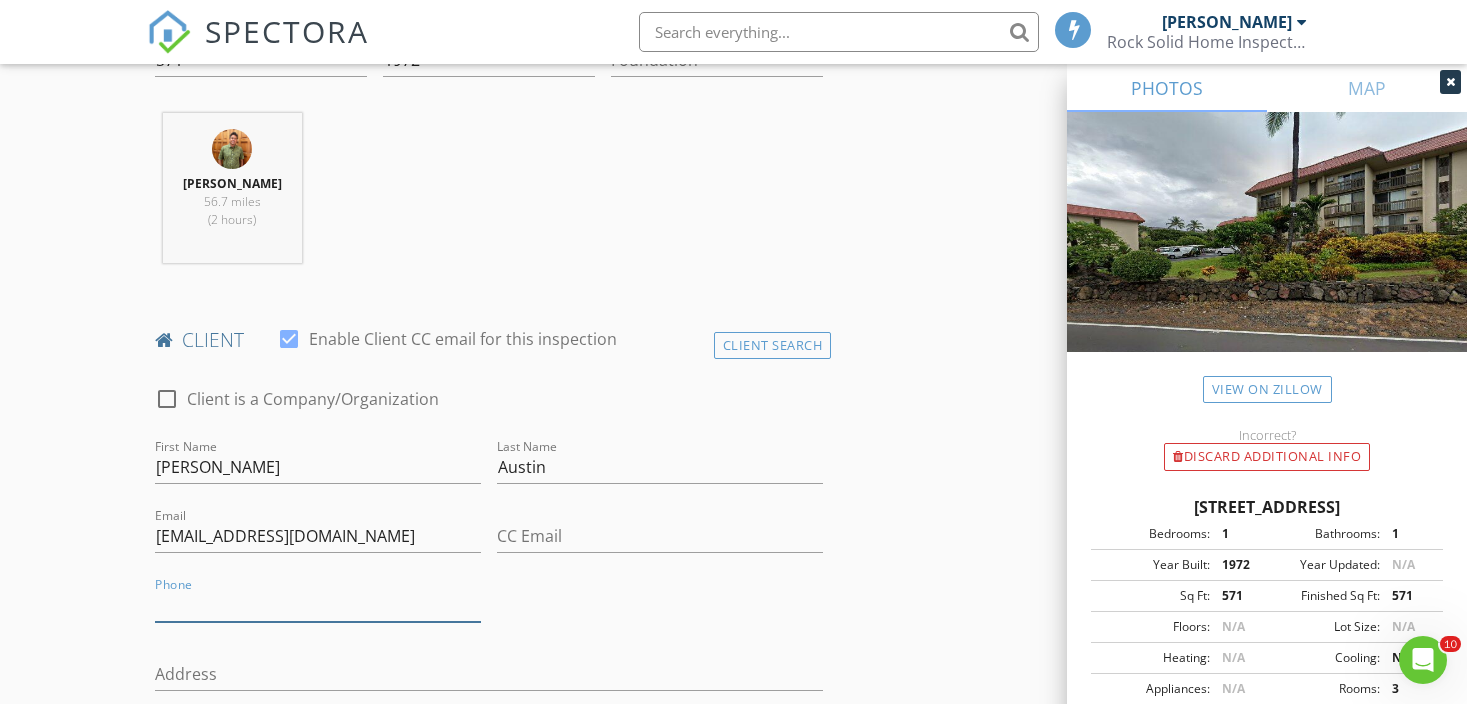 paste on "808-218-2055" 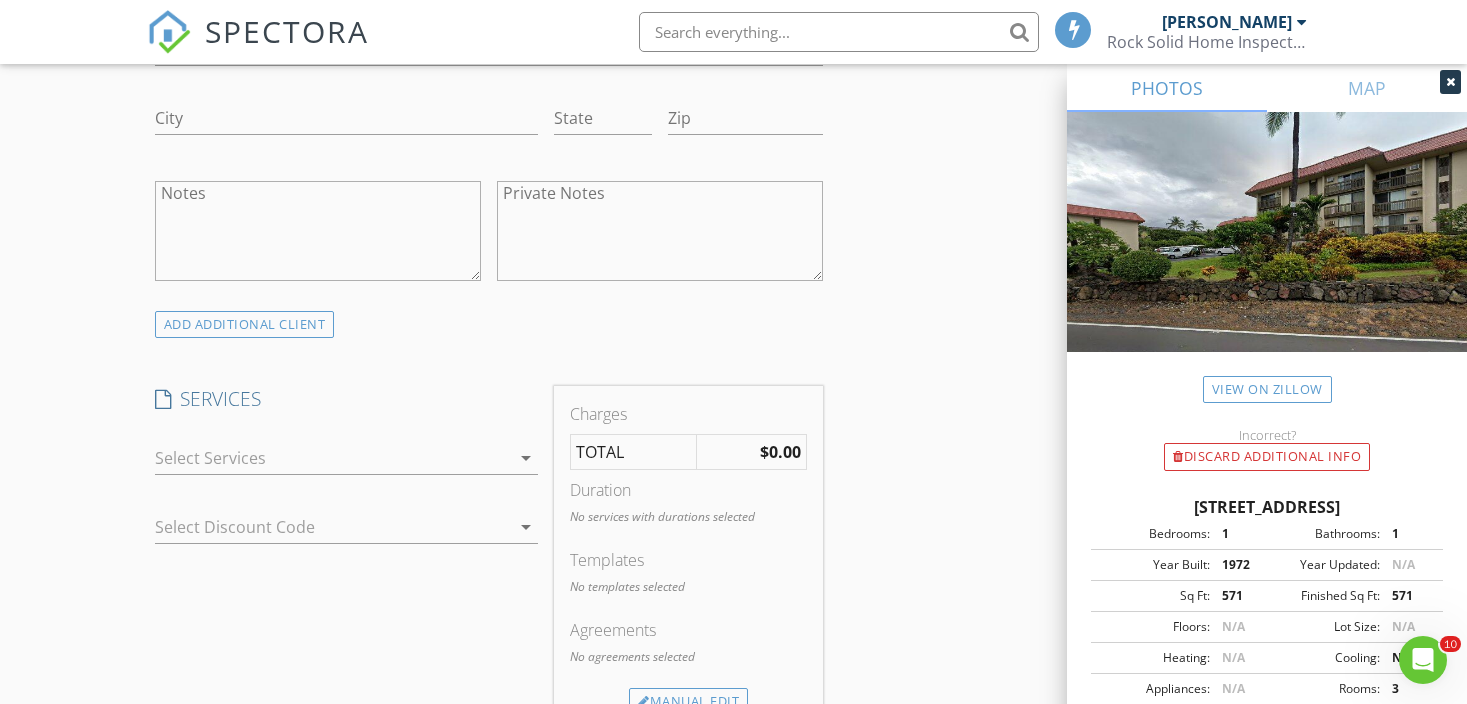 scroll, scrollTop: 1379, scrollLeft: 0, axis: vertical 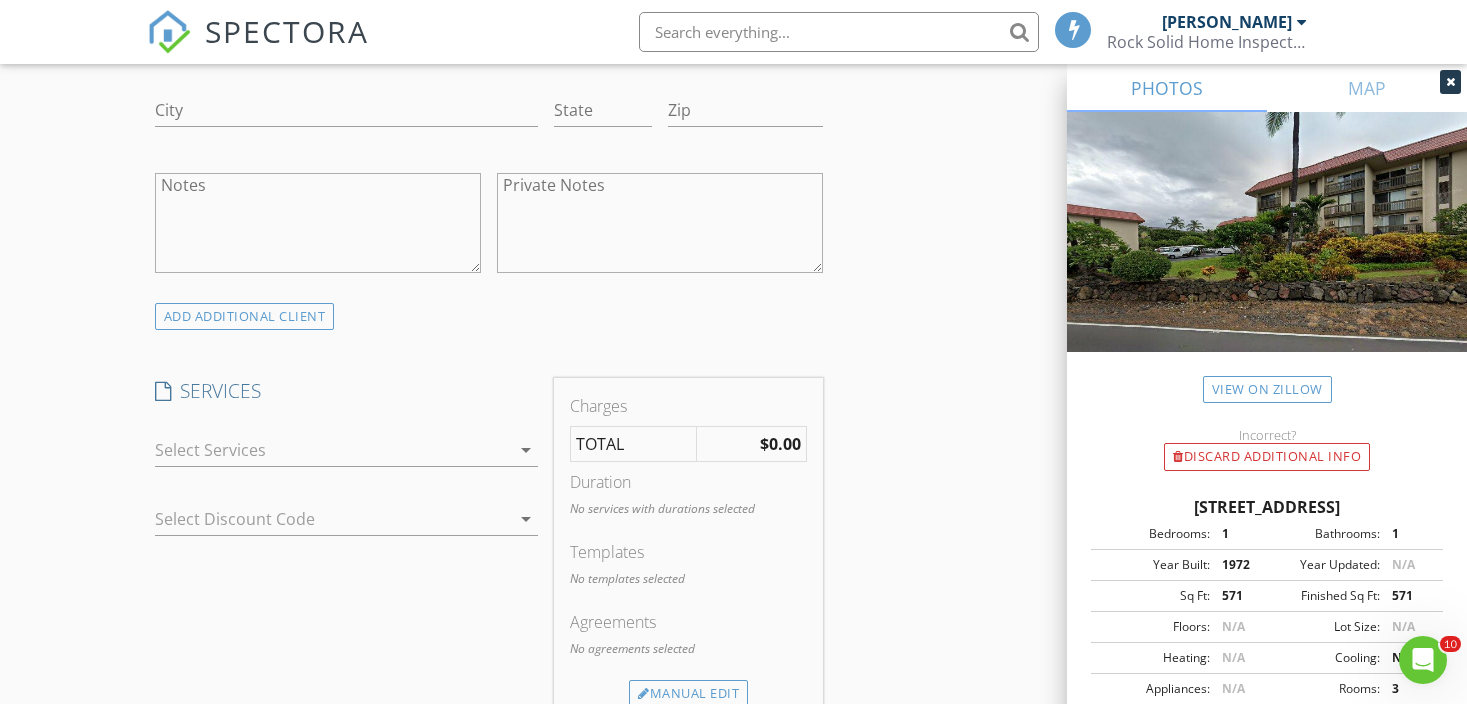 type on "808-218-2055" 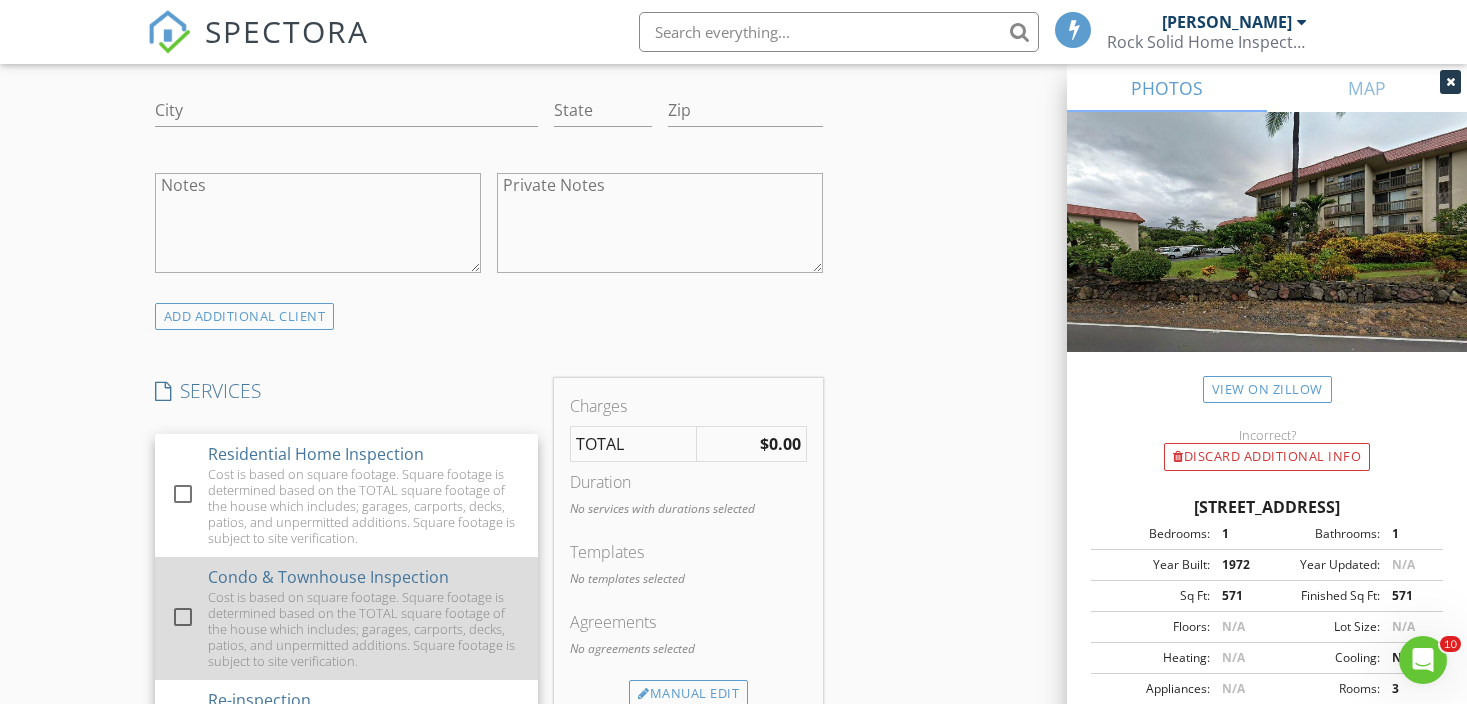 click on "Cost is based on square footage. Square footage is determined based on the TOTAL square footage of the house which includes; garages, carports, decks, patios, and unpermitted additions. Square footage is subject to site verification." at bounding box center [365, 629] 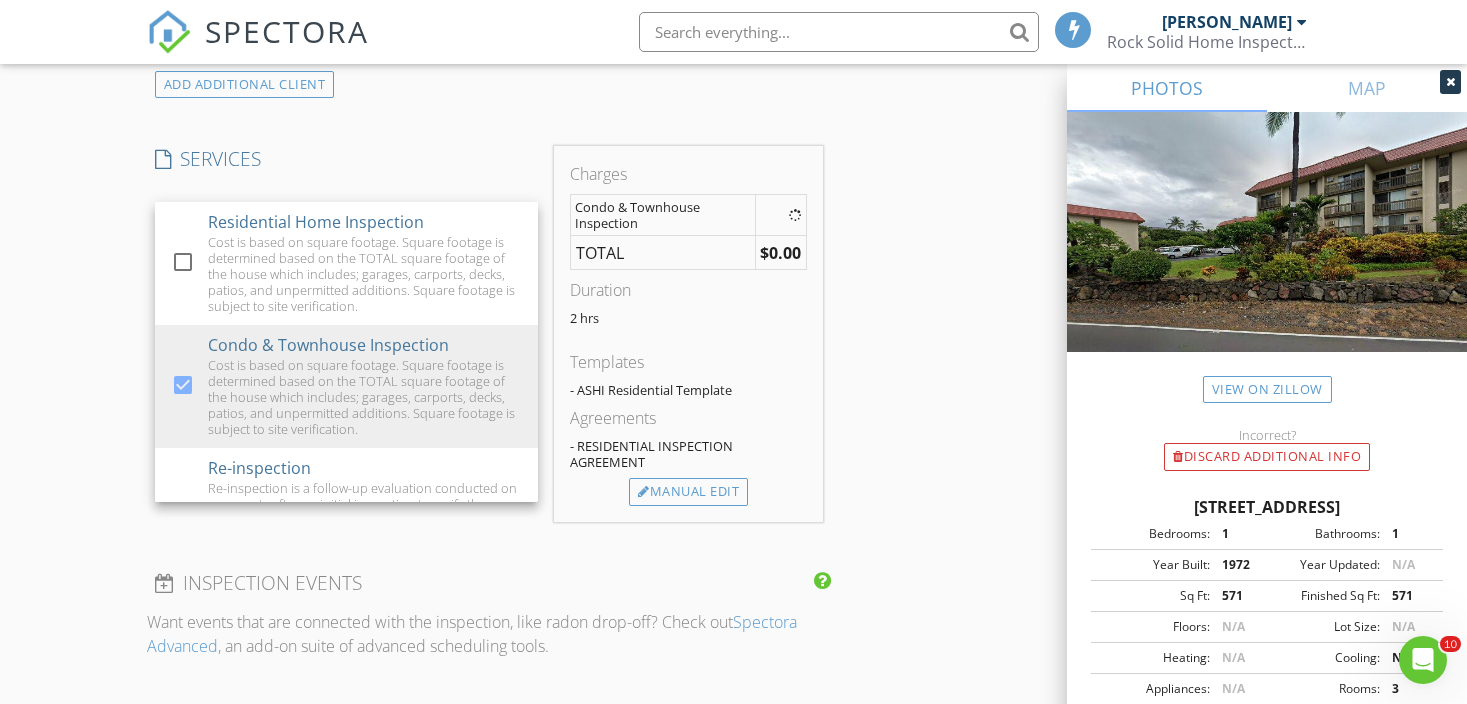 scroll, scrollTop: 1613, scrollLeft: 0, axis: vertical 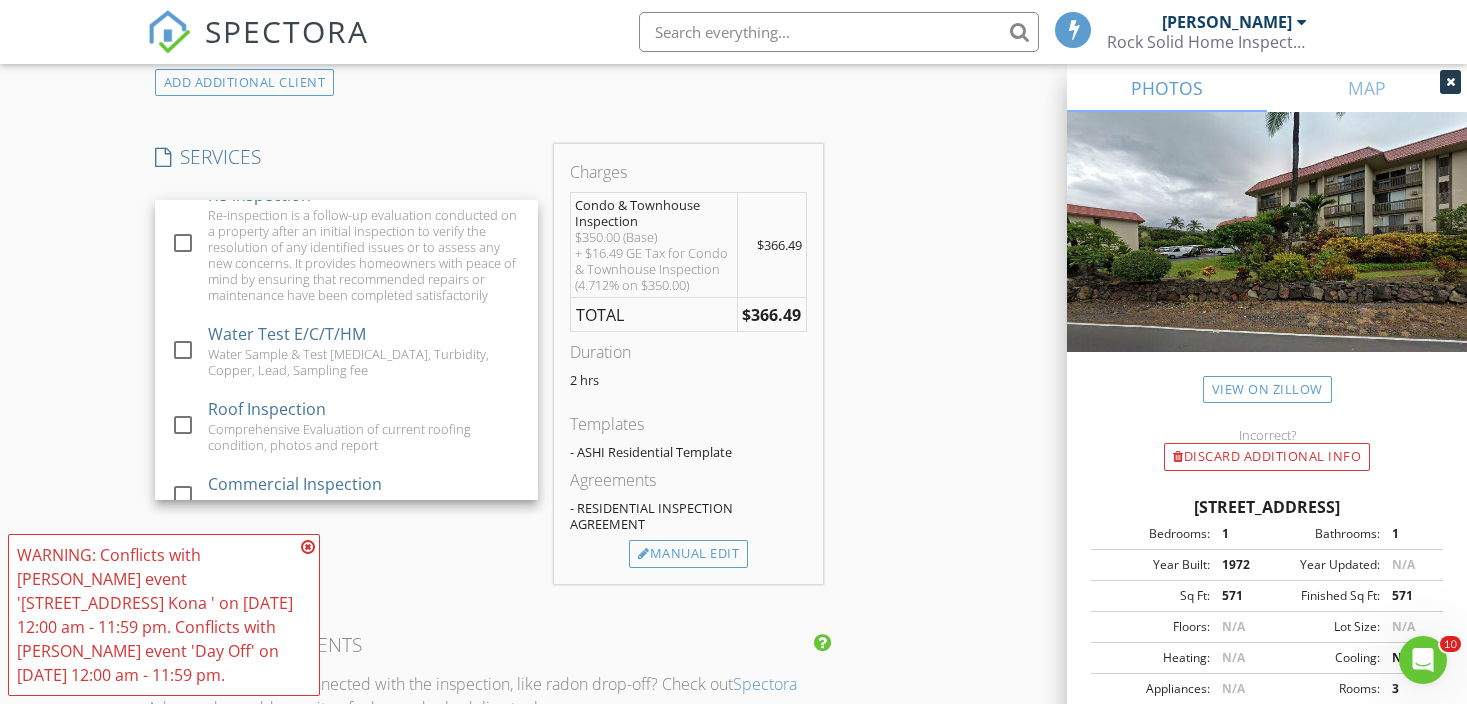 click at bounding box center [308, 547] 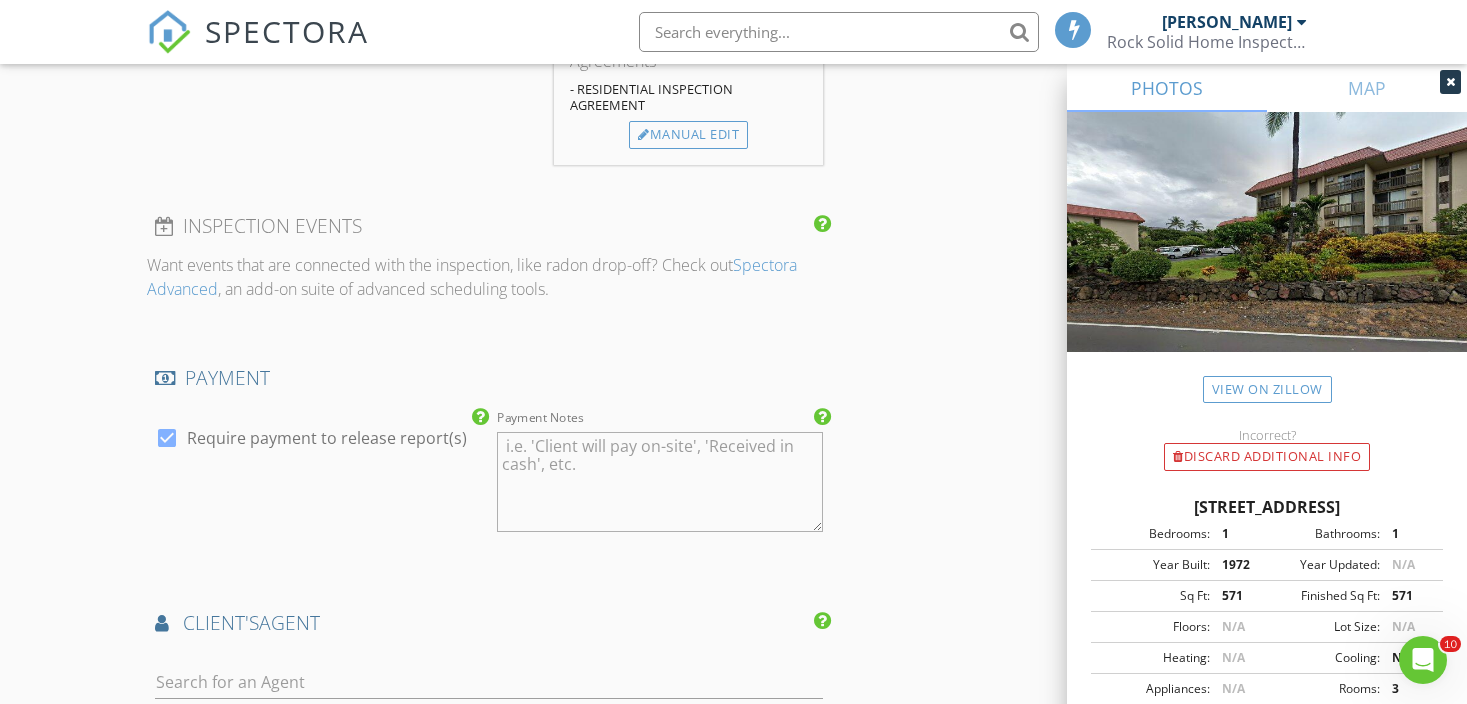 scroll, scrollTop: 2031, scrollLeft: 0, axis: vertical 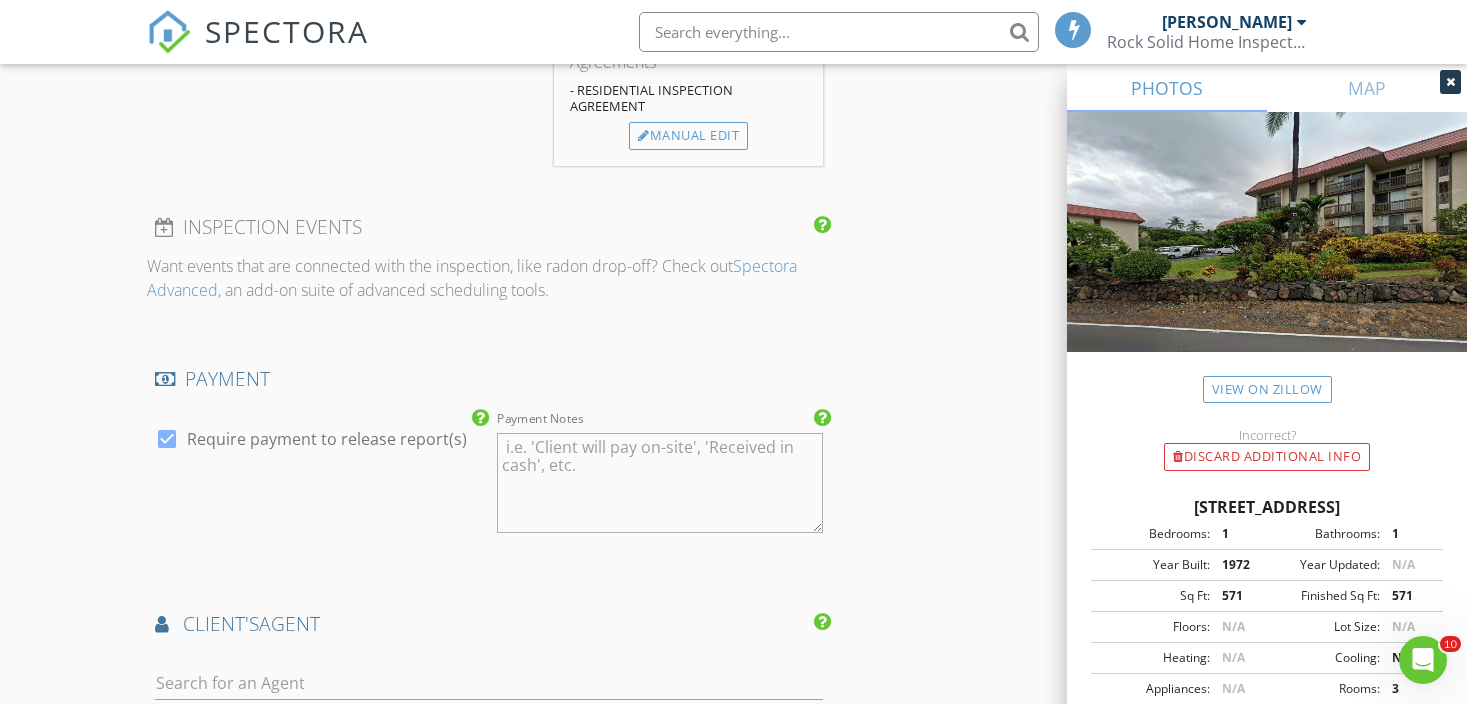 click at bounding box center (167, 439) 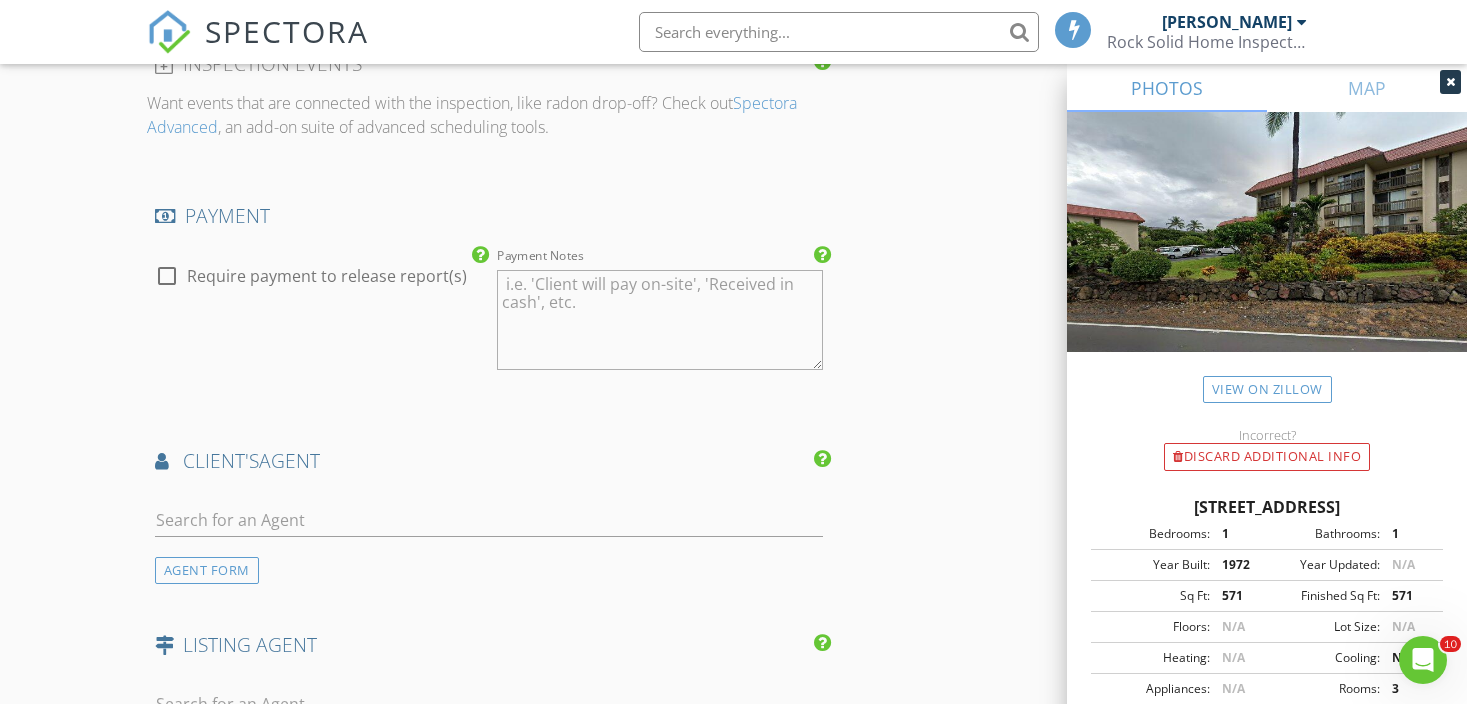 scroll, scrollTop: 2238, scrollLeft: 0, axis: vertical 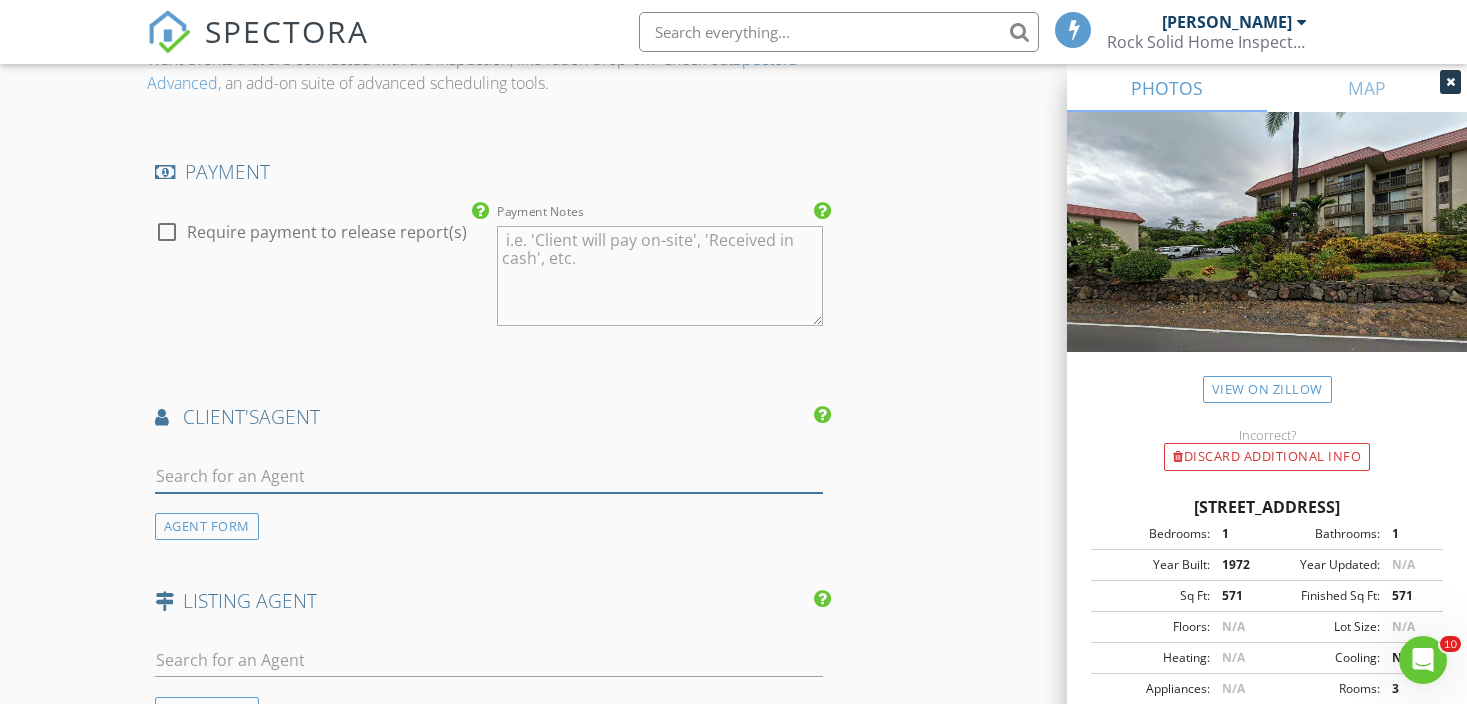 click at bounding box center (489, 476) 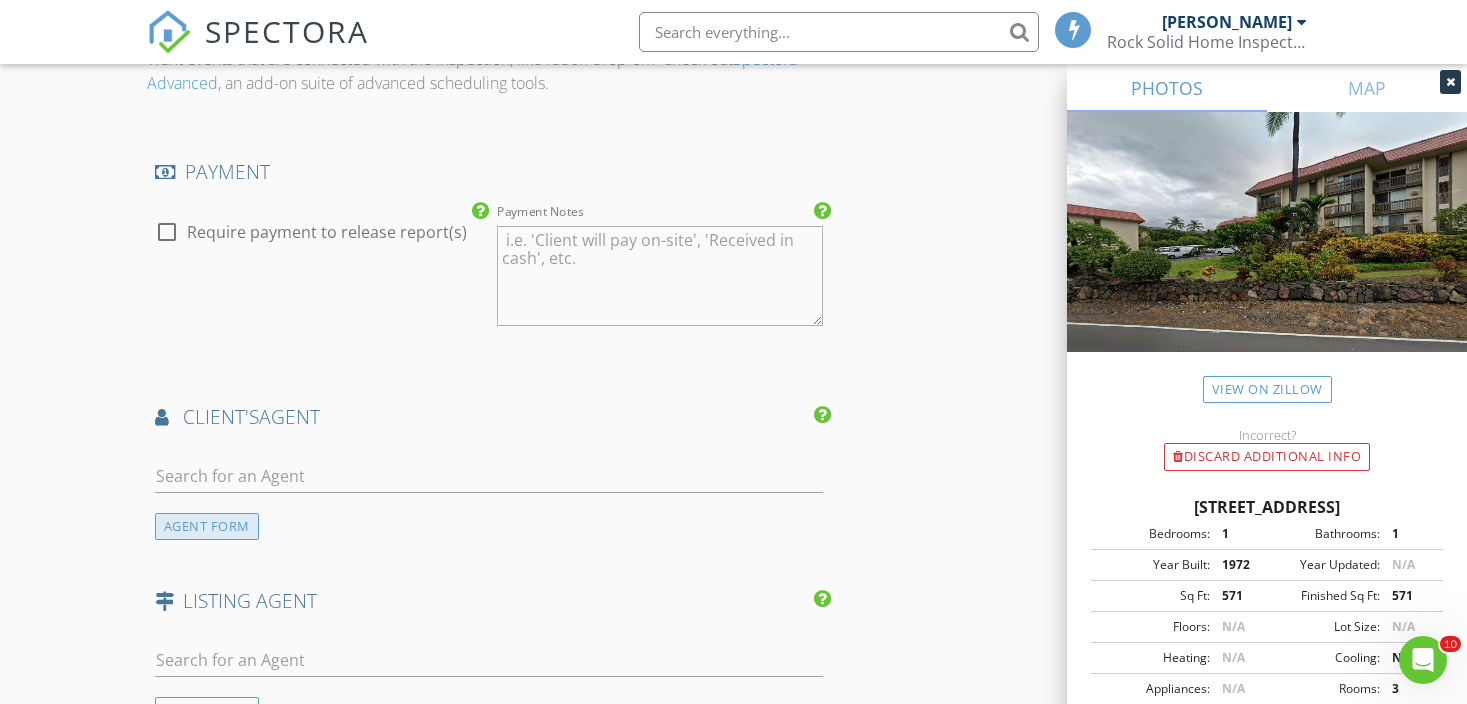 click on "AGENT FORM" at bounding box center [207, 526] 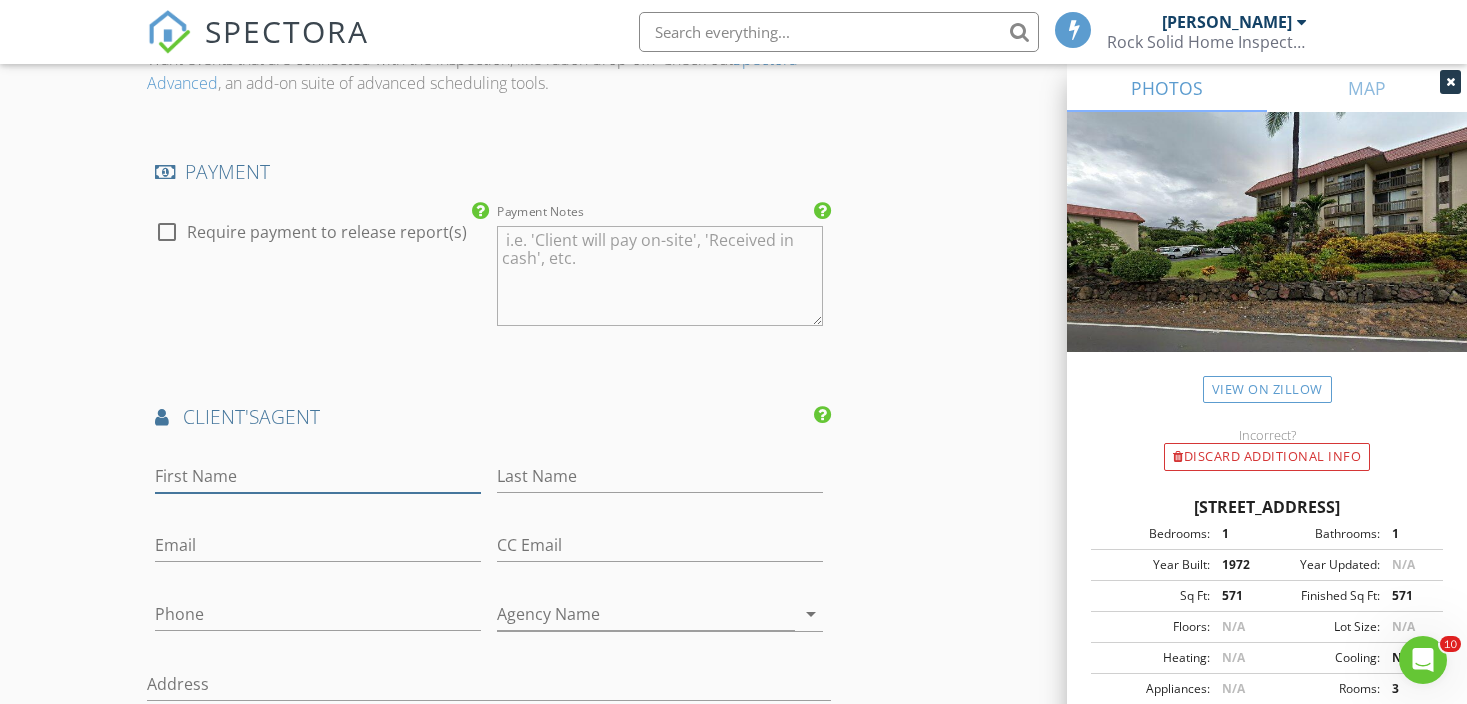 click on "First Name" at bounding box center [318, 476] 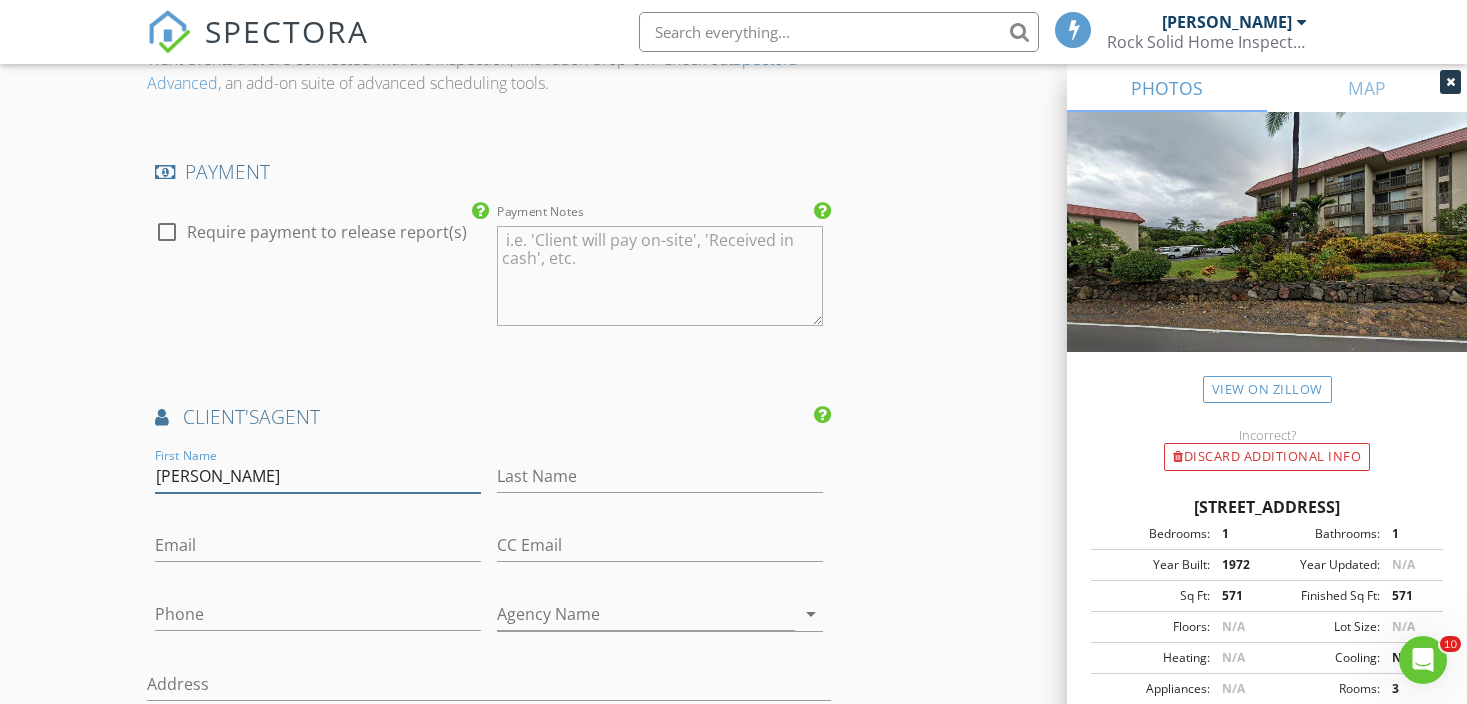 type on "Jason" 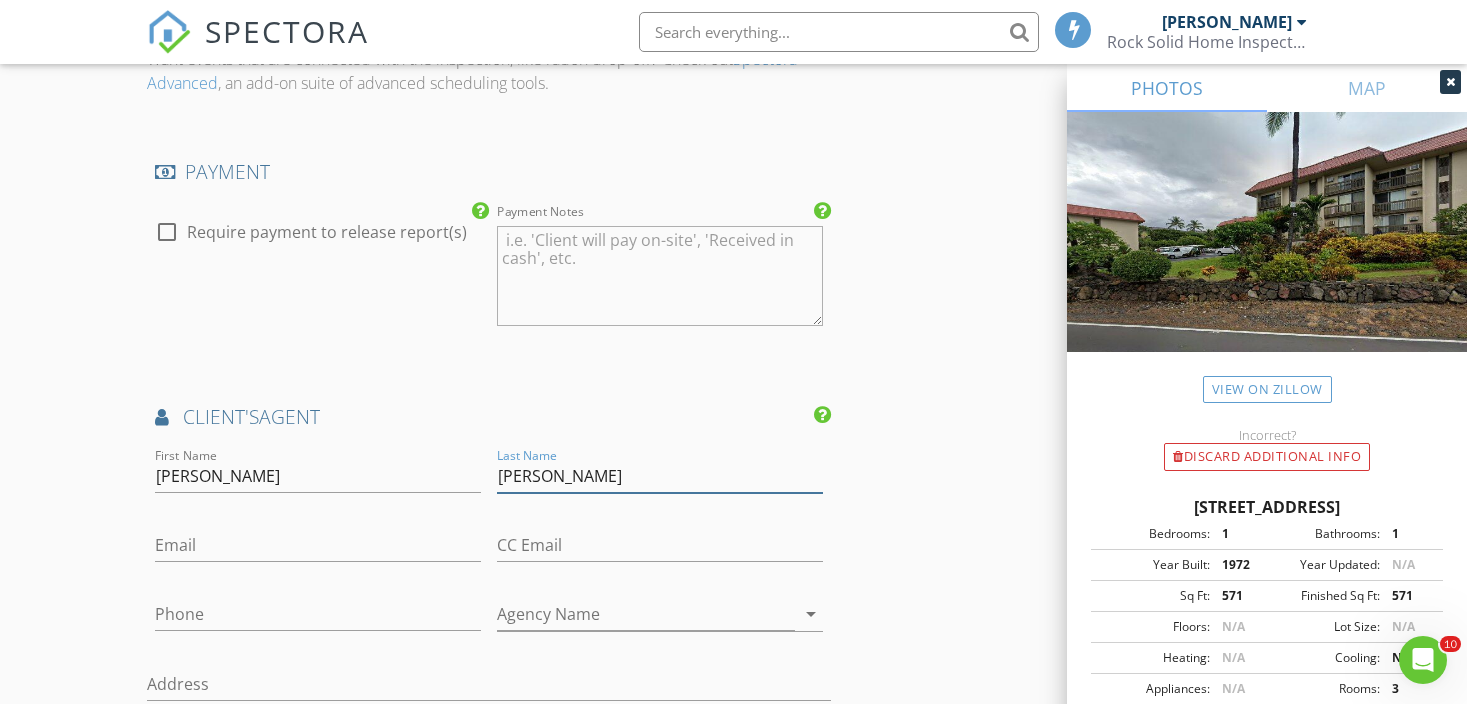 type on "Hamrick" 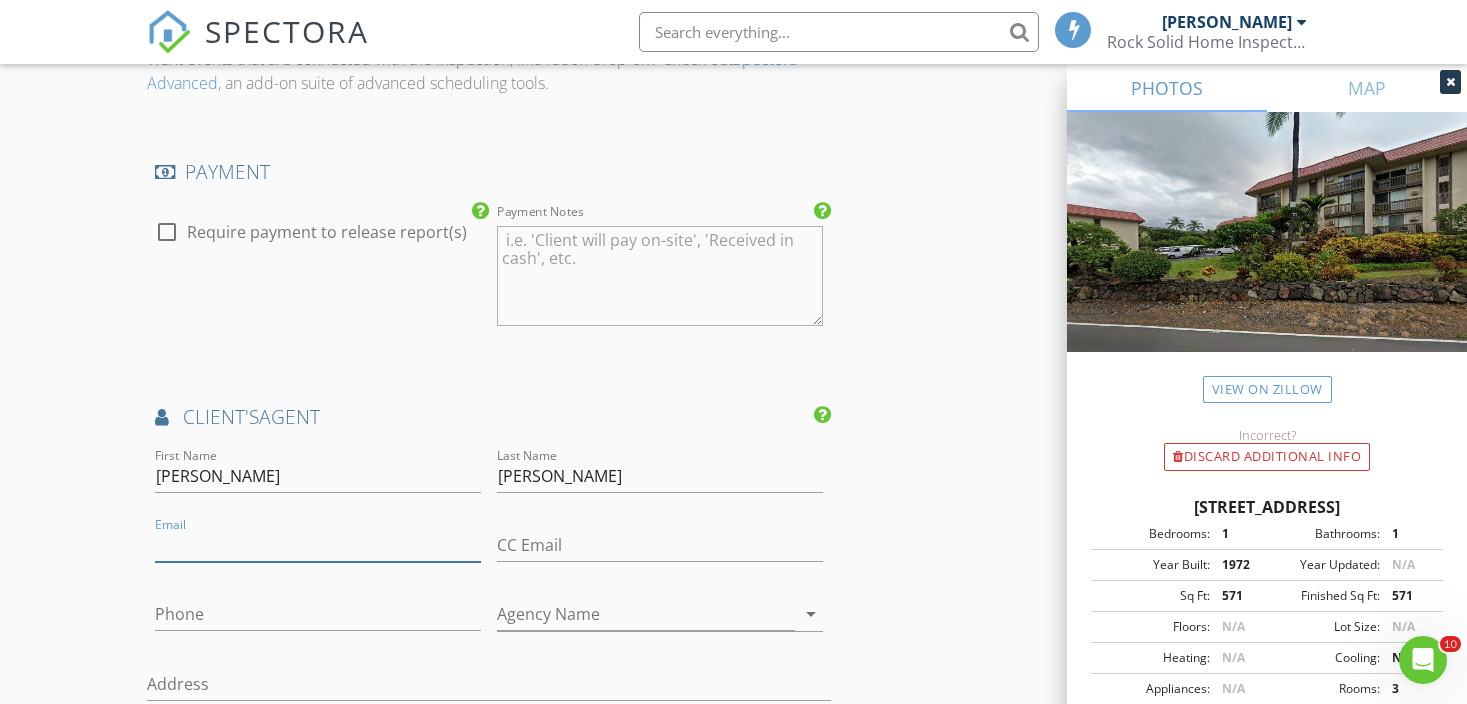 click on "Email" at bounding box center (318, 545) 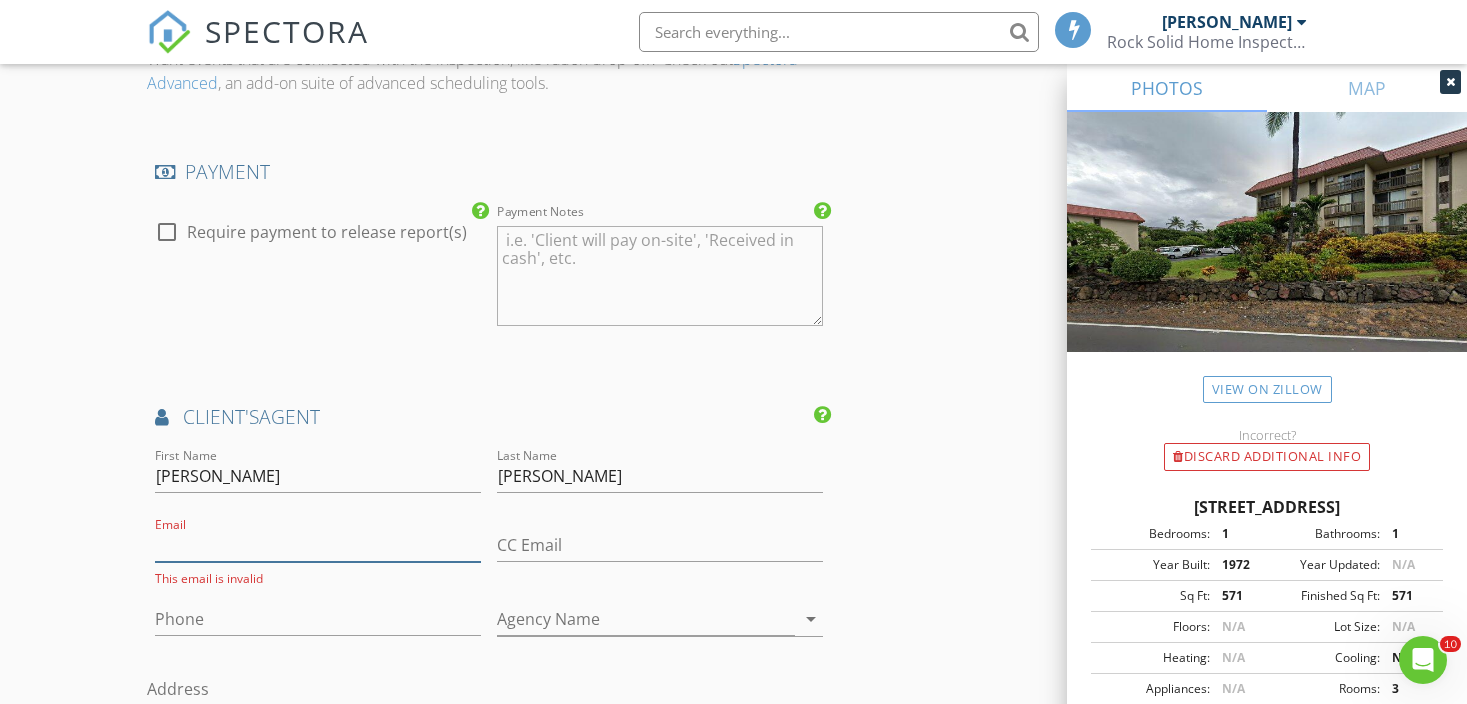 paste on "jason.hamrick@teamhbhomes.com" 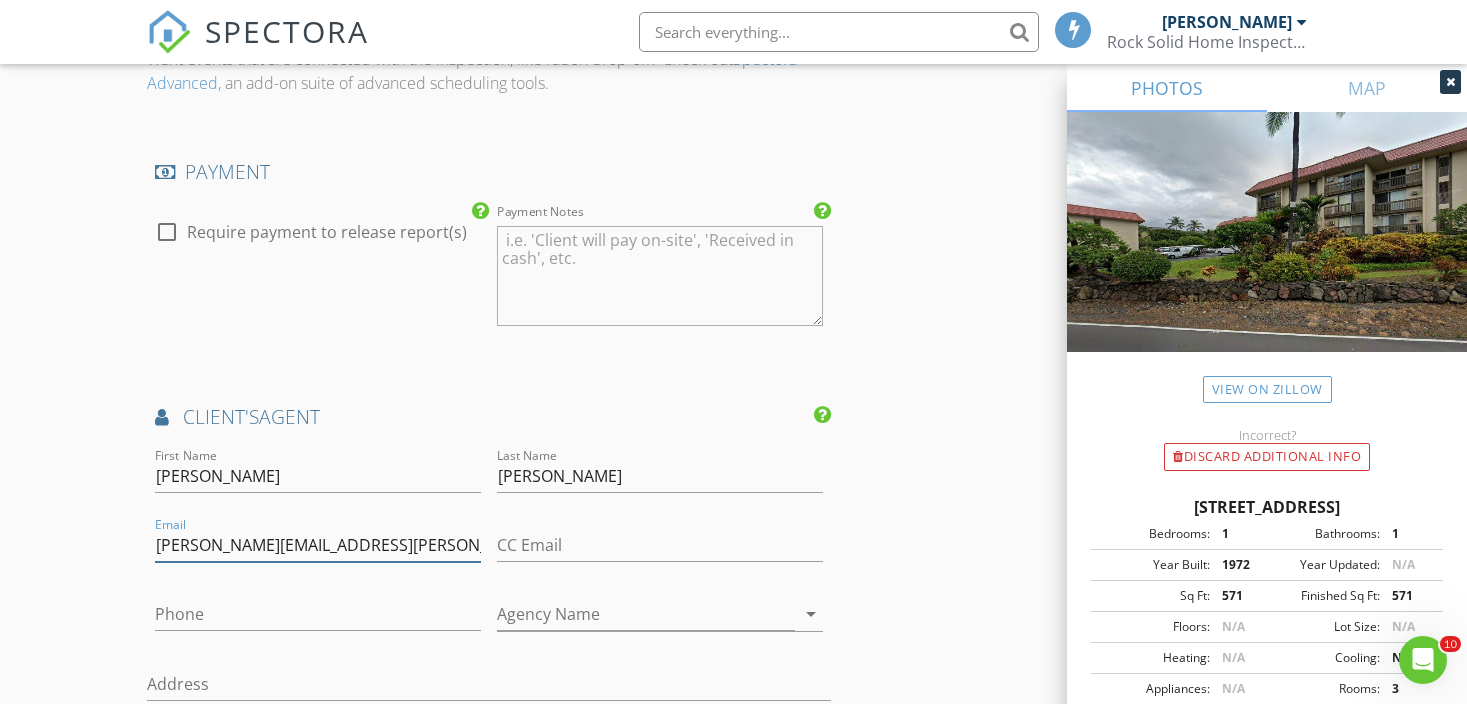 type on "jason.hamrick@teamhbhomes.com" 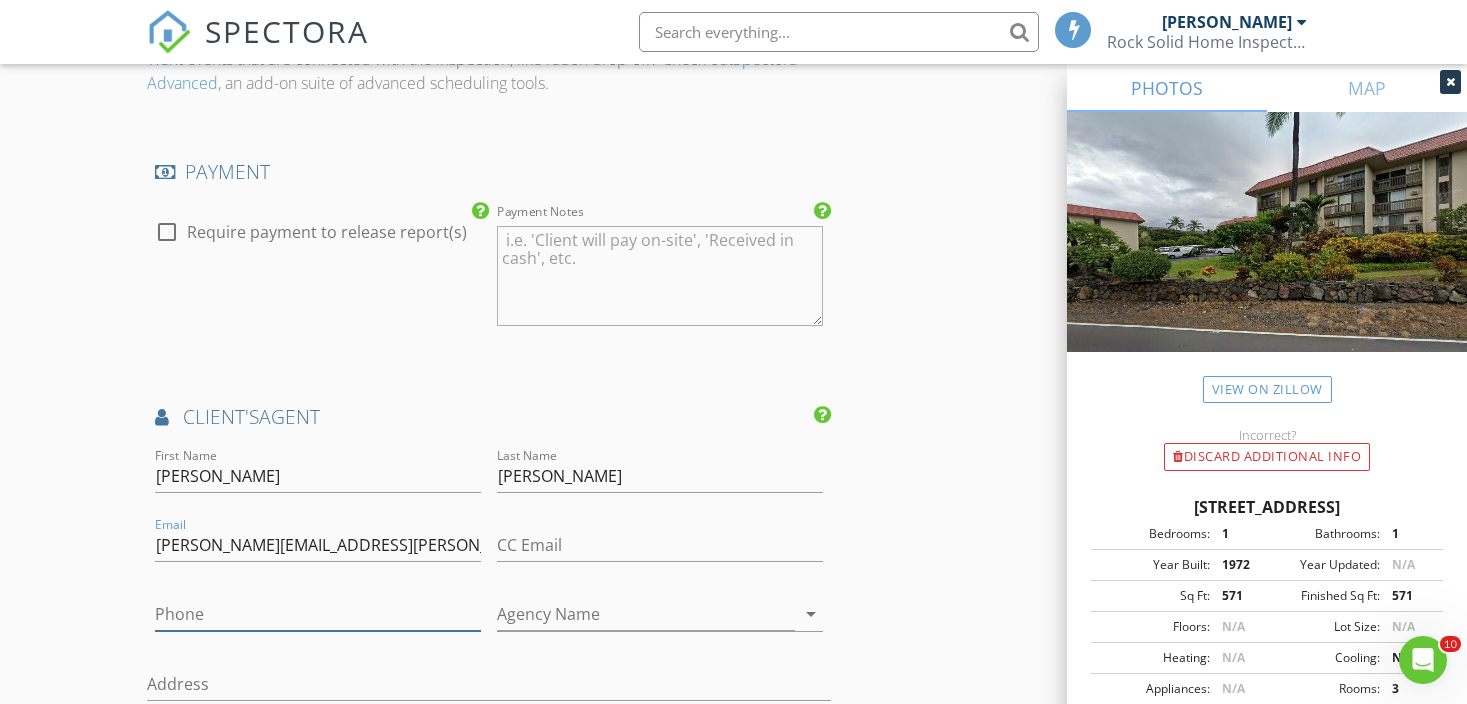 click on "Phone" at bounding box center [318, 614] 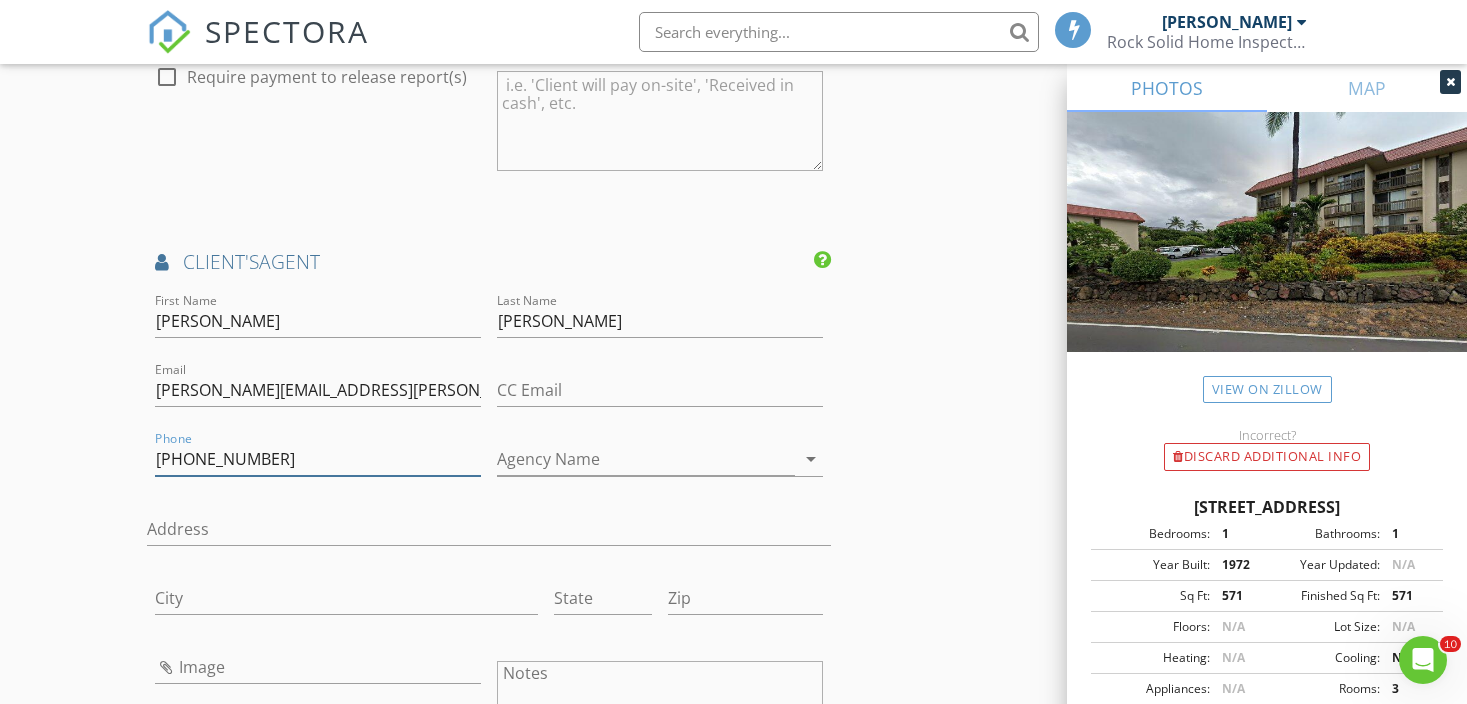 scroll, scrollTop: 2458, scrollLeft: 0, axis: vertical 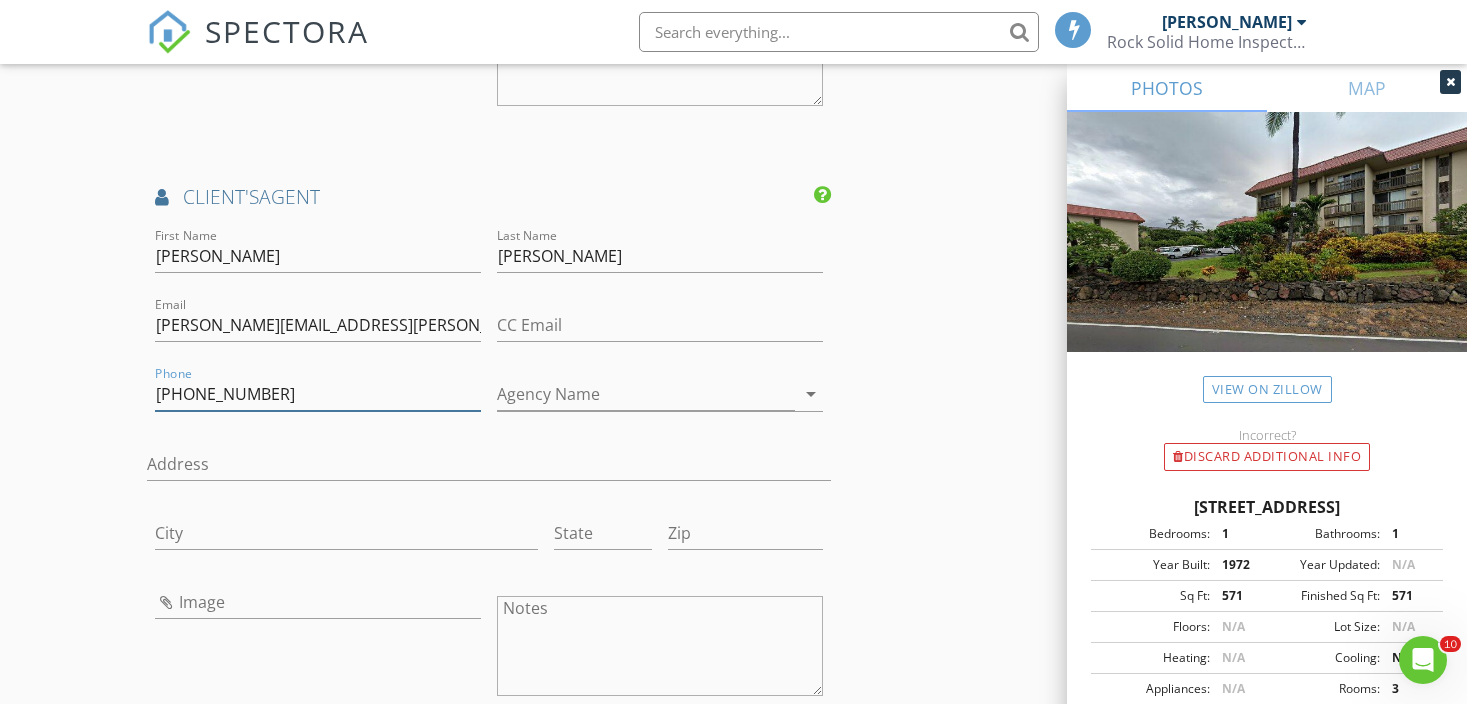 type on "808-489-7221" 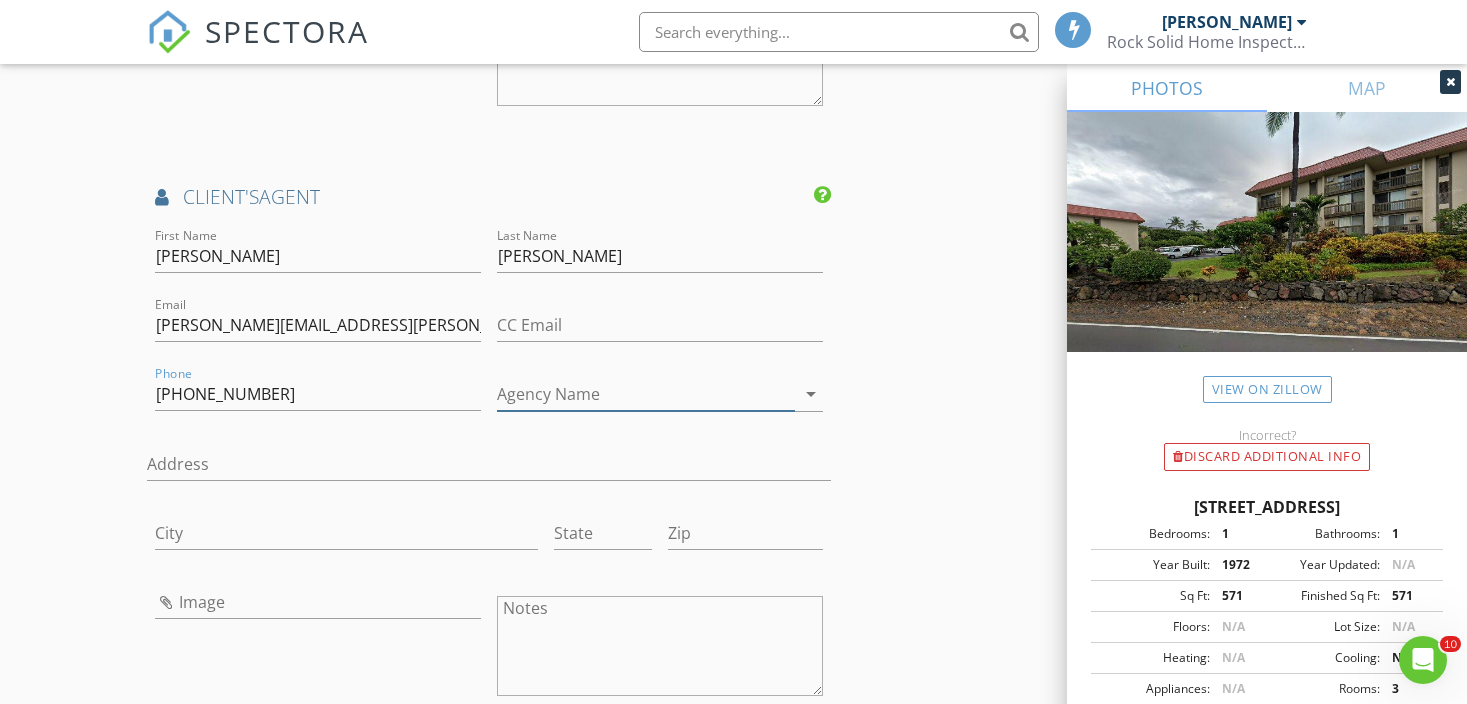click on "Agency Name" at bounding box center (646, 394) 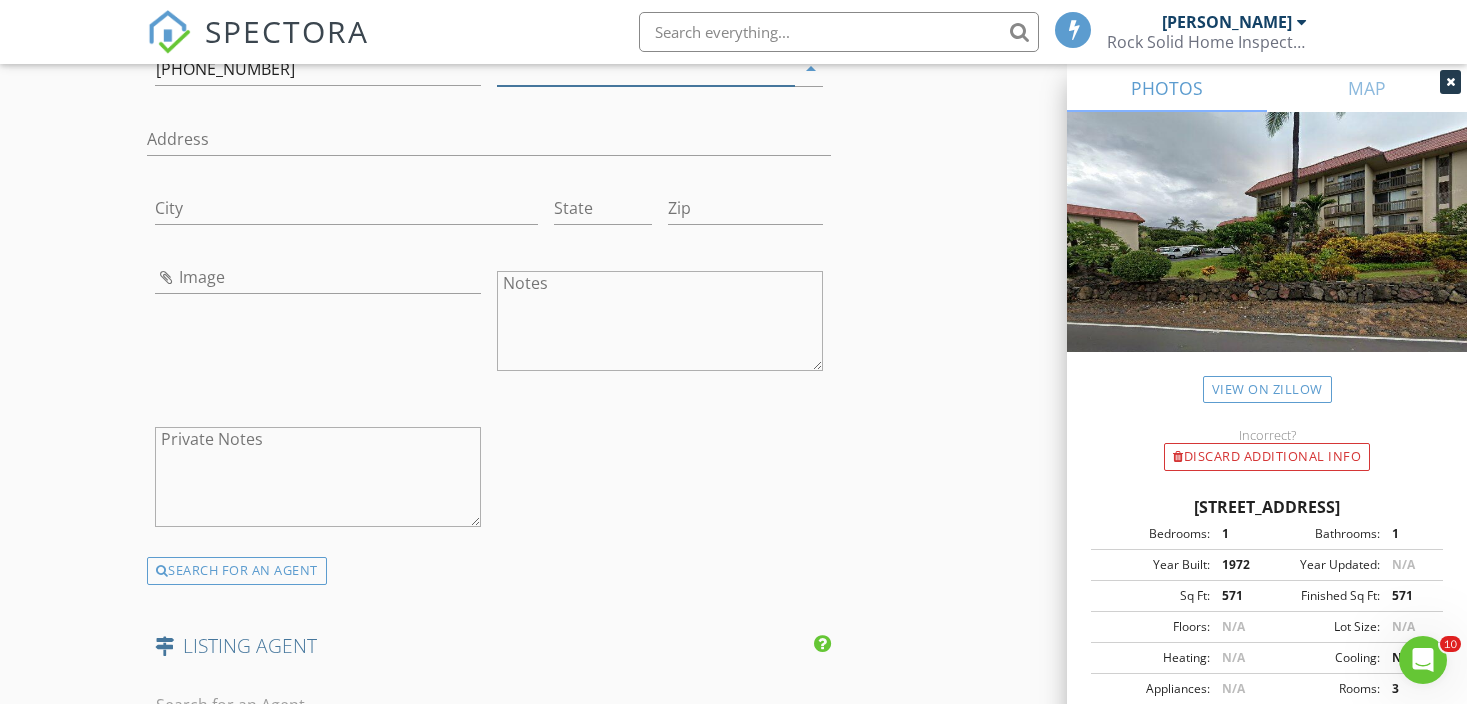 scroll, scrollTop: 3184, scrollLeft: 0, axis: vertical 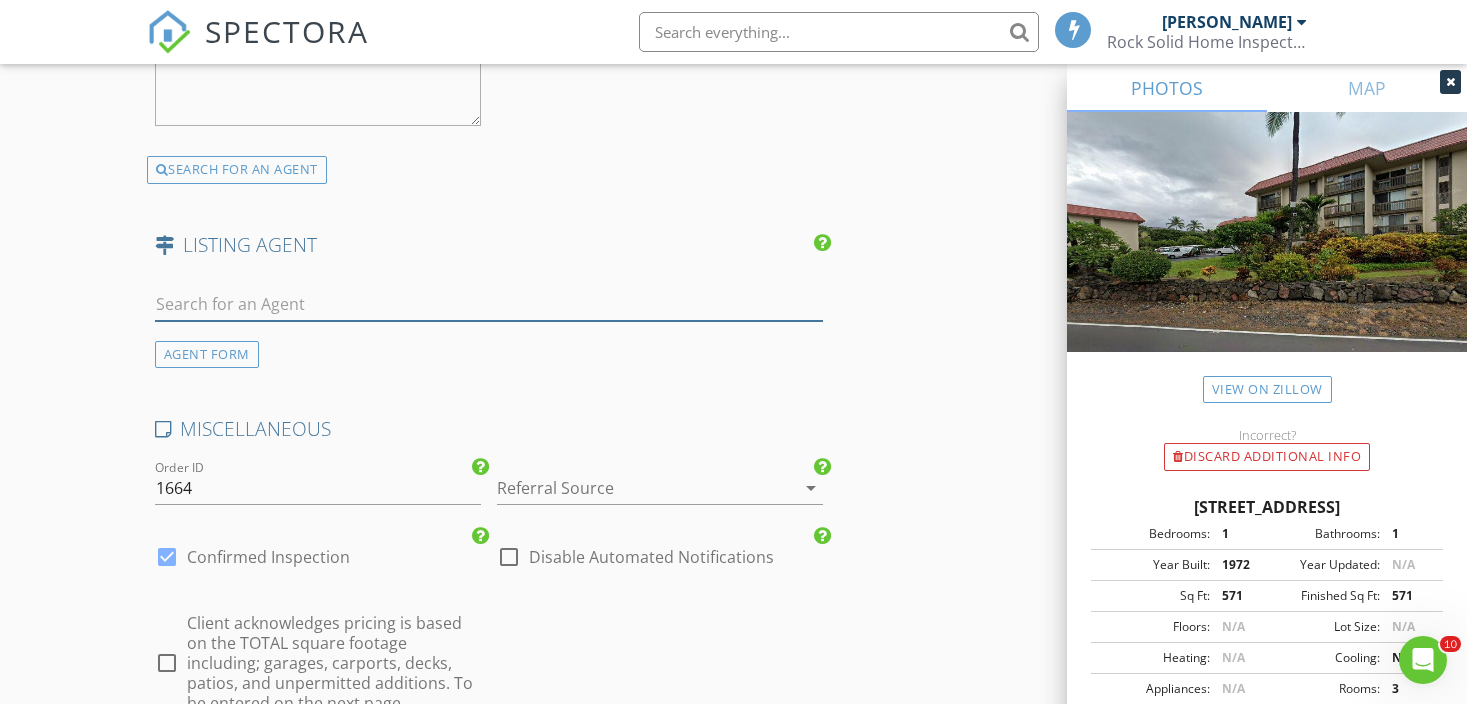 click at bounding box center [489, 304] 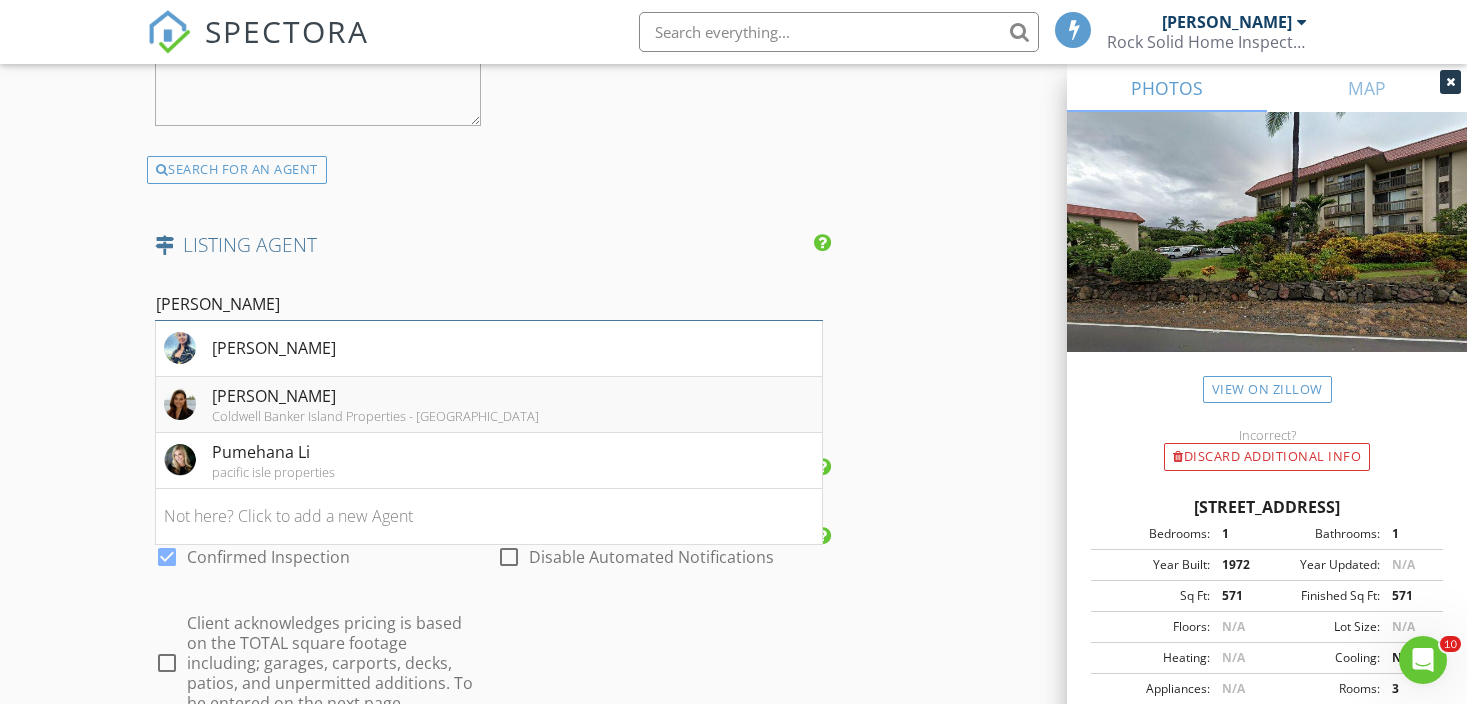 type on "sophia" 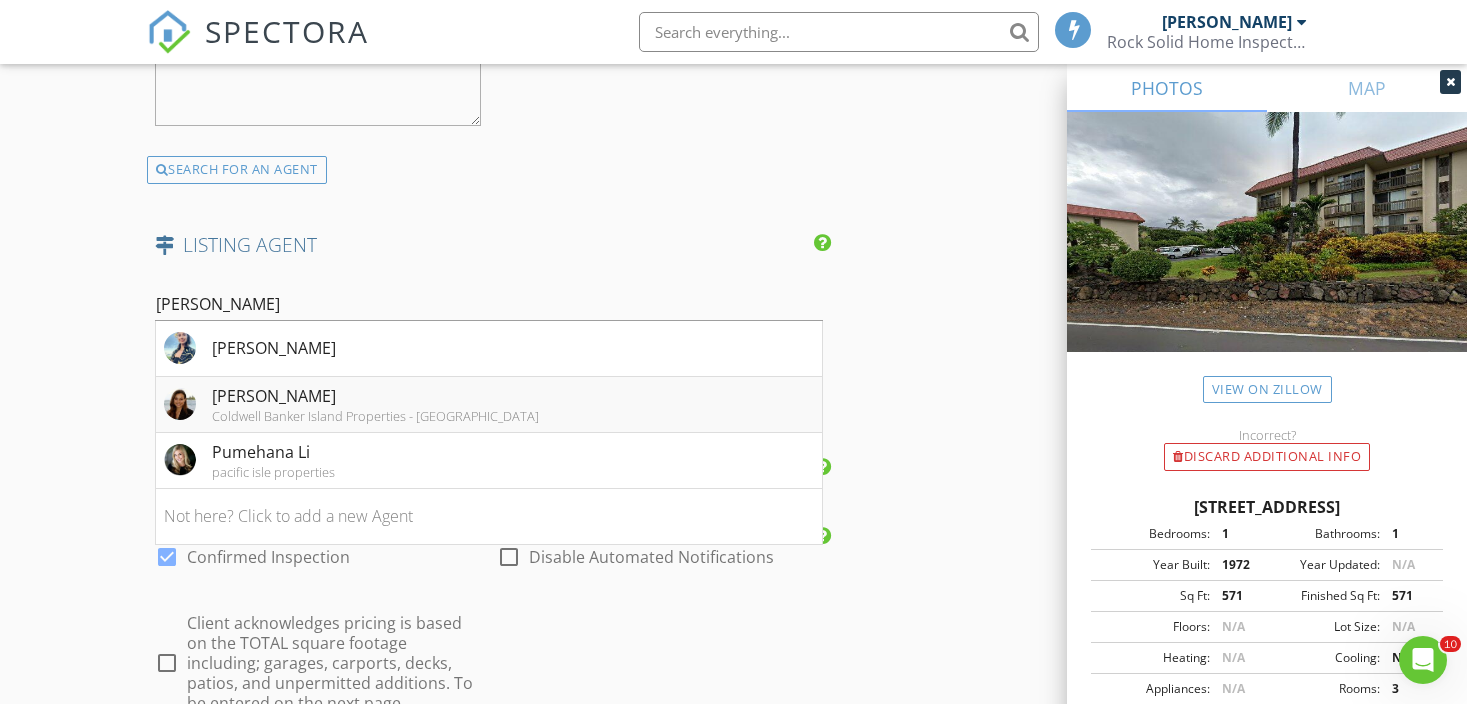 click on "Sophia Yunis" at bounding box center (375, 396) 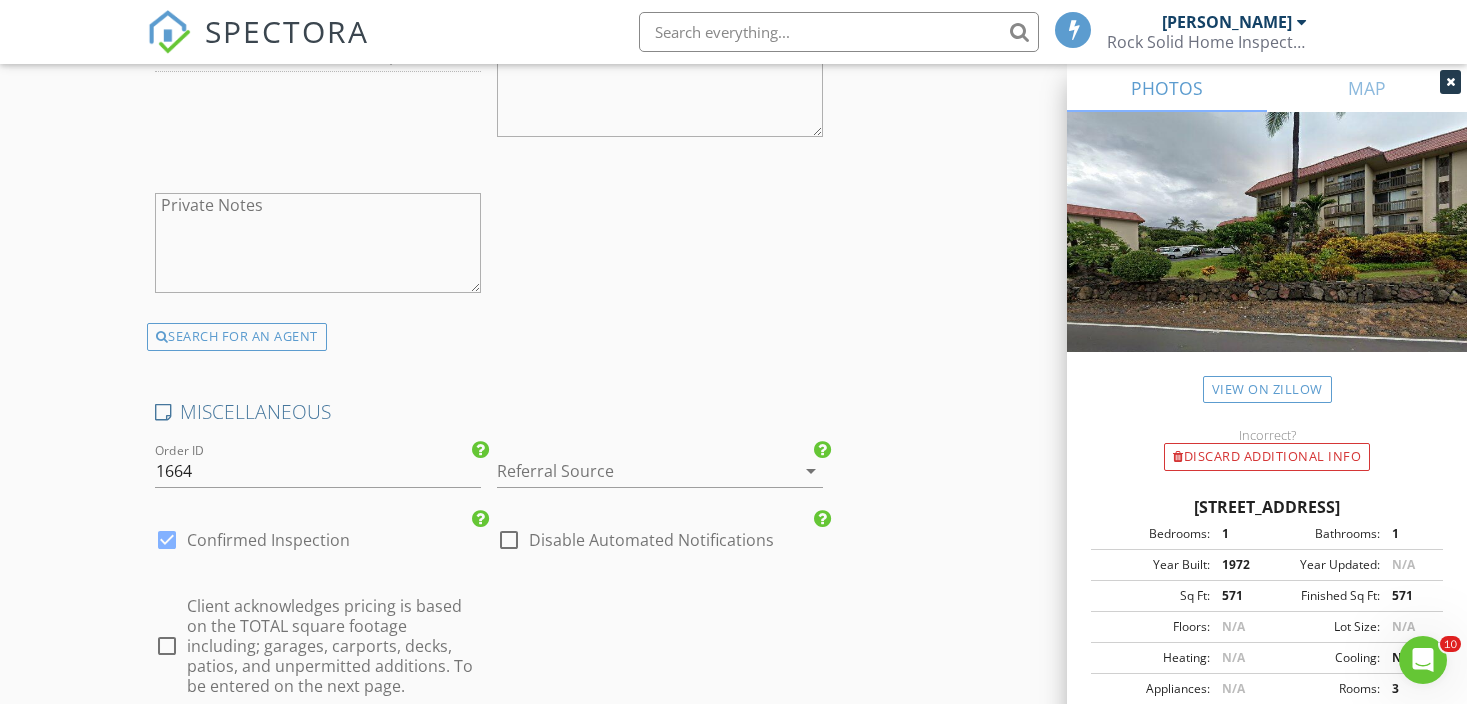 scroll, scrollTop: 3925, scrollLeft: 0, axis: vertical 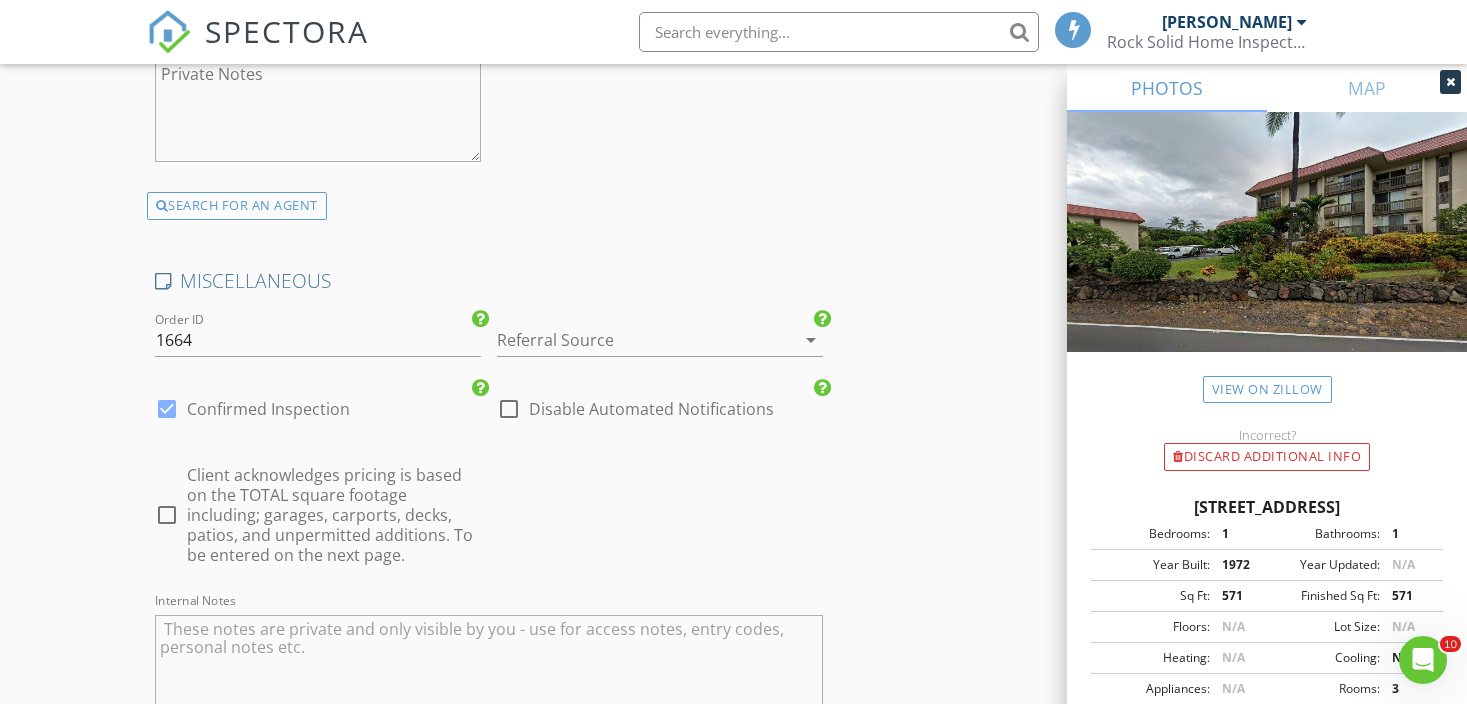 click on "Referral Source arrow_drop_down" at bounding box center [660, 342] 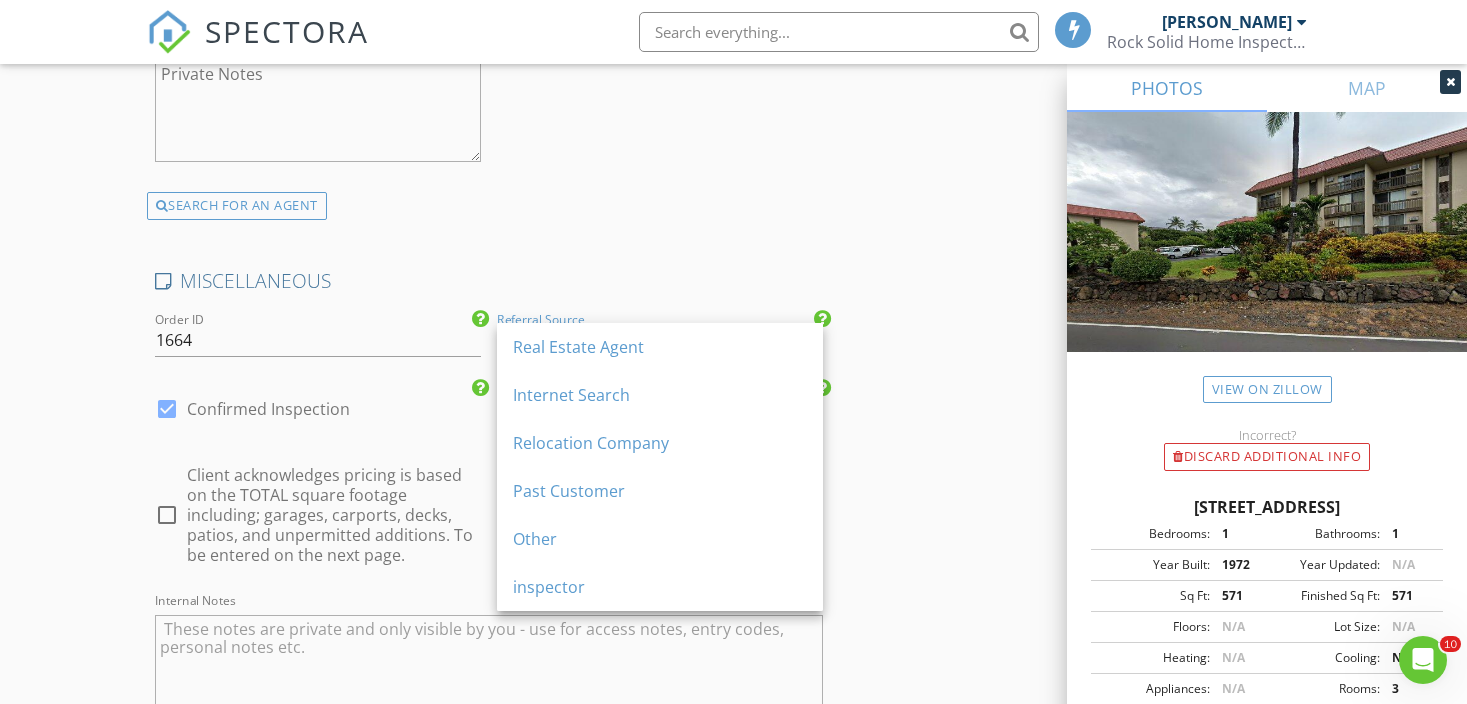 click on "Real Estate Agent" at bounding box center (660, 347) 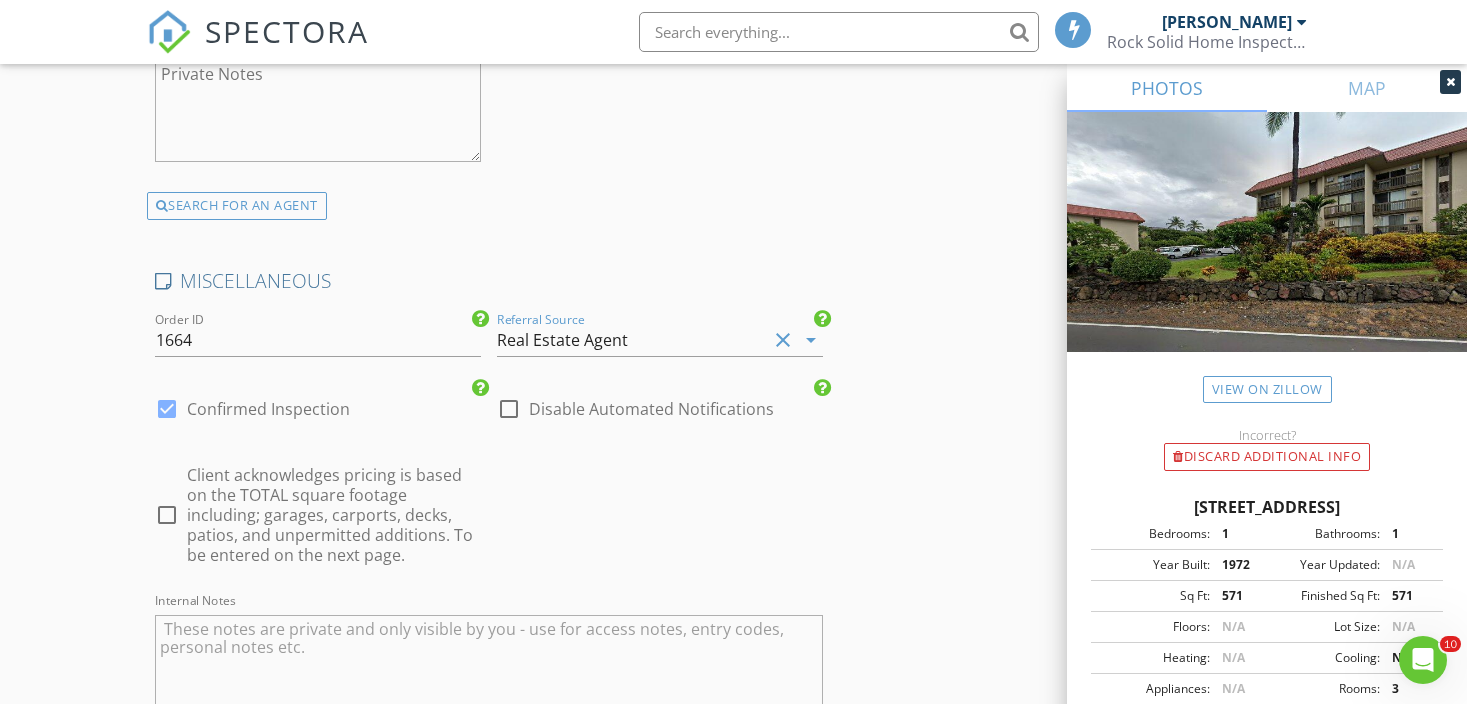 click on "check_box_outline_blank   Client acknowledges pricing is based on the TOTAL square footage including; garages, carports, decks, patios, and unpermitted additions. To be entered on the next page." at bounding box center (318, 515) 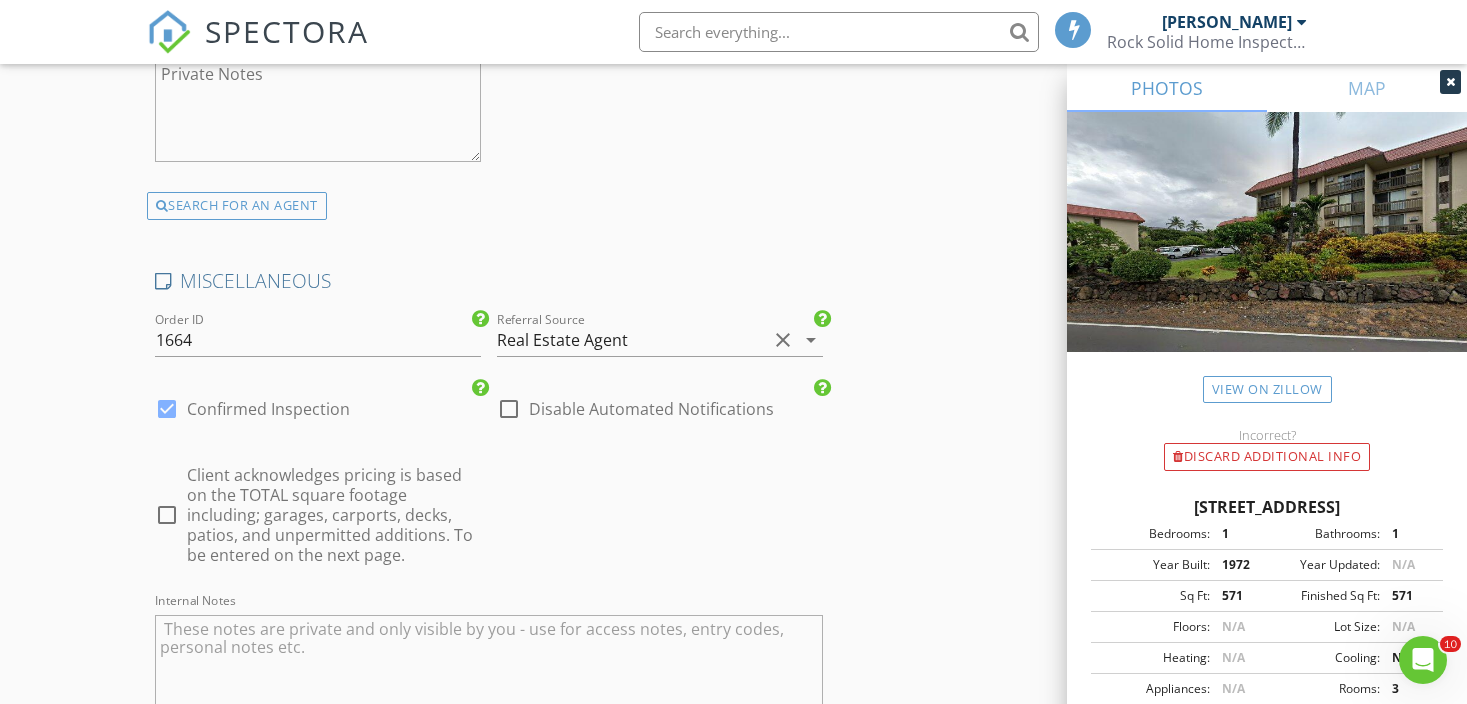 click at bounding box center [167, 515] 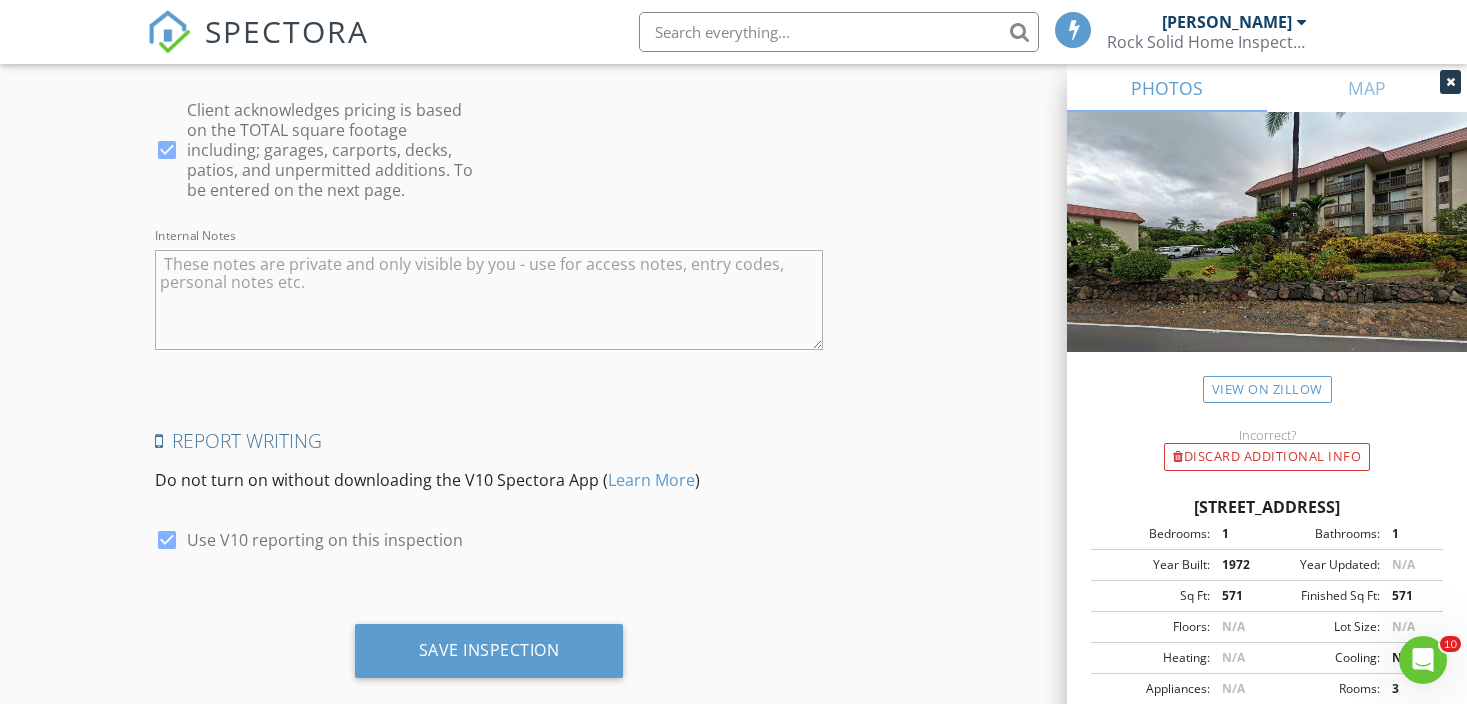 scroll, scrollTop: 4326, scrollLeft: 0, axis: vertical 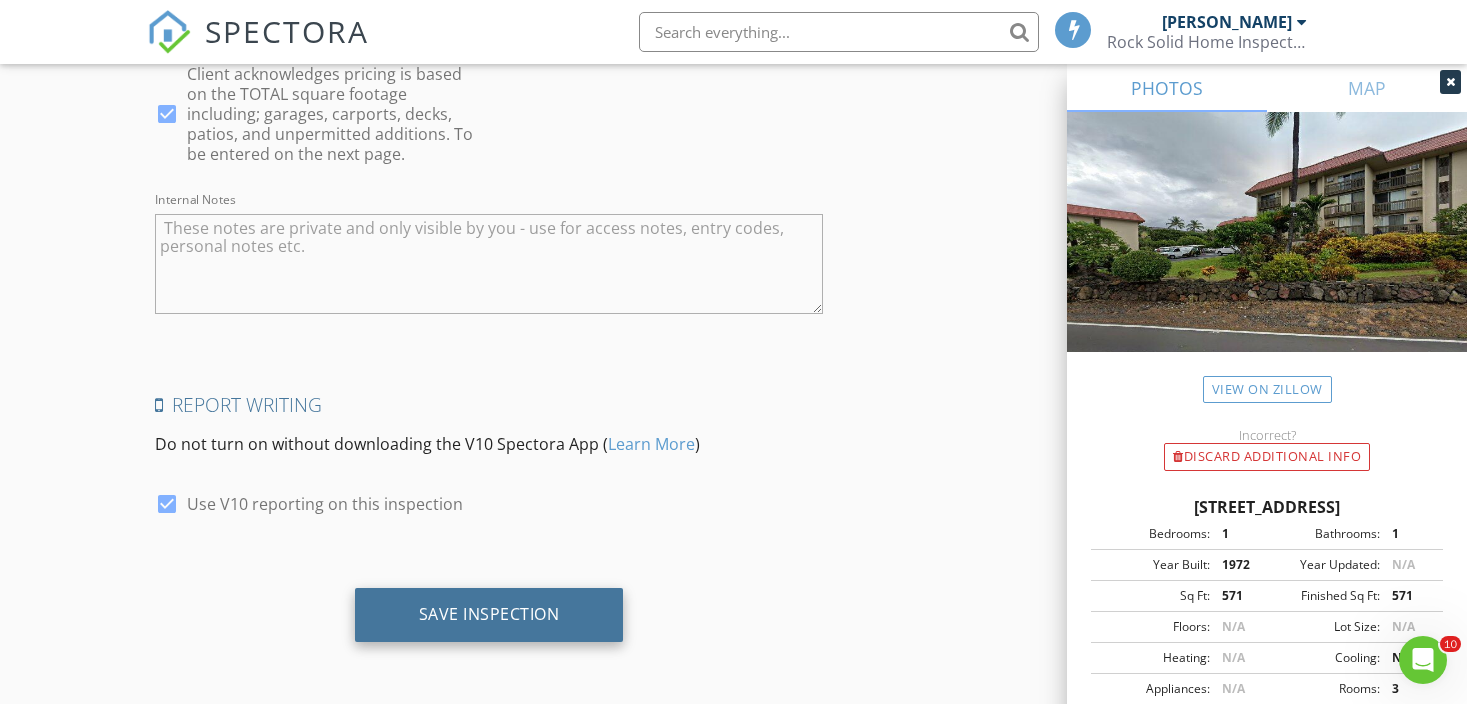 click on "Save Inspection" at bounding box center (489, 614) 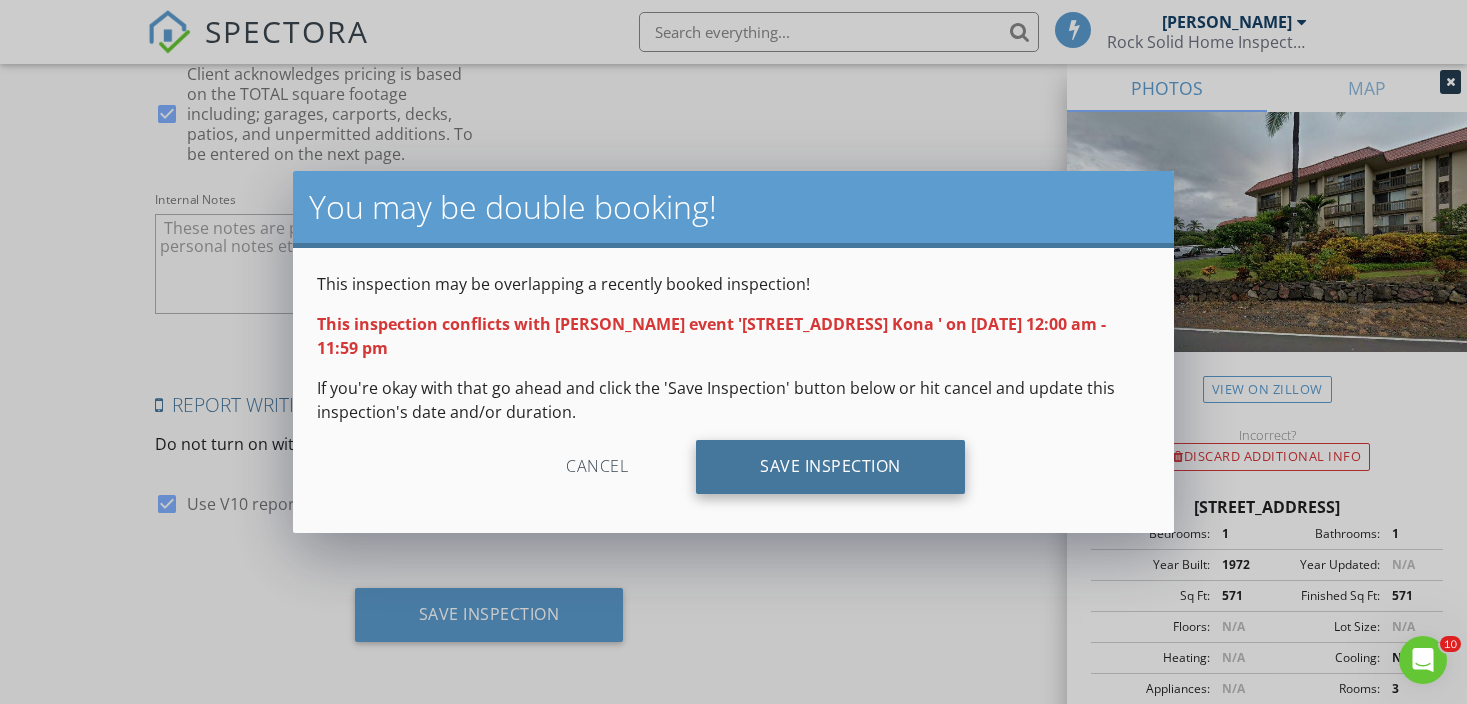 click on "Save Inspection" at bounding box center [830, 467] 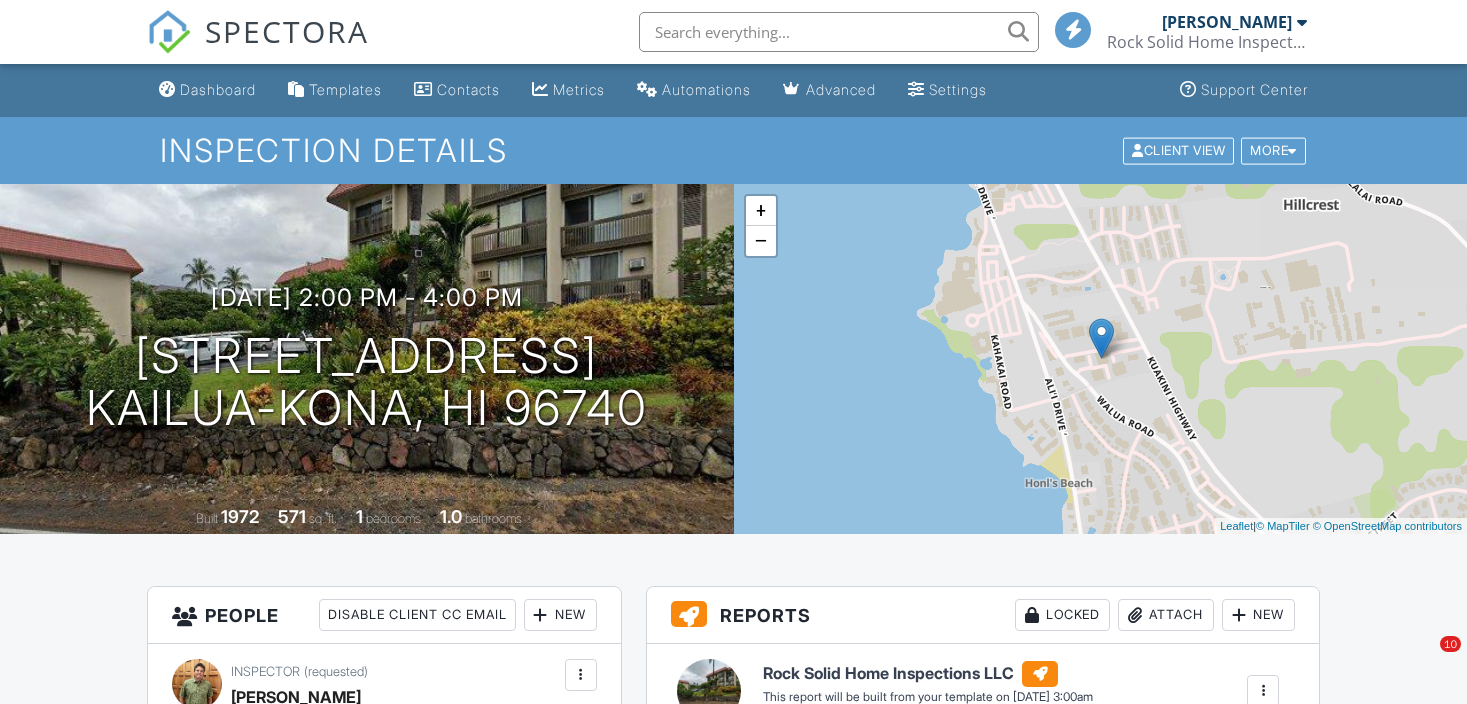 scroll, scrollTop: 0, scrollLeft: 0, axis: both 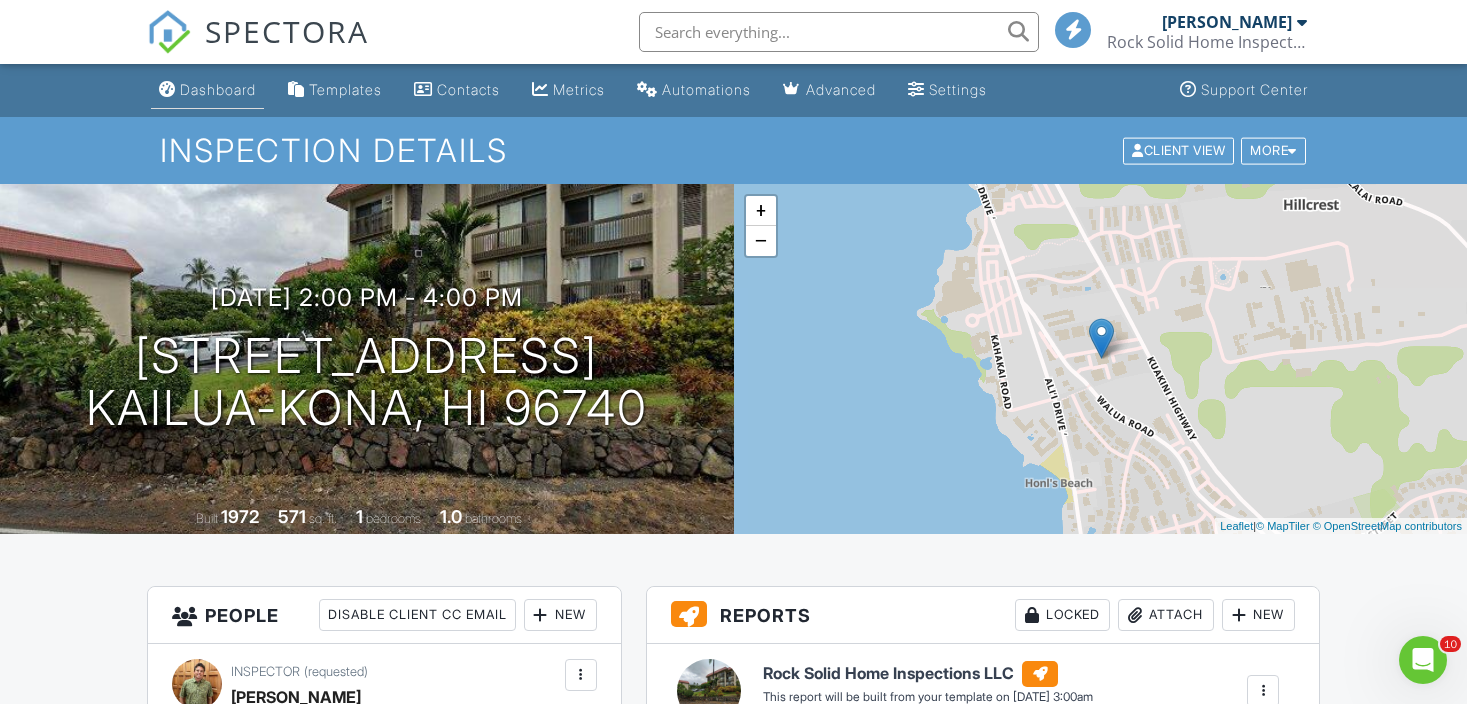 click on "Dashboard" at bounding box center (207, 90) 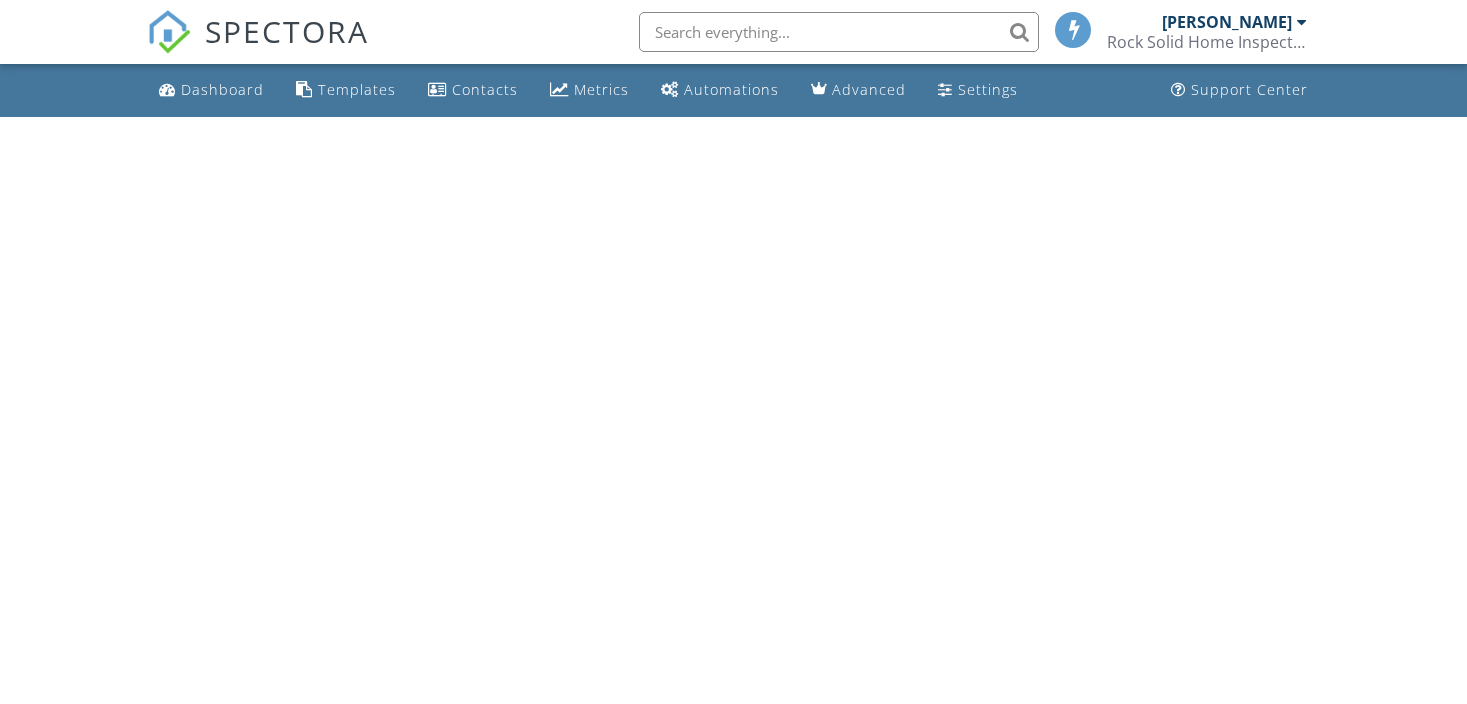 scroll, scrollTop: 0, scrollLeft: 0, axis: both 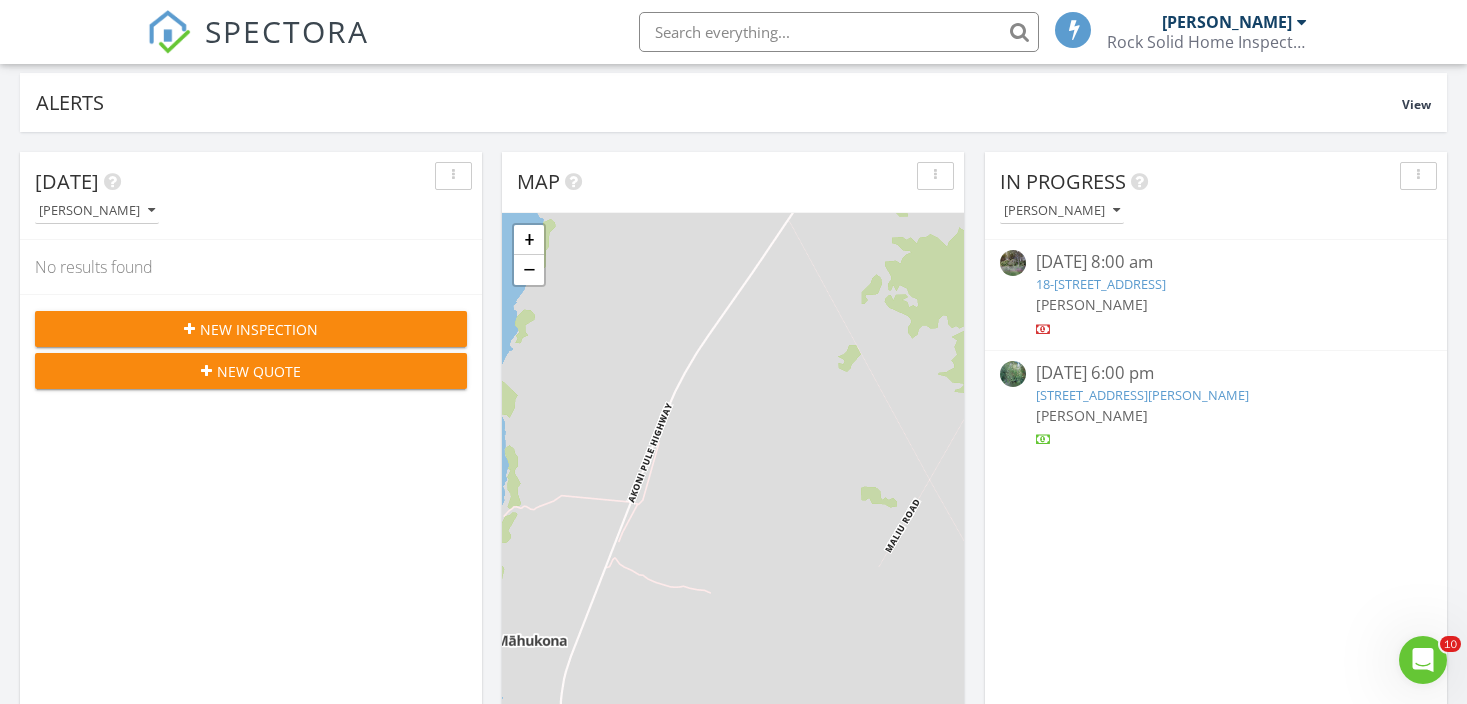 click on "New Inspection" at bounding box center (259, 329) 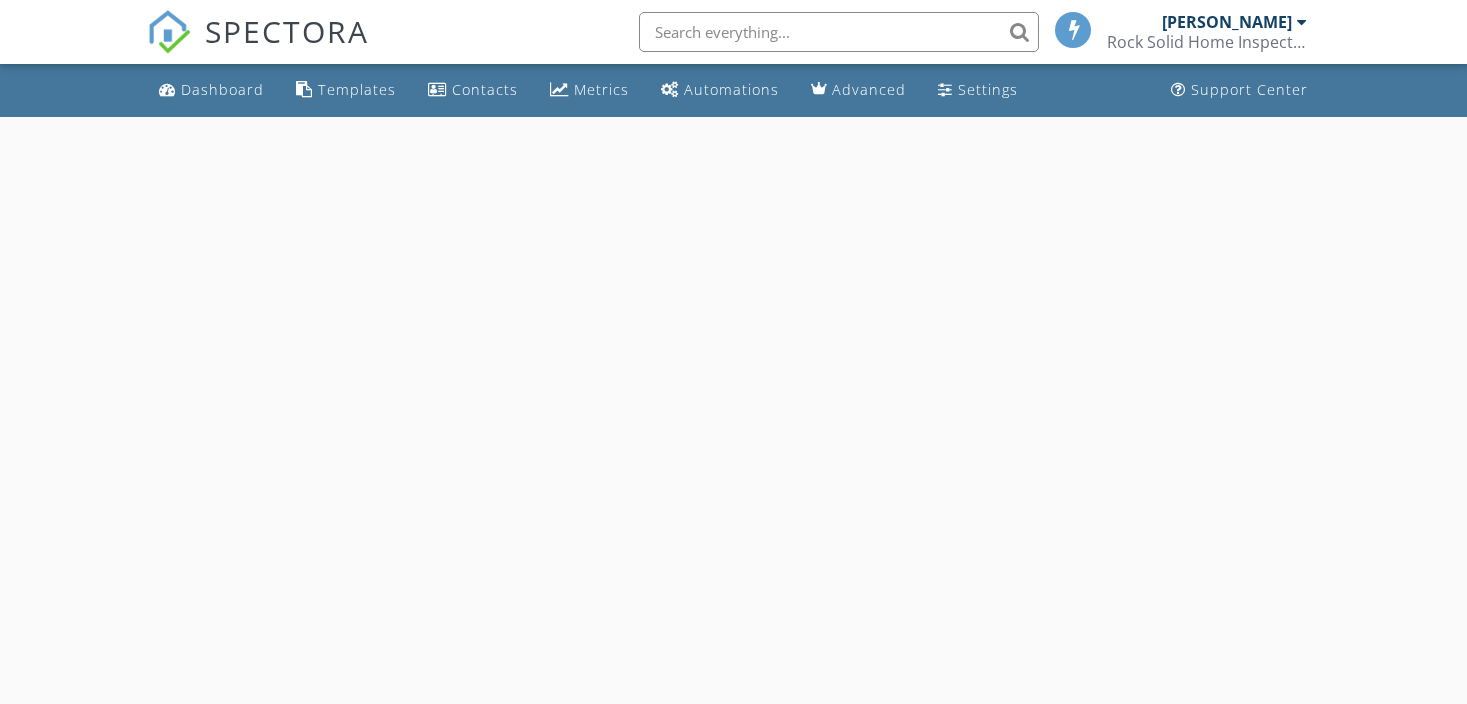 scroll, scrollTop: 0, scrollLeft: 0, axis: both 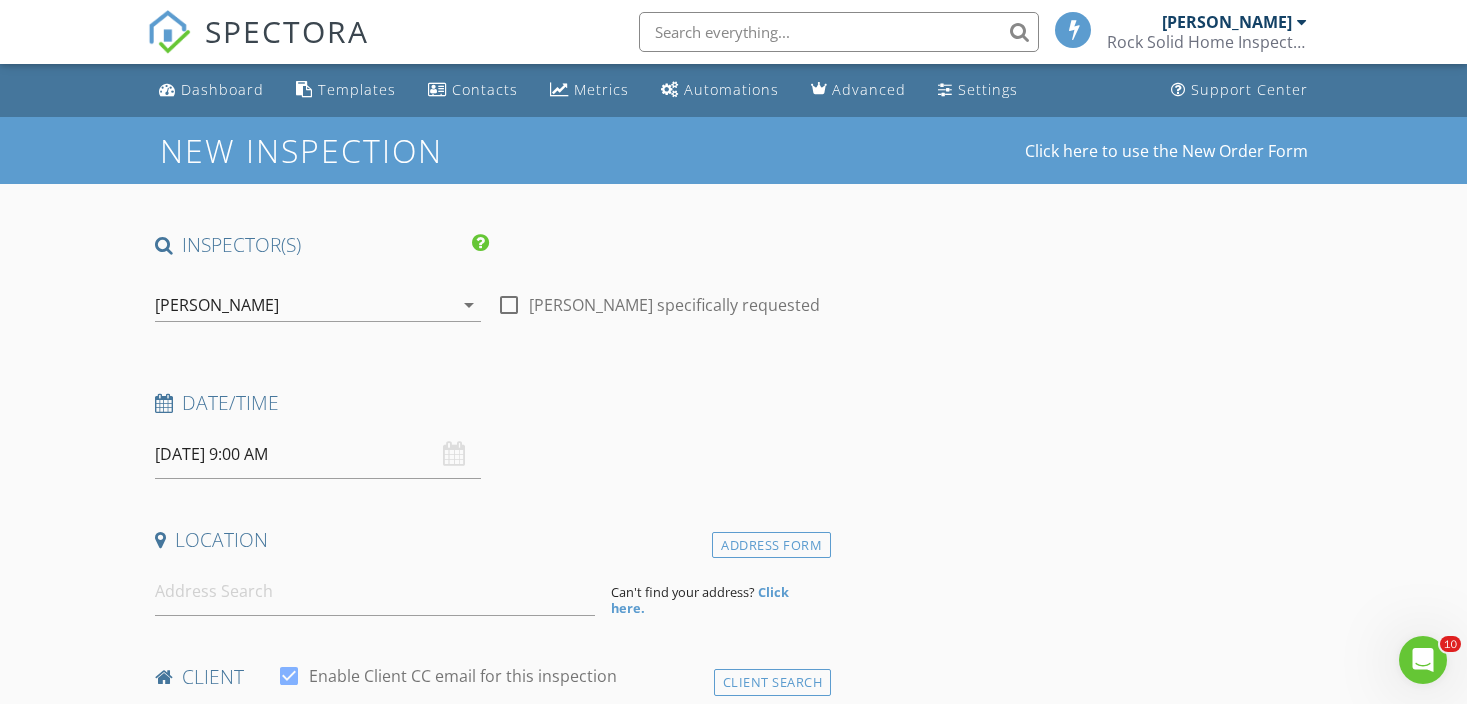 click on "[DATE] 9:00 AM" at bounding box center [318, 454] 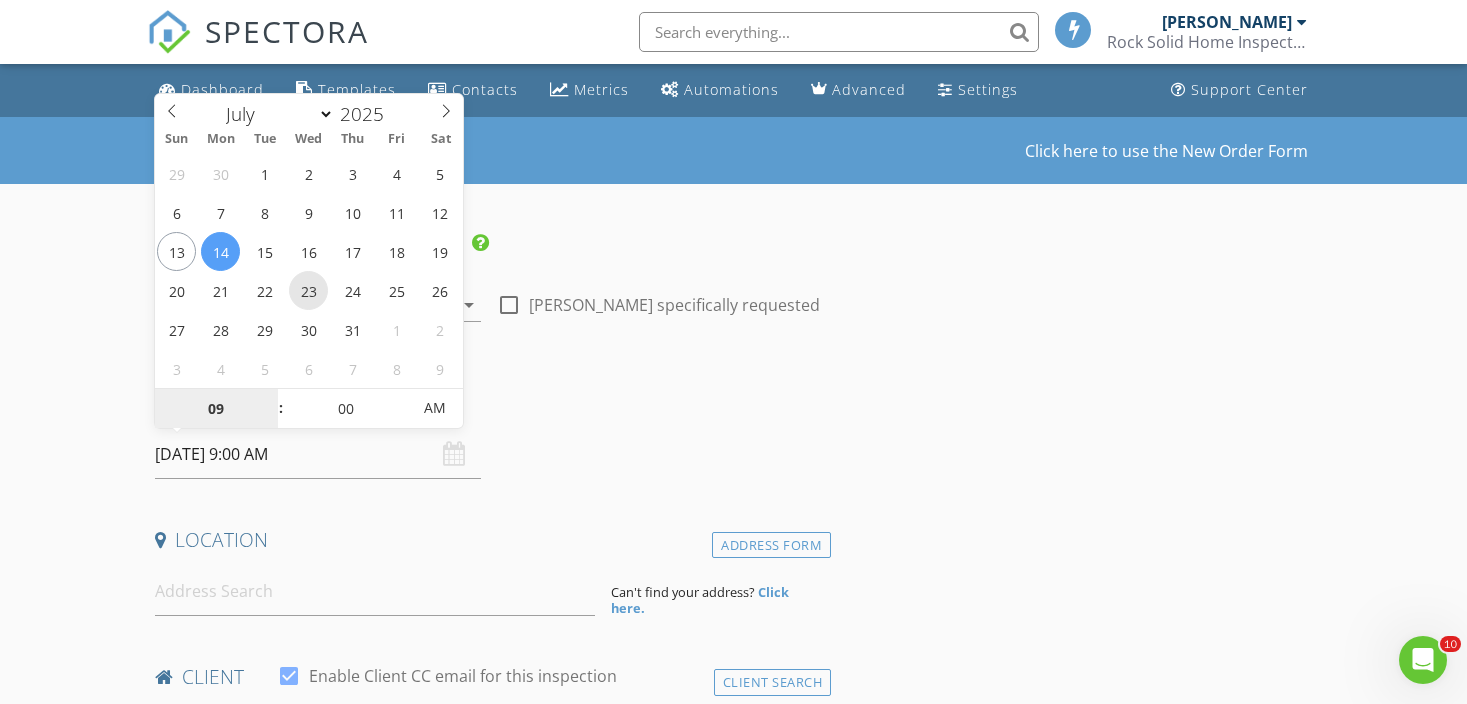 type on "[DATE] 9:00 AM" 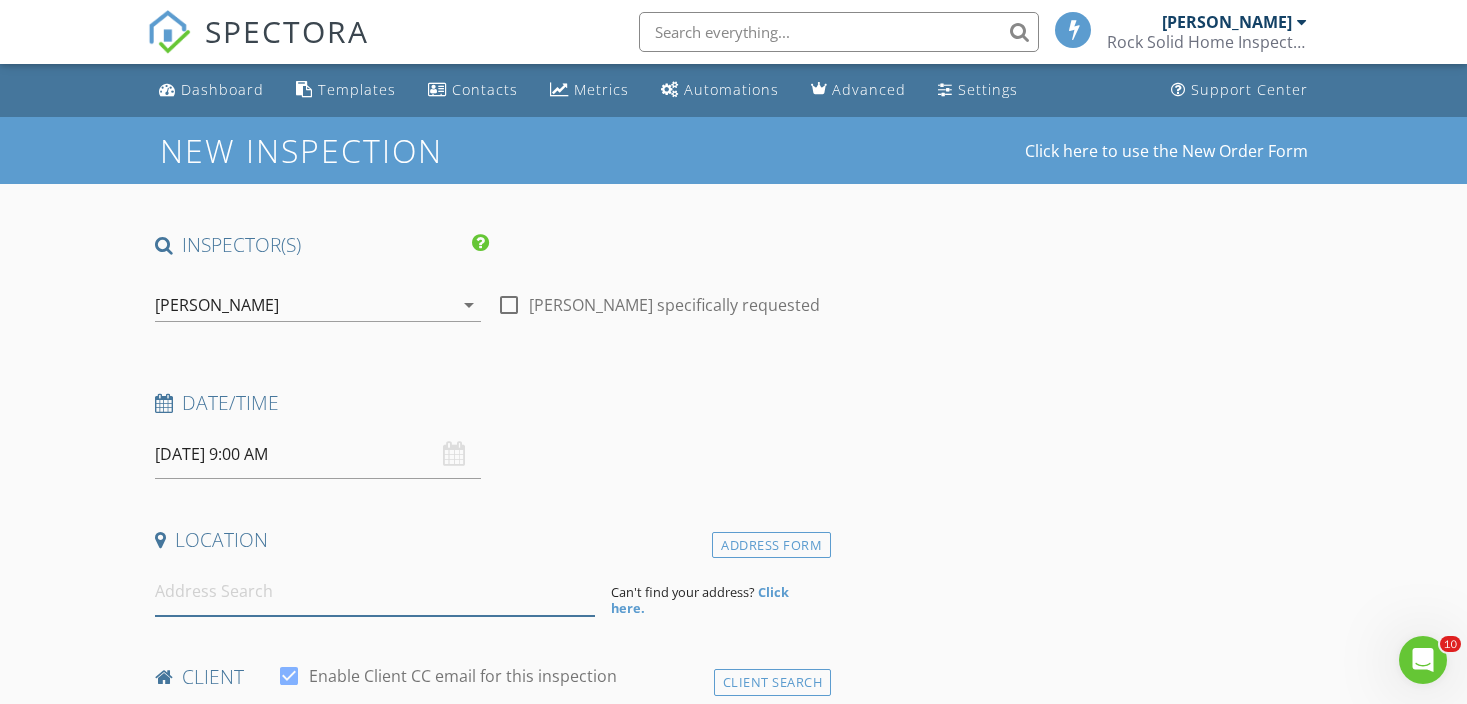 click at bounding box center (375, 591) 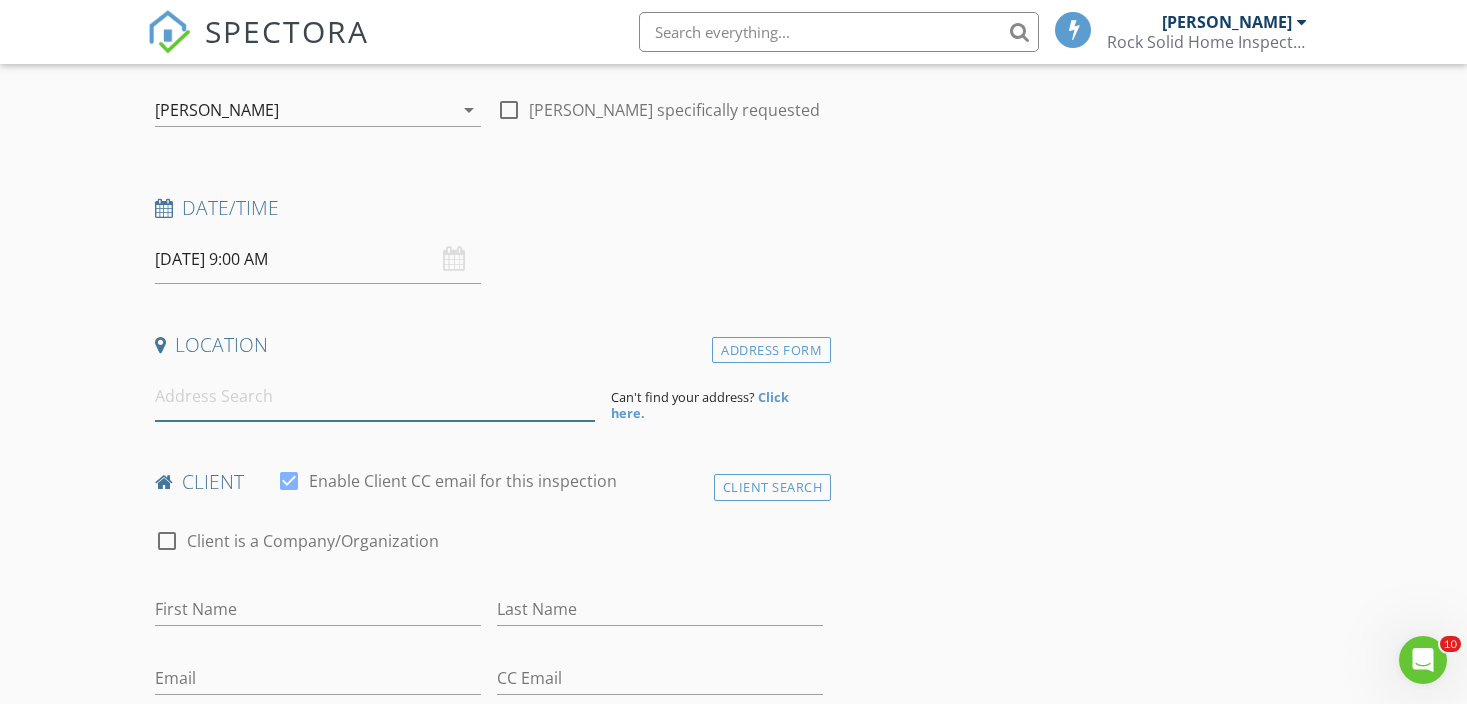 scroll, scrollTop: 198, scrollLeft: 0, axis: vertical 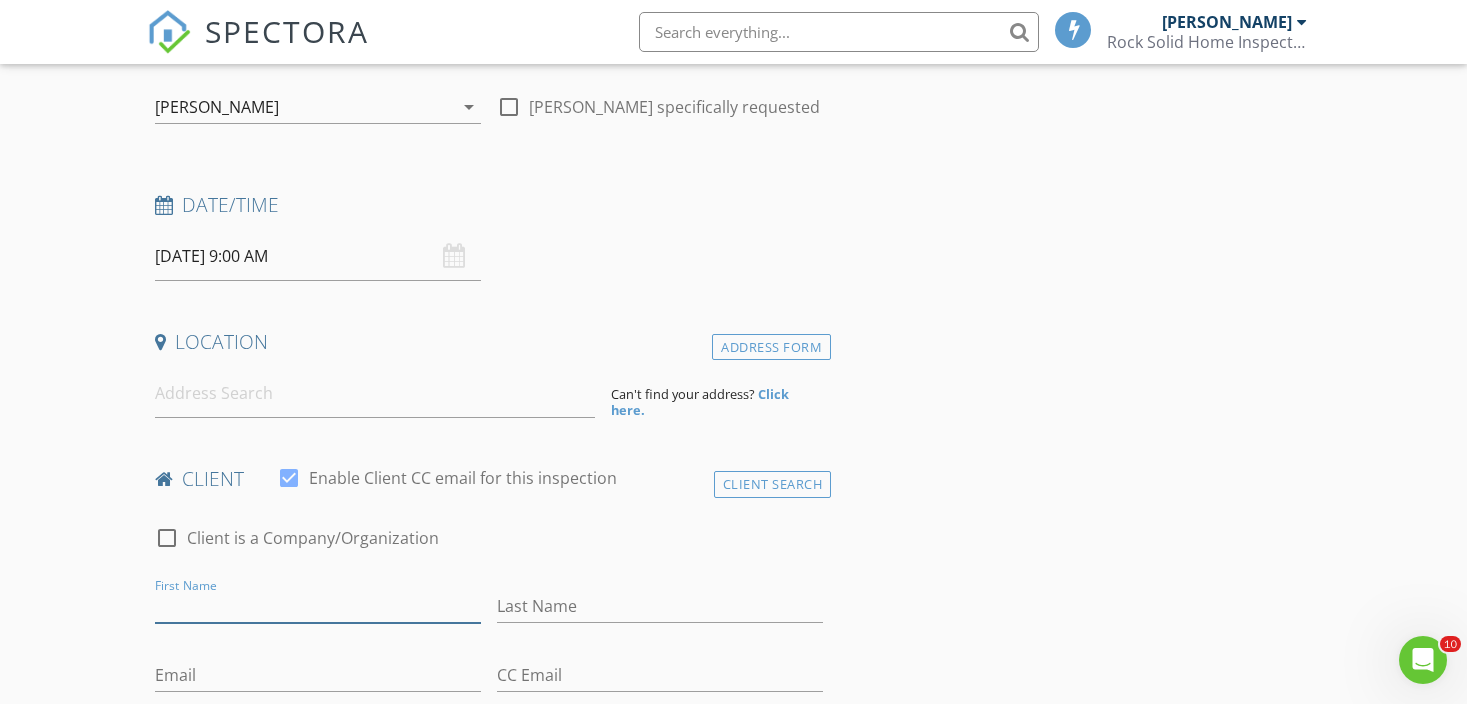 click on "First Name" at bounding box center (318, 606) 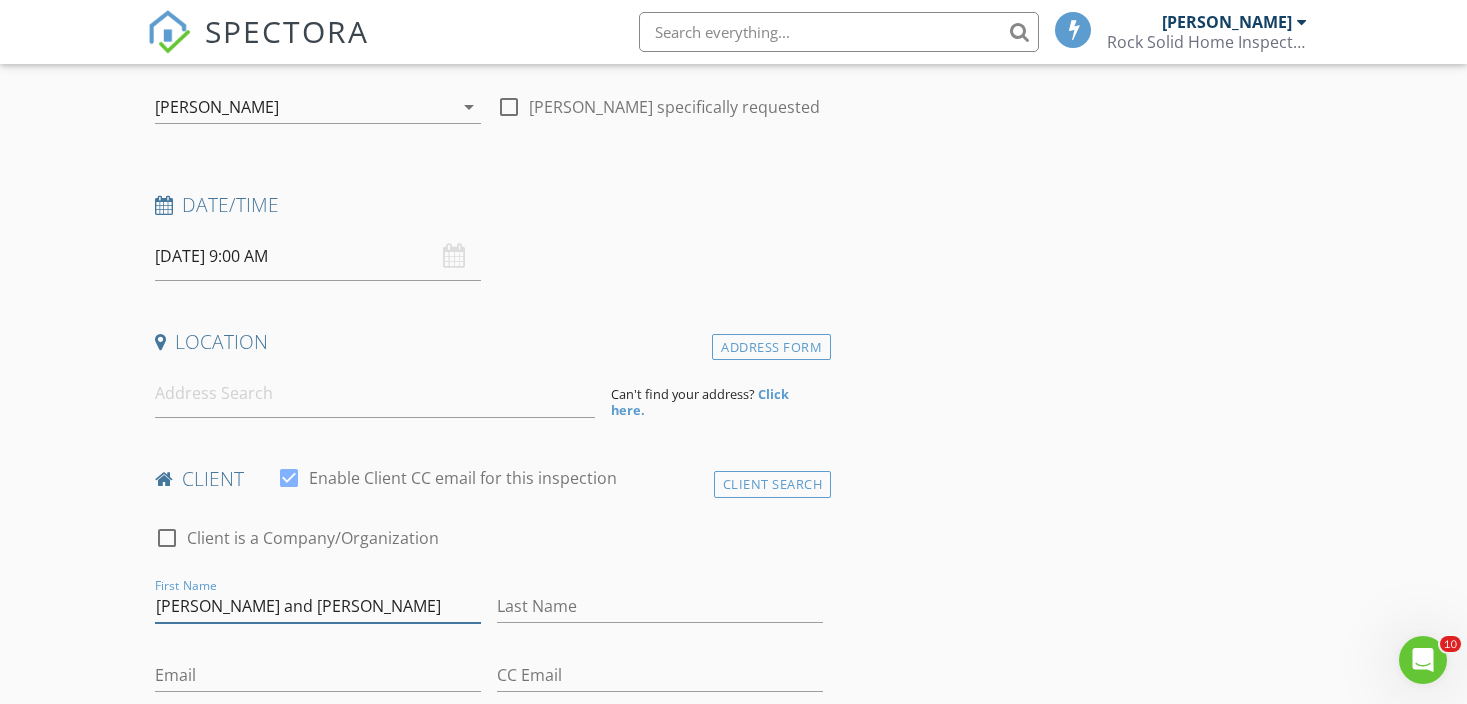 drag, startPoint x: 292, startPoint y: 608, endPoint x: 431, endPoint y: 609, distance: 139.0036 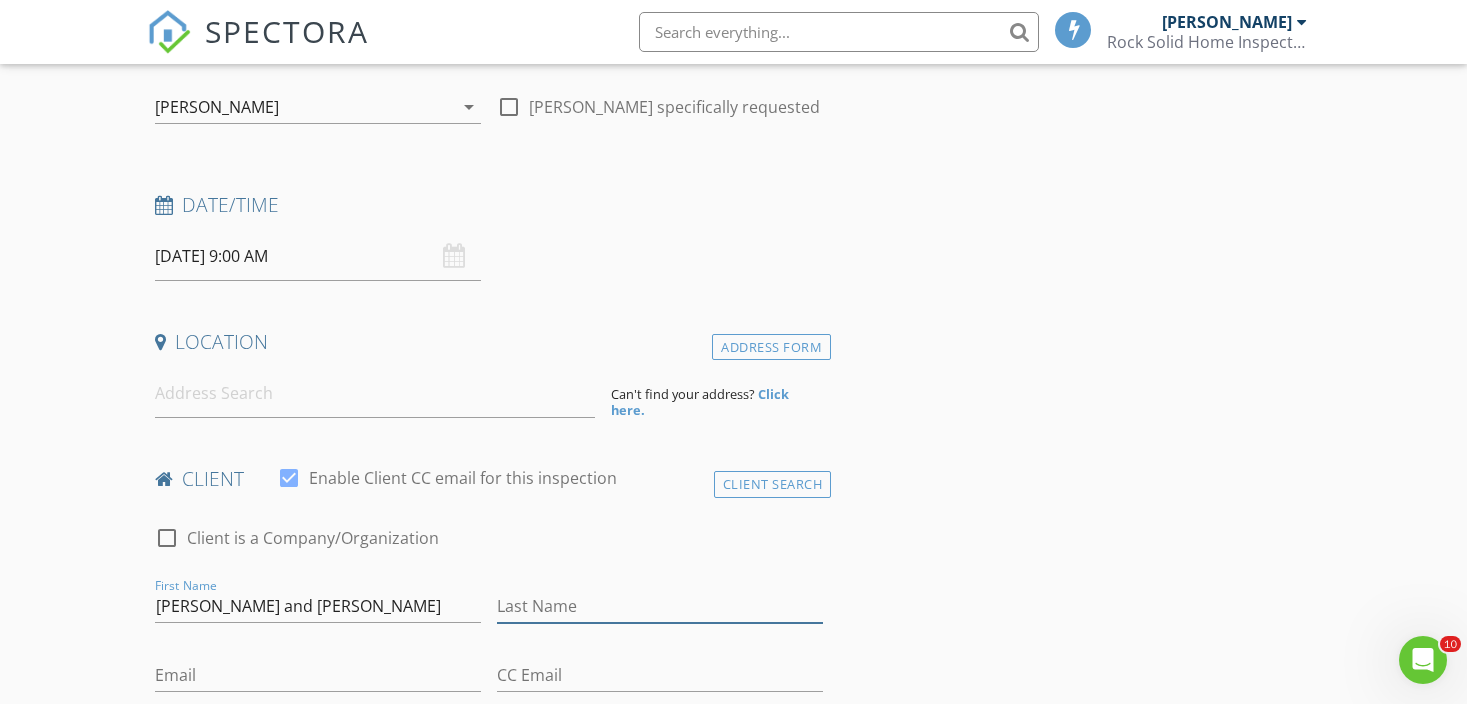 click on "Last Name" at bounding box center [660, 606] 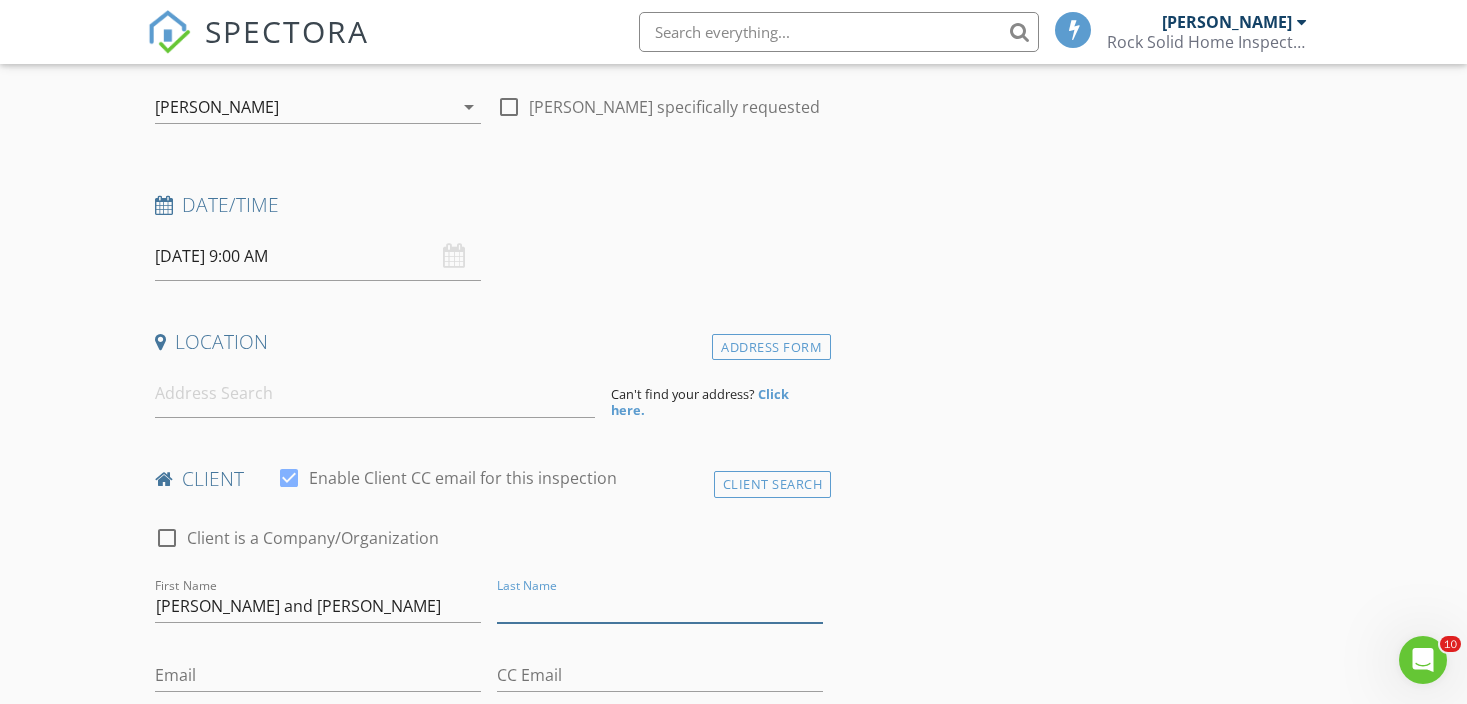 paste on "Jorgensen" 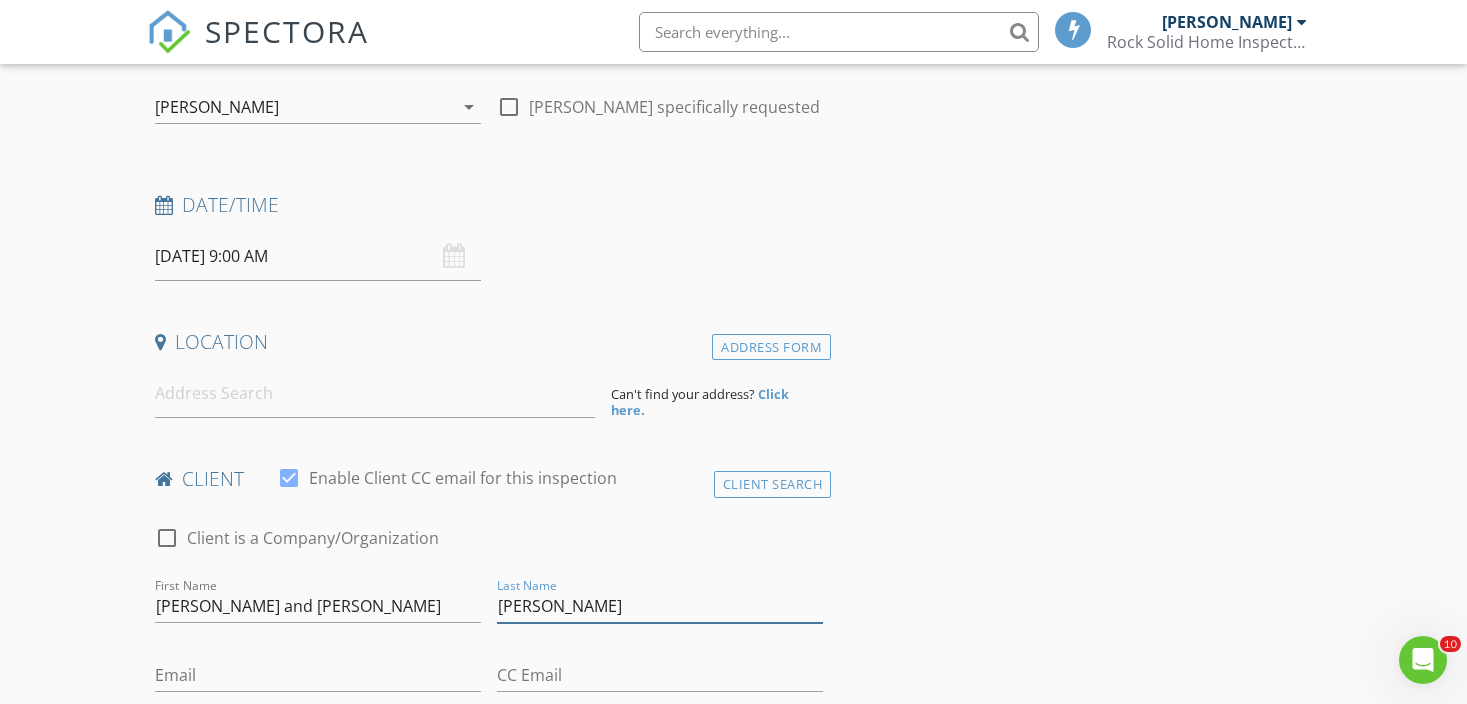 type on "Jorgensen" 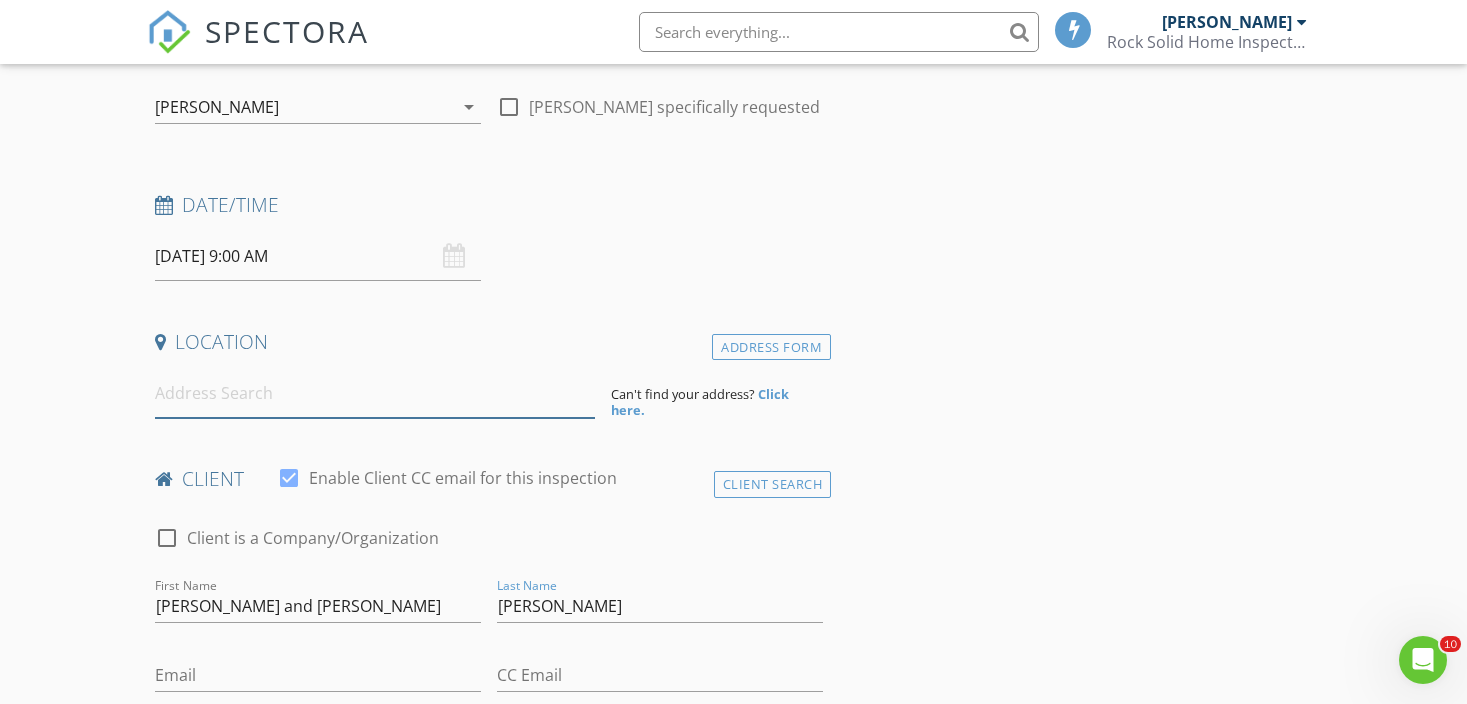 click at bounding box center (375, 393) 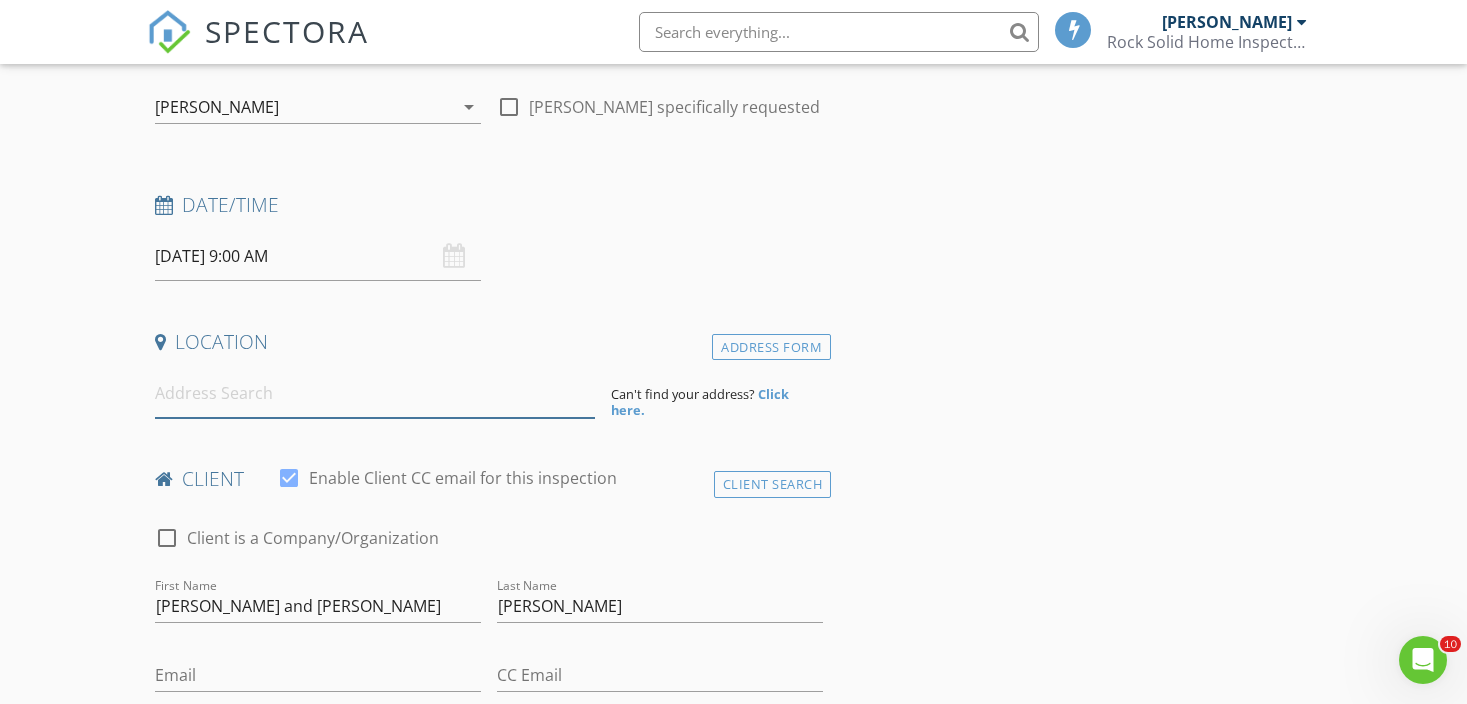 paste on "65-1239 Puuki Pl." 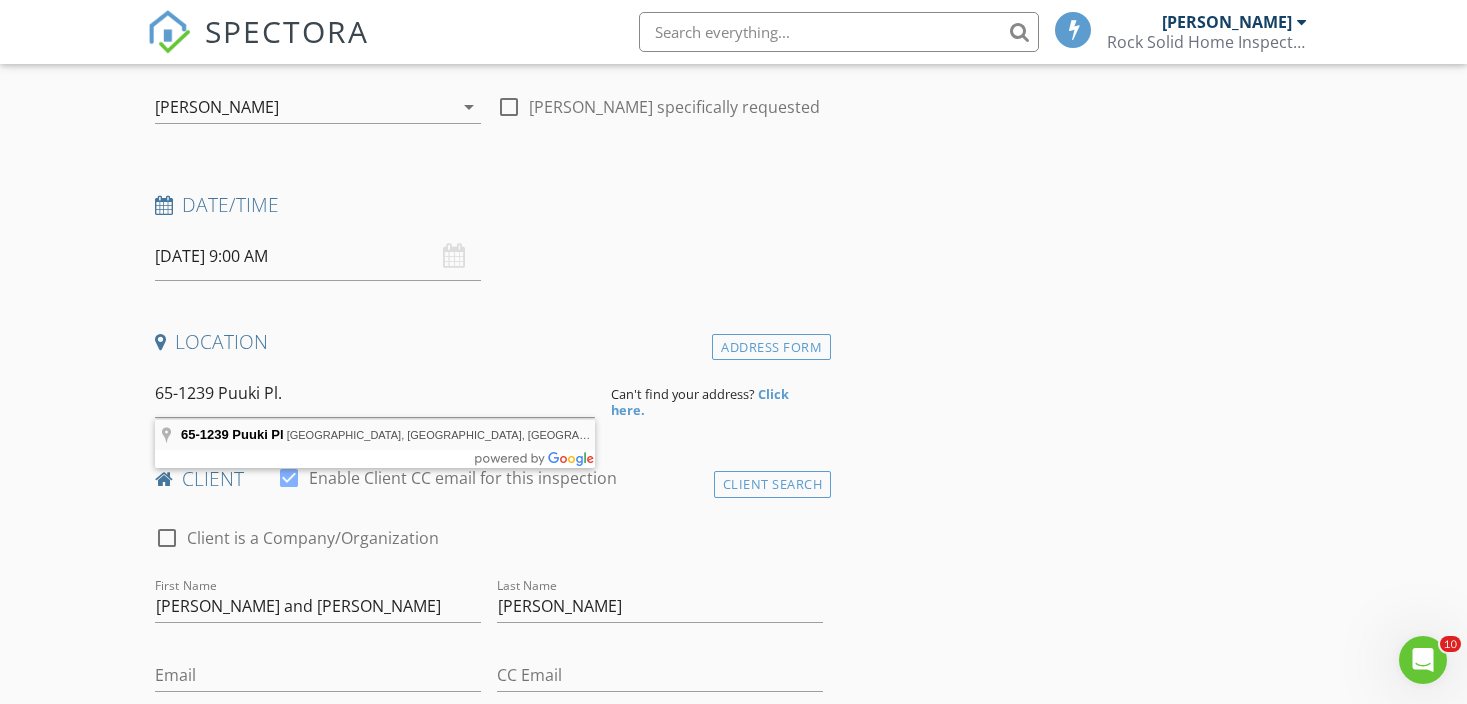 type on "65-1239 Puuki Pl, Waimea, HI, USA" 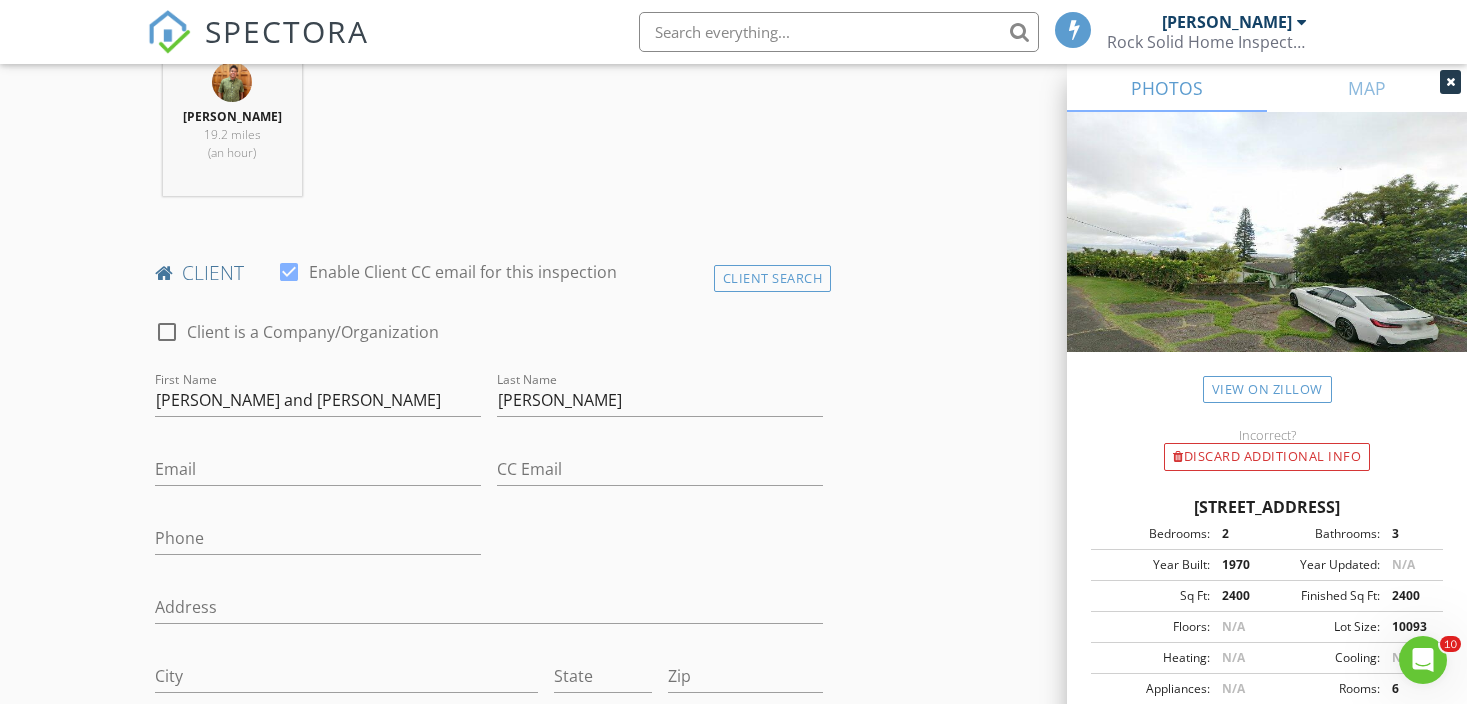 scroll, scrollTop: 812, scrollLeft: 0, axis: vertical 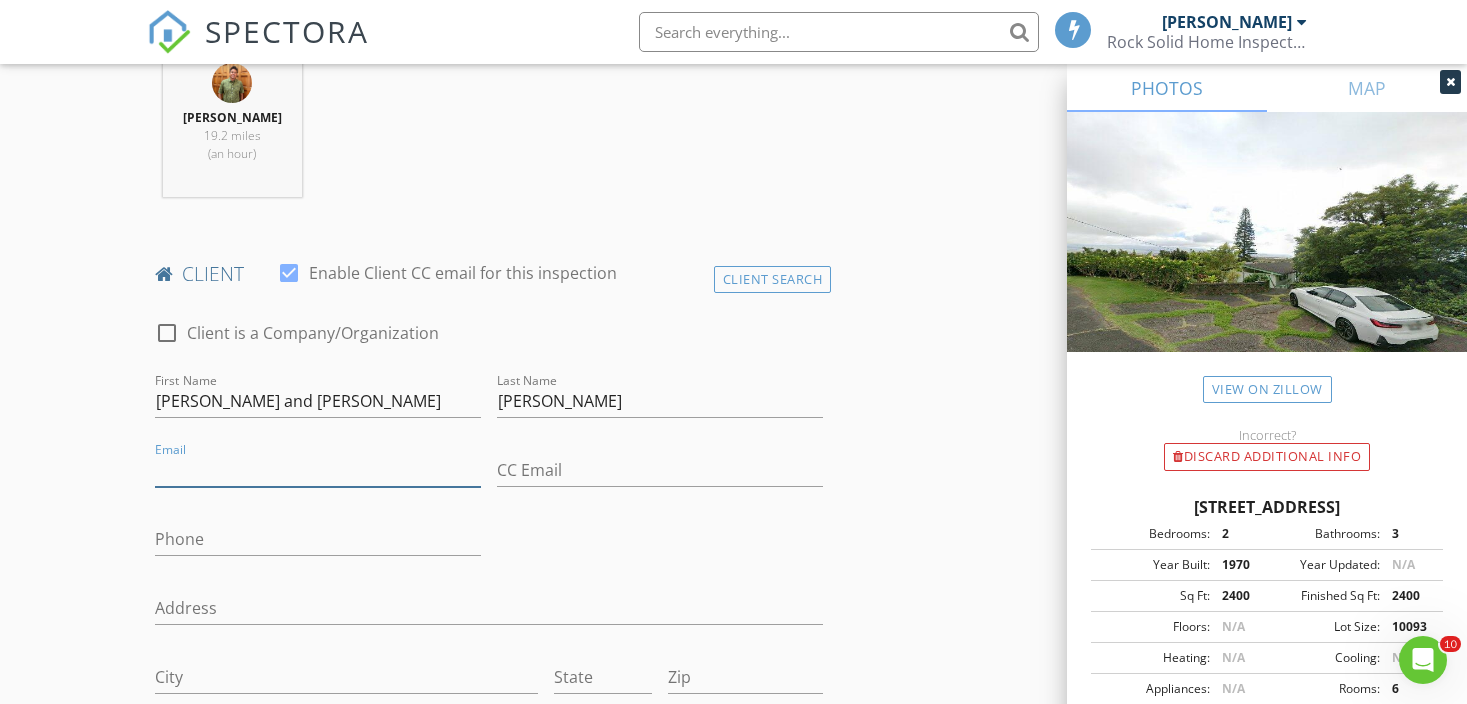 click on "Email" at bounding box center (318, 470) 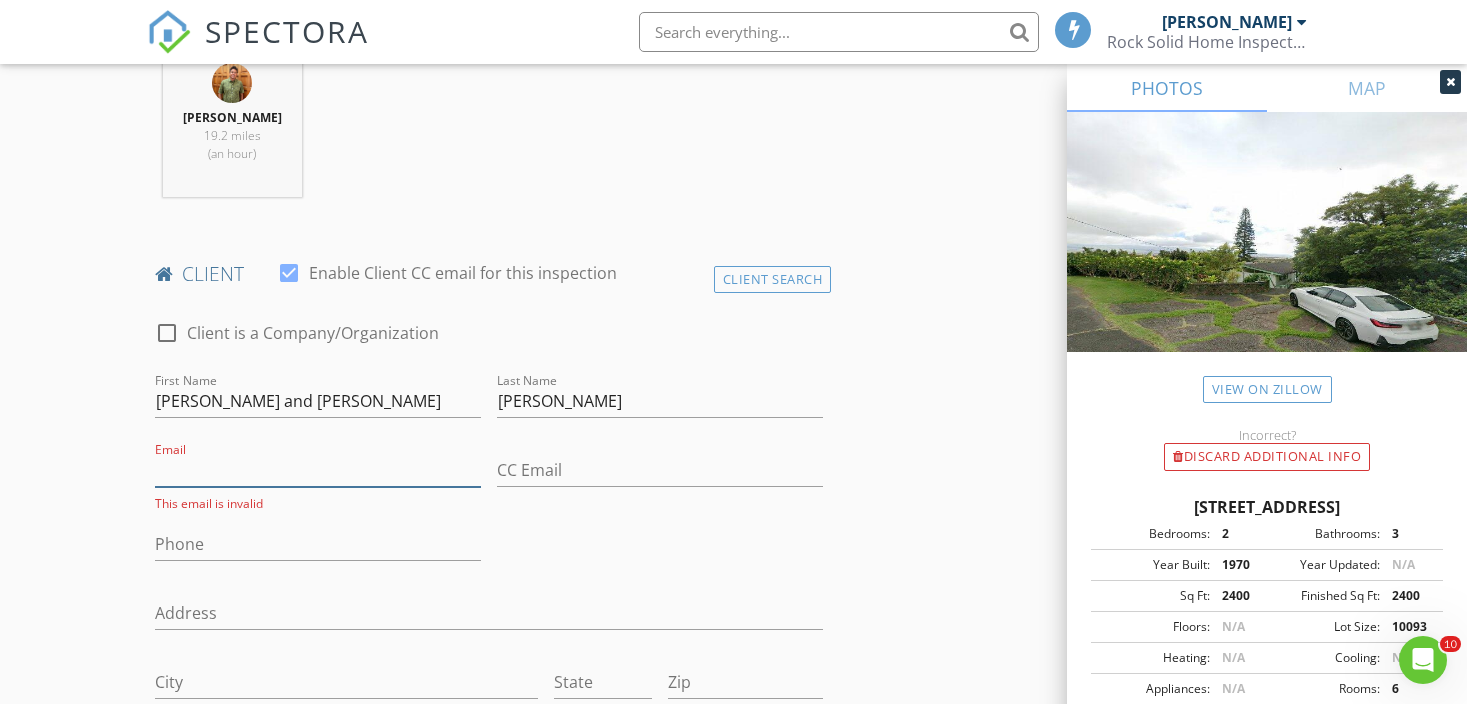 paste on "brandon@atelierjorgensen.com" 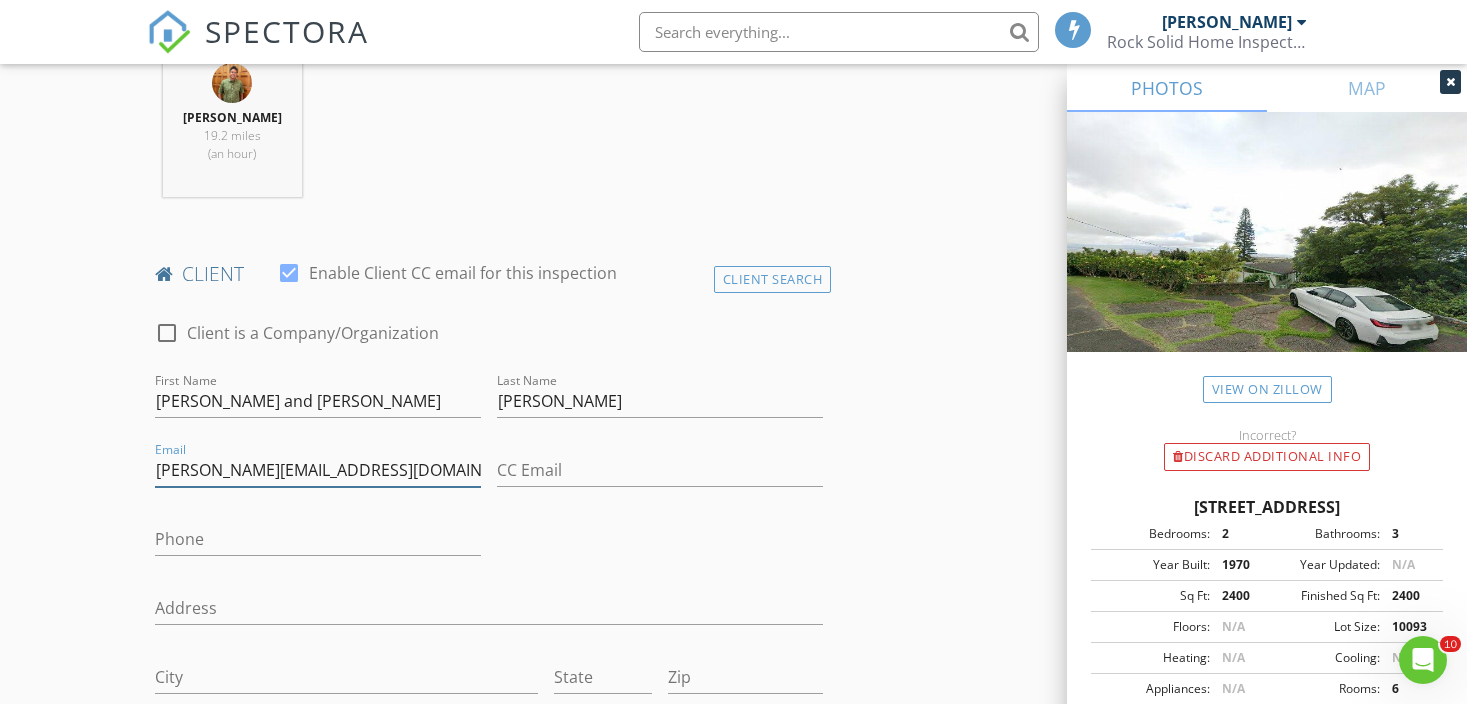type on "brandon@atelierjorgensen.com" 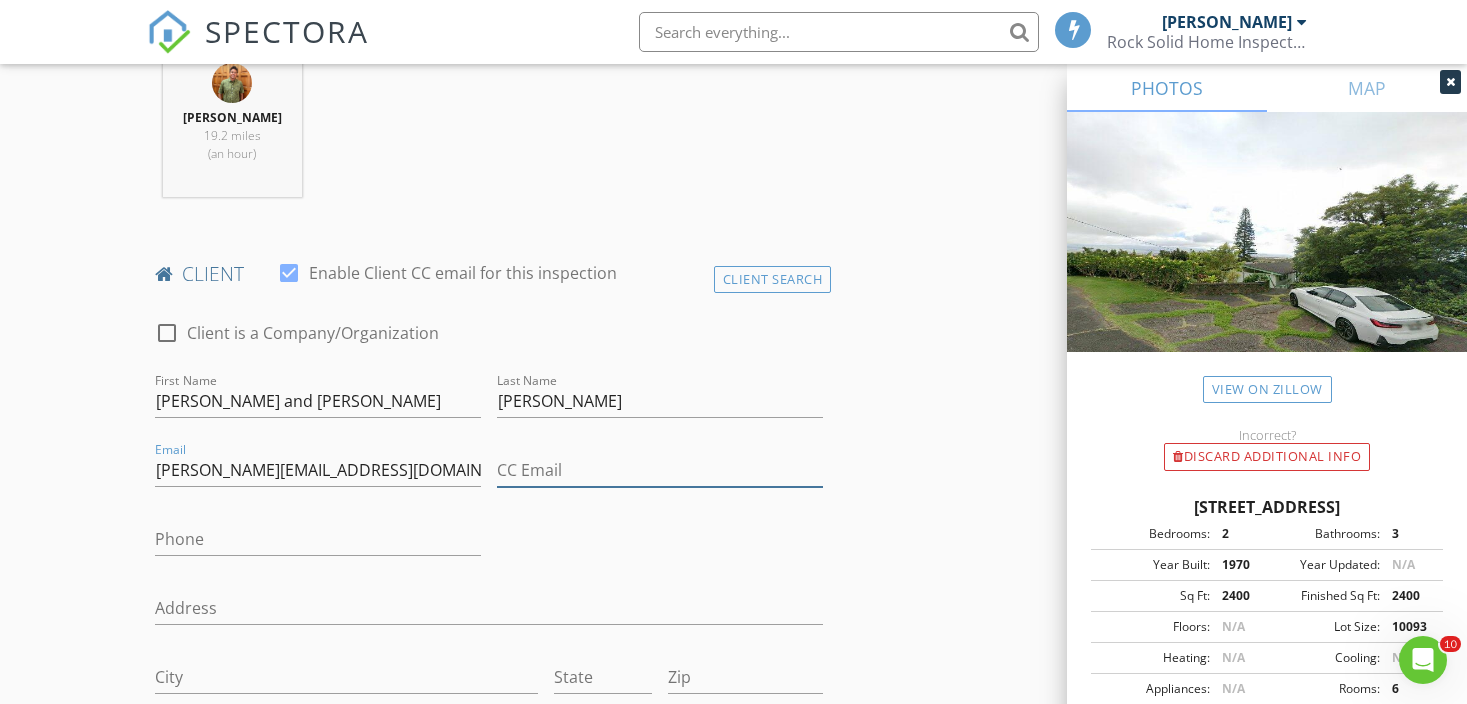 click on "CC Email" at bounding box center [660, 470] 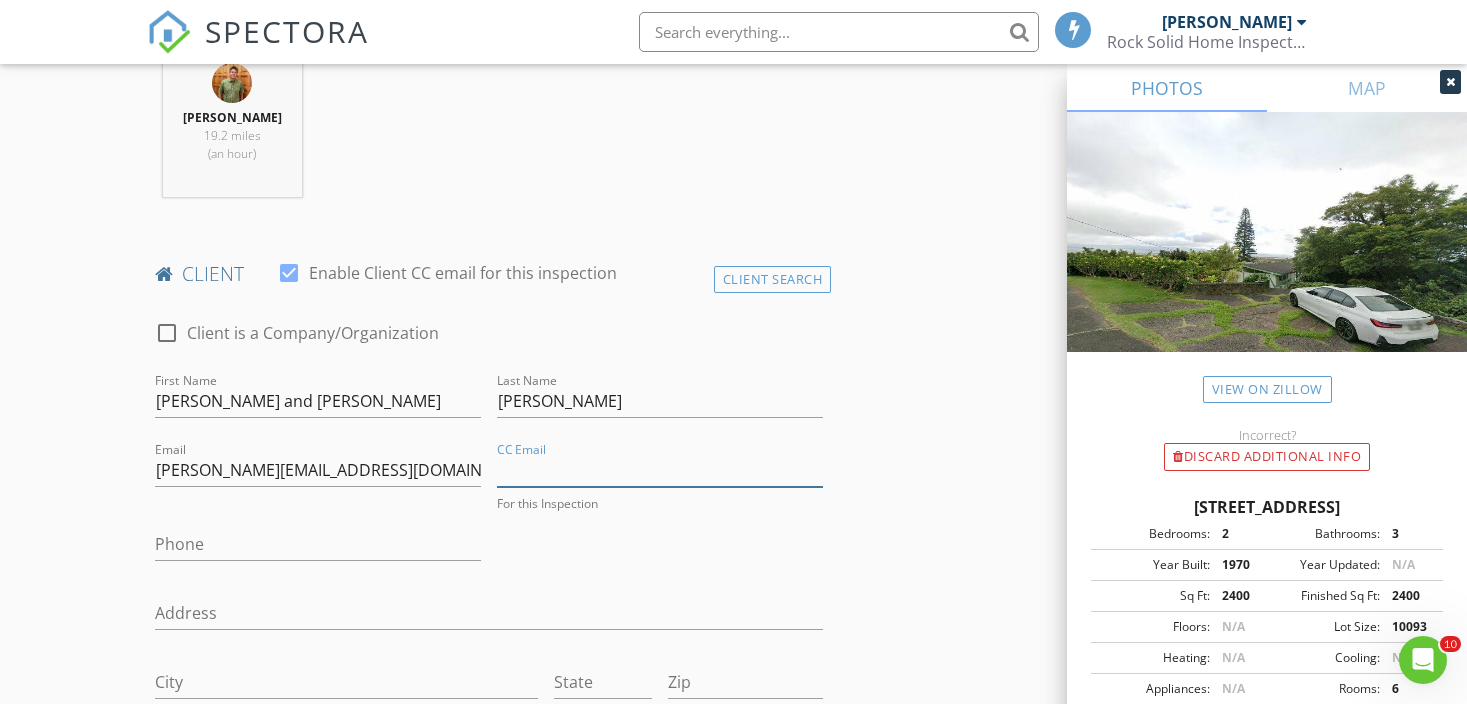 paste on "kathryn_jorgensen@yahoo.com" 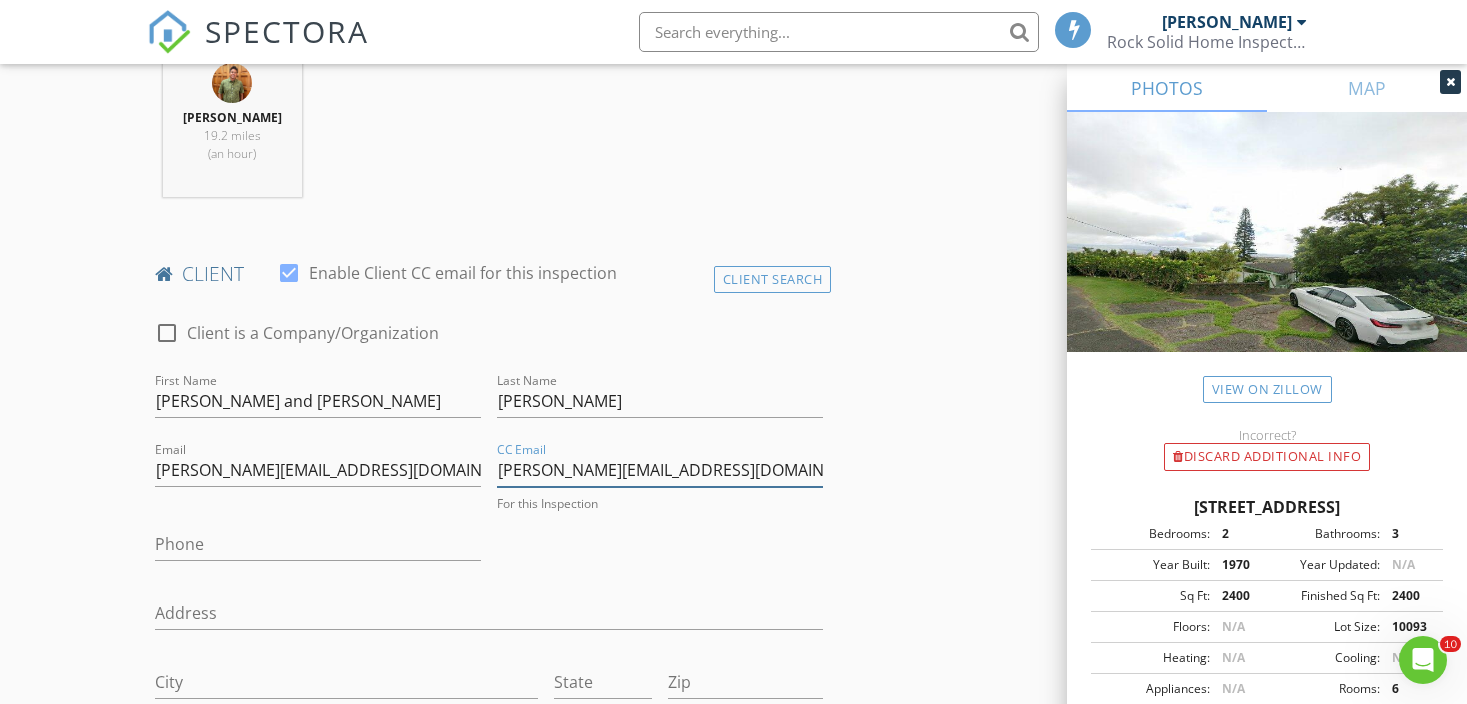 type on "kathryn_jorgensen@yahoo.com" 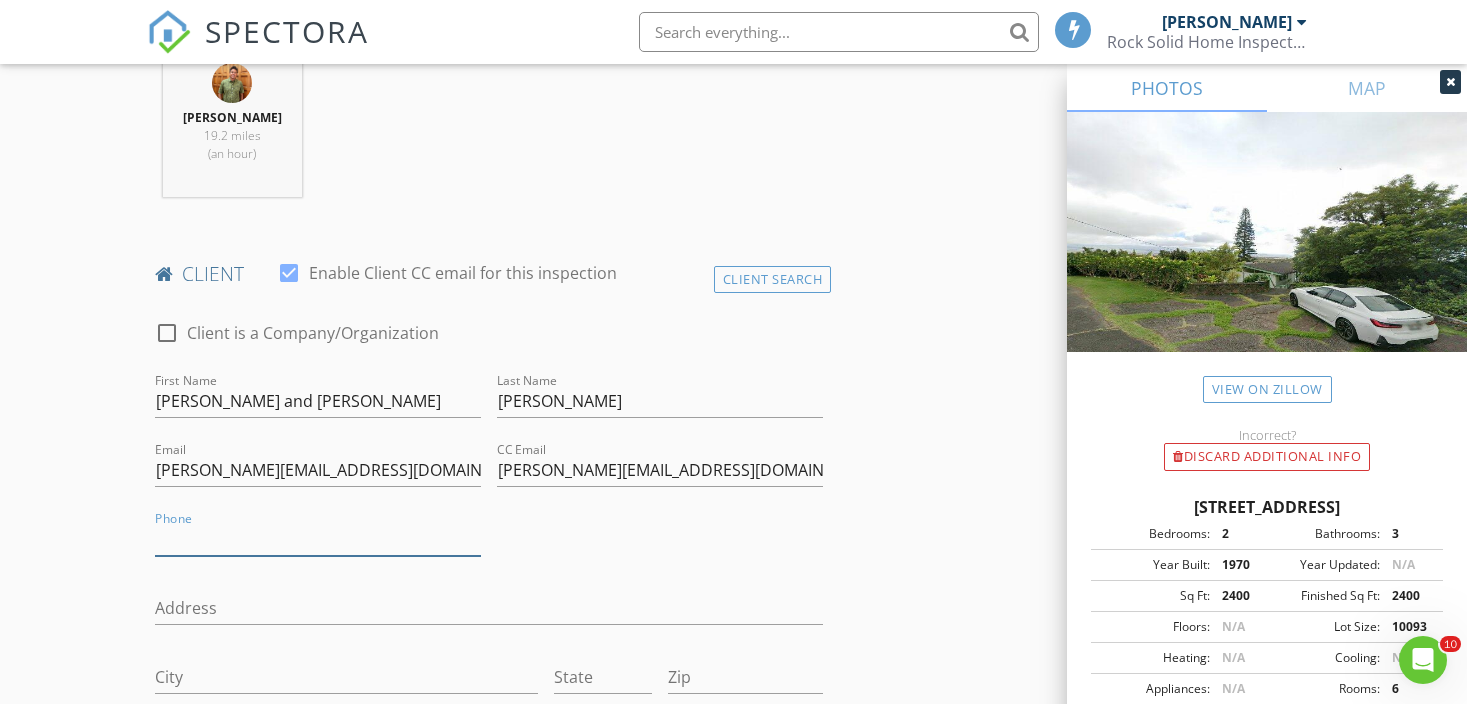 click on "Phone" at bounding box center (318, 539) 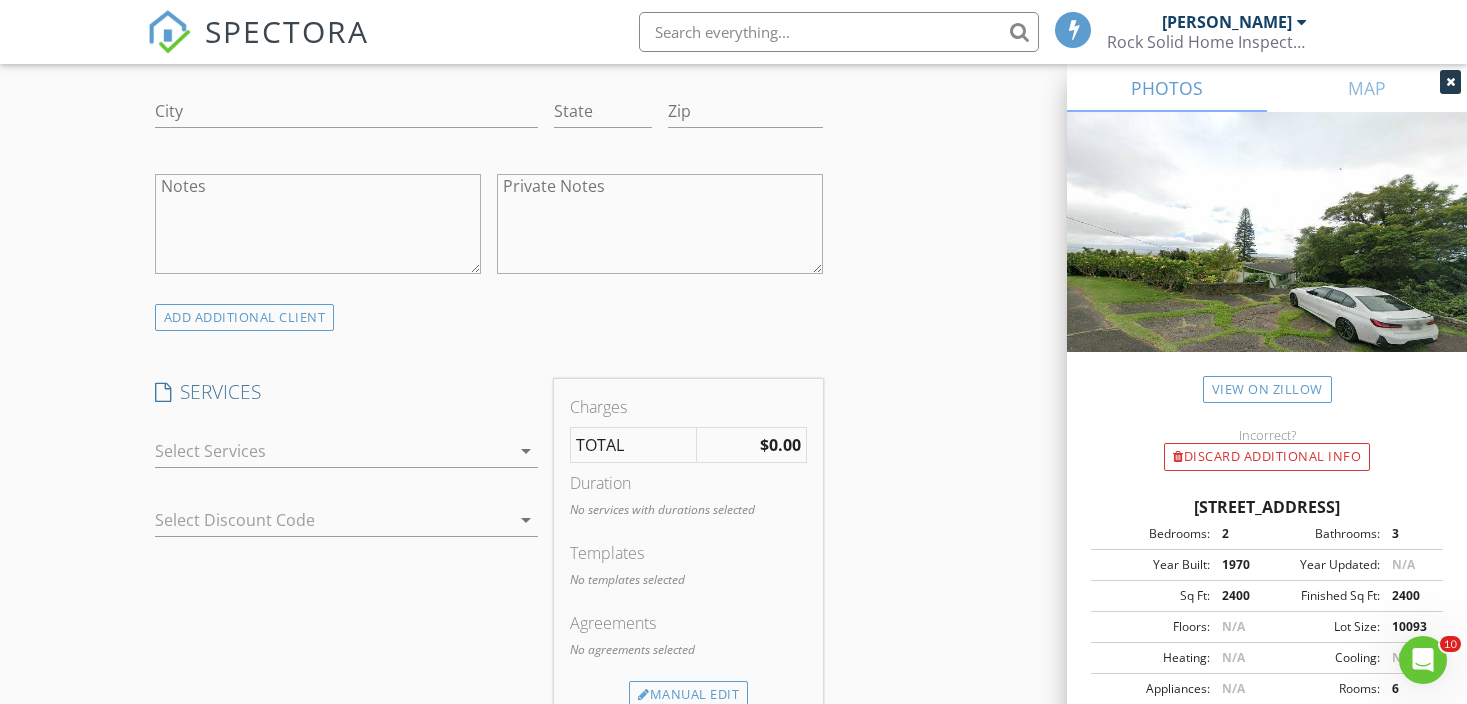 scroll, scrollTop: 1380, scrollLeft: 0, axis: vertical 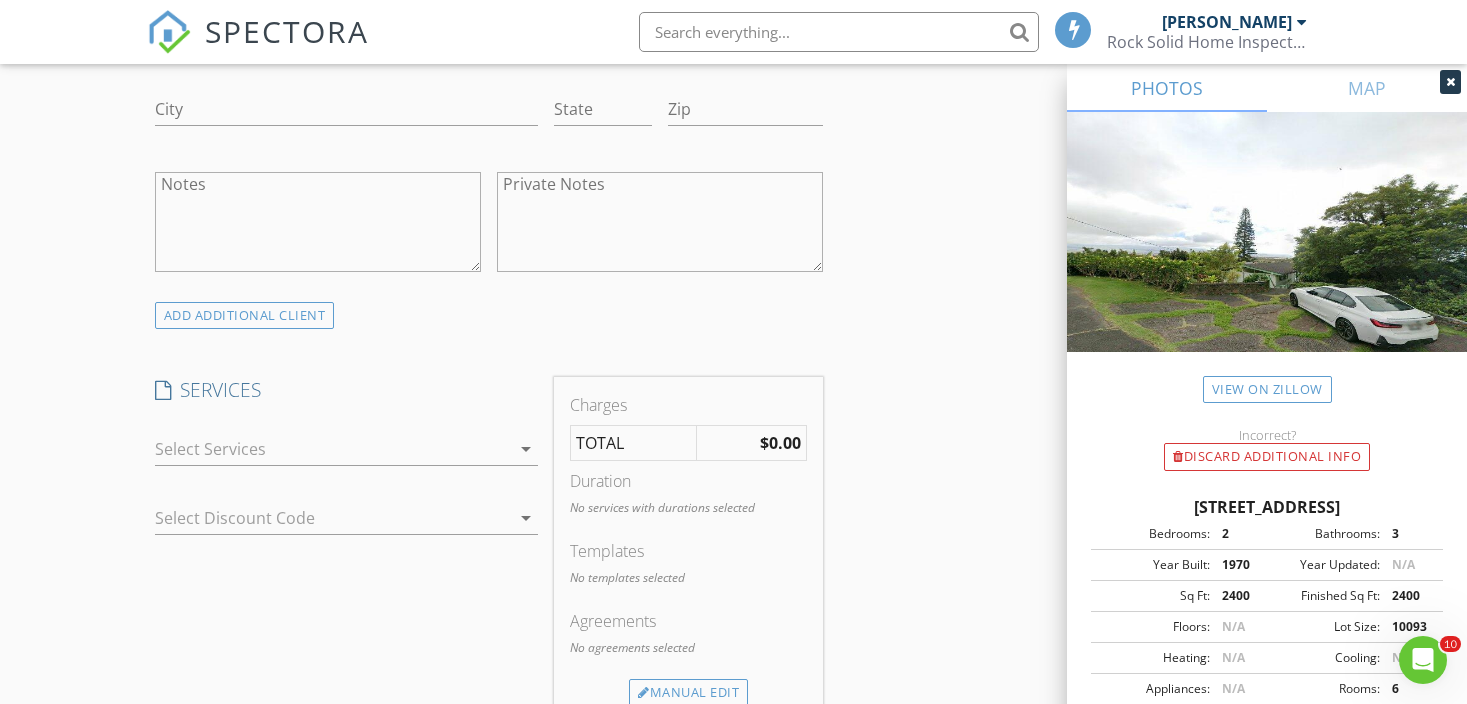 click on "check_box_outline_blank   Residential Home Inspection   Cost is based on square footage. Square footage is determined based on the TOTAL square footage of the house which includes; garages, carports, decks, patios, and unpermitted additions. Square footage is subject to site verification. check_box_outline_blank   Condo & Townhouse Inspection   Cost is based on square footage. Square footage is determined based on the TOTAL square footage of the house which includes; garages, carports, decks, patios, and unpermitted additions. Square footage is subject to site verification. check_box_outline_blank   Re-inspection   Re-inspection is a follow-up evaluation conducted on a property after an initial inspection to verify the resolution of any identified issues or to assess any new concerns. It provides homeowners with peace of mind by ensuring that recommended repairs or maintenance have been completed satisfactorily check_box_outline_blank   Water Test E/C/T/HM   check_box_outline_blank   Roof Inspection" at bounding box center [346, 453] 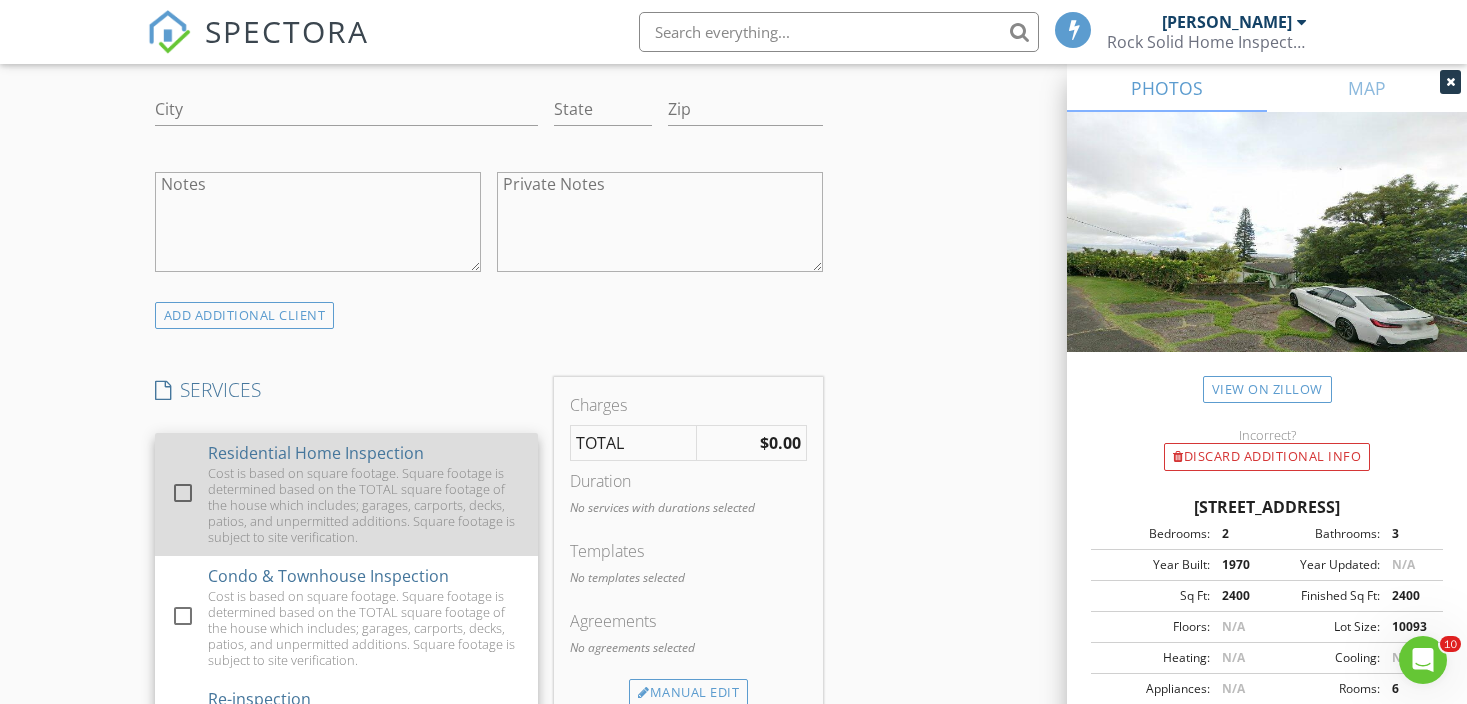 click on "Cost is based on square footage. Square footage is determined based on the TOTAL square footage of the house which includes; garages, carports, decks, patios, and unpermitted additions. Square footage is subject to site verification." at bounding box center (365, 505) 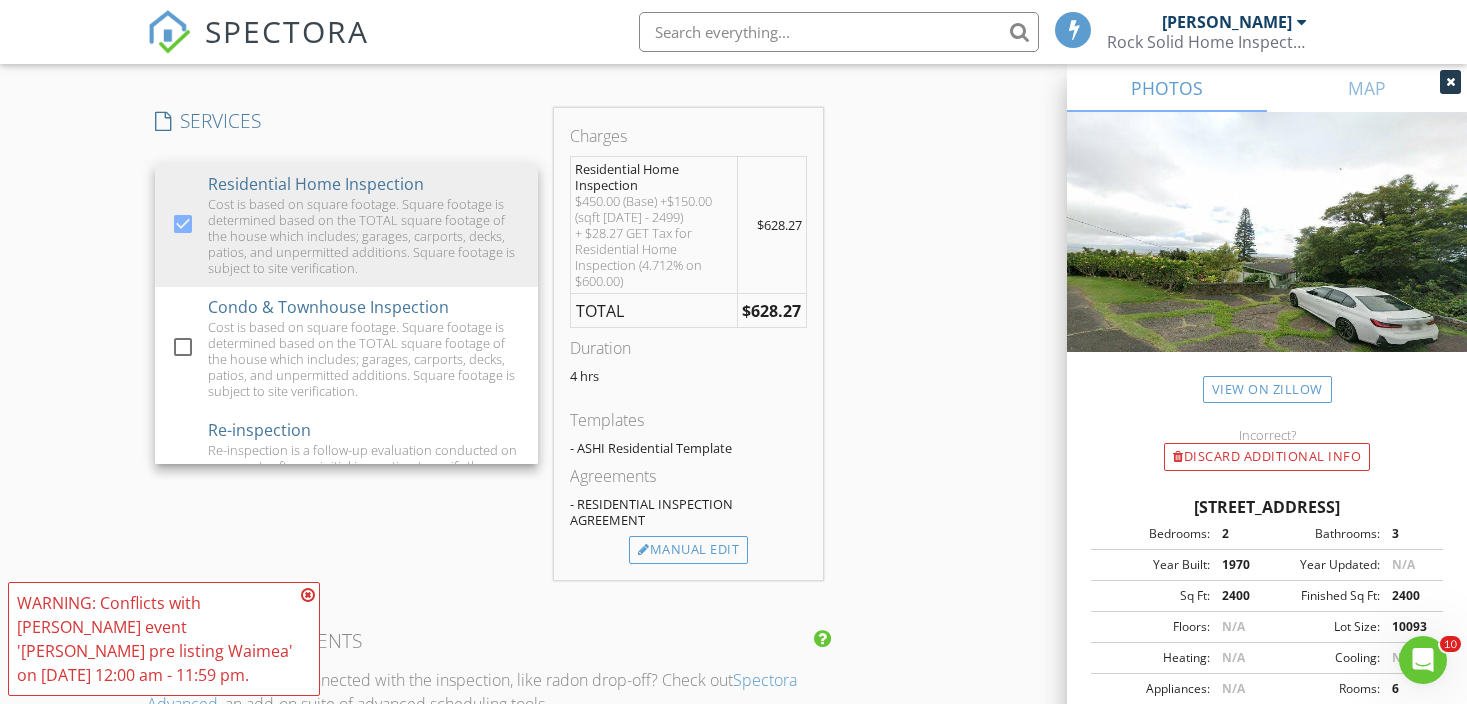 scroll, scrollTop: 1655, scrollLeft: 0, axis: vertical 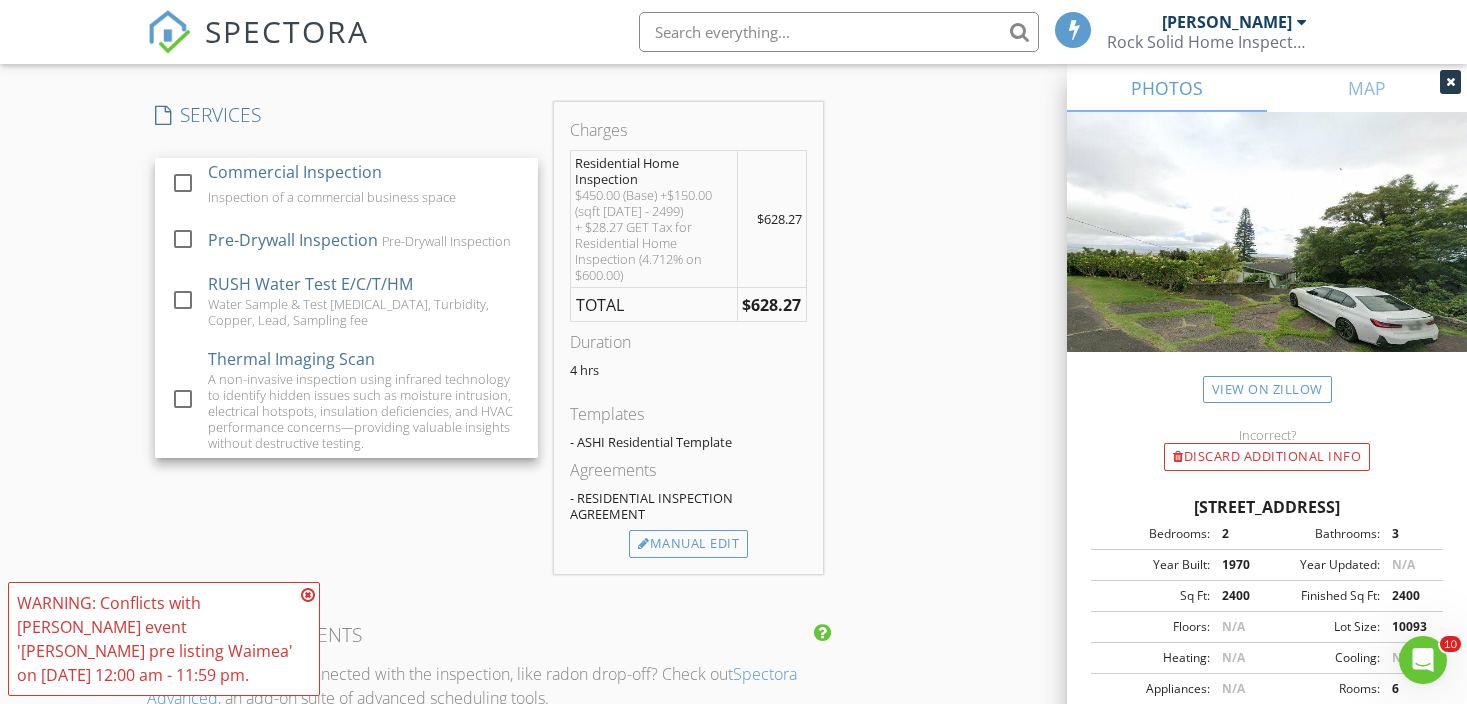 click at bounding box center (308, 595) 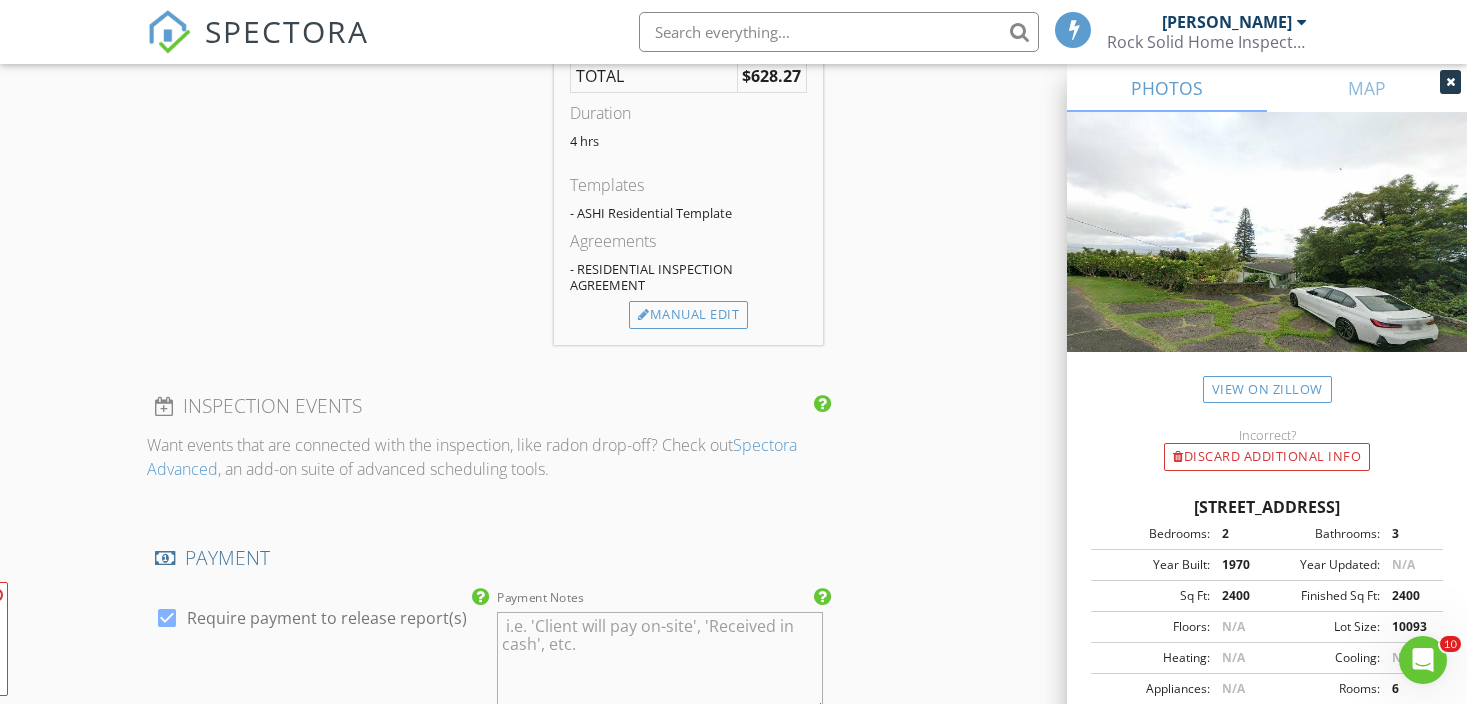 scroll, scrollTop: 1990, scrollLeft: 0, axis: vertical 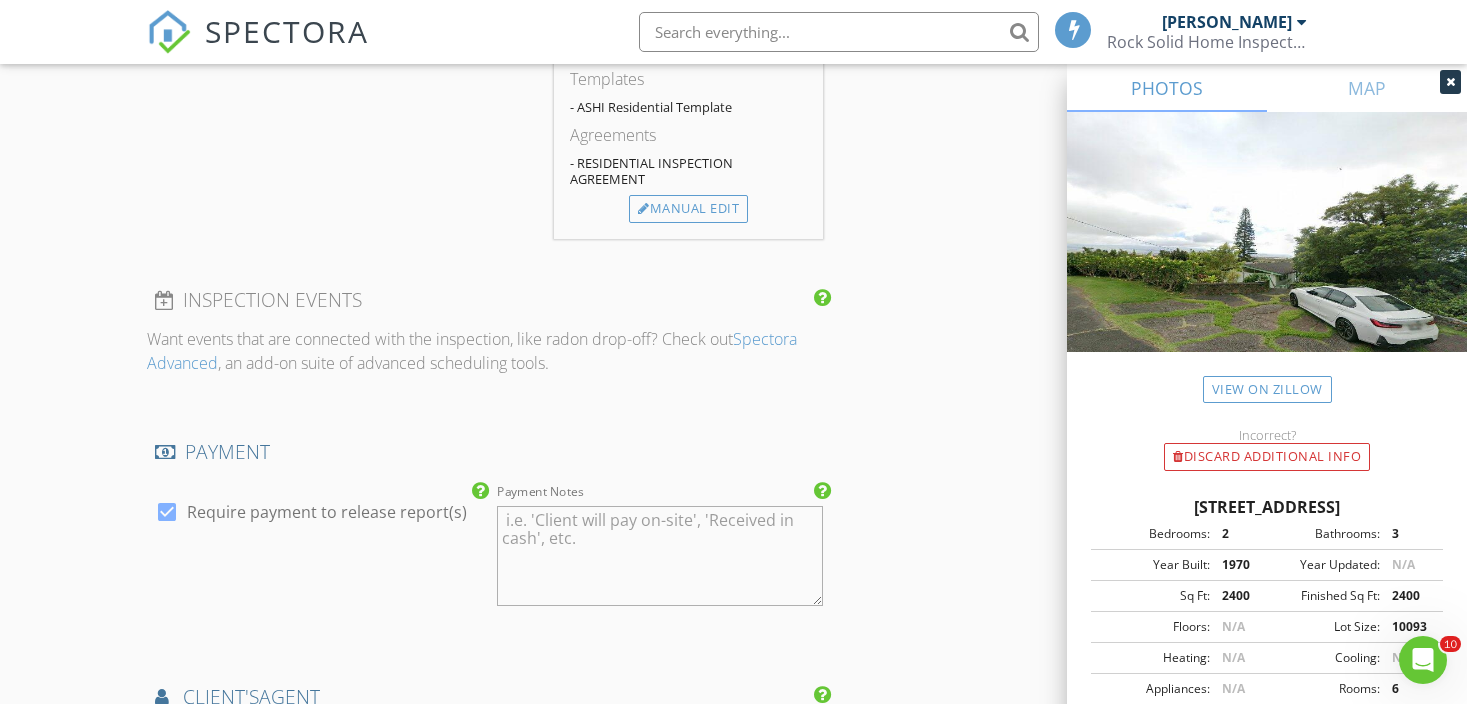 click at bounding box center (167, 512) 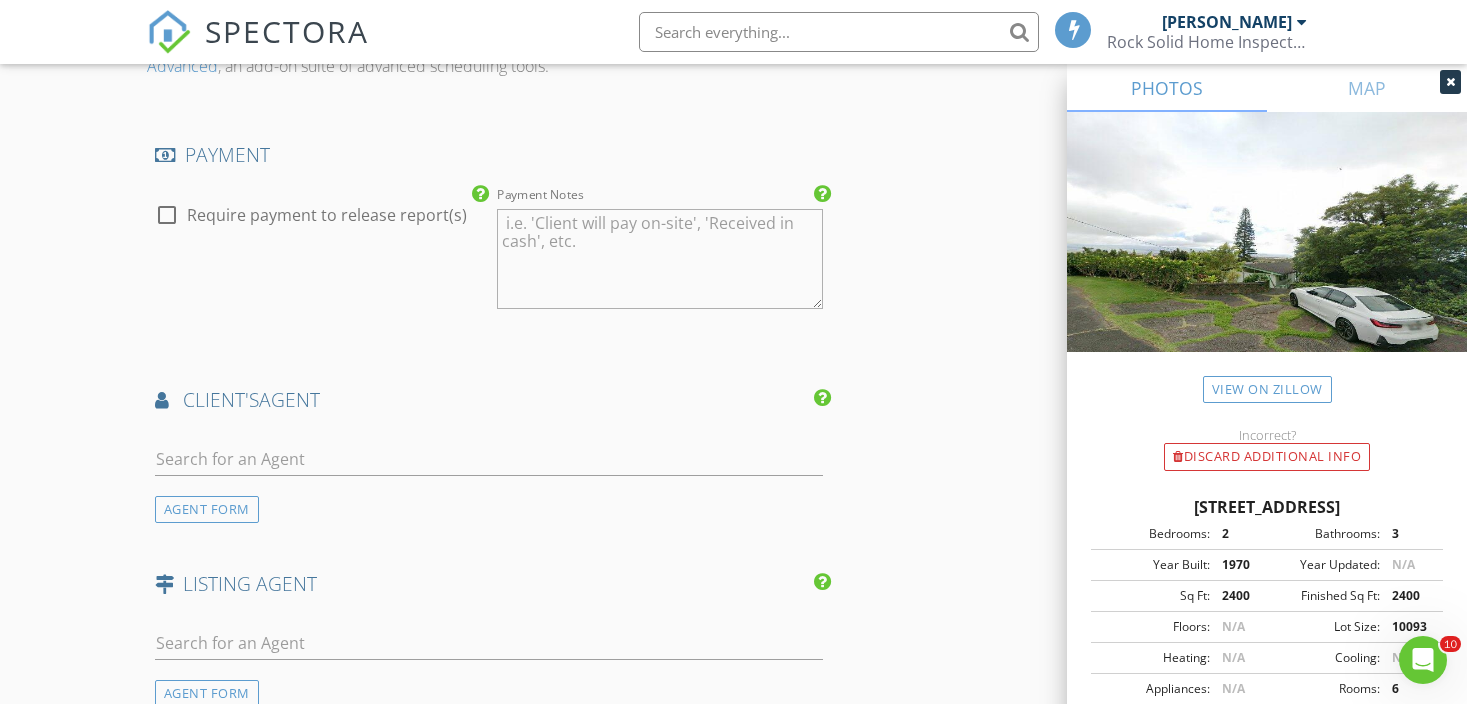 scroll, scrollTop: 2288, scrollLeft: 0, axis: vertical 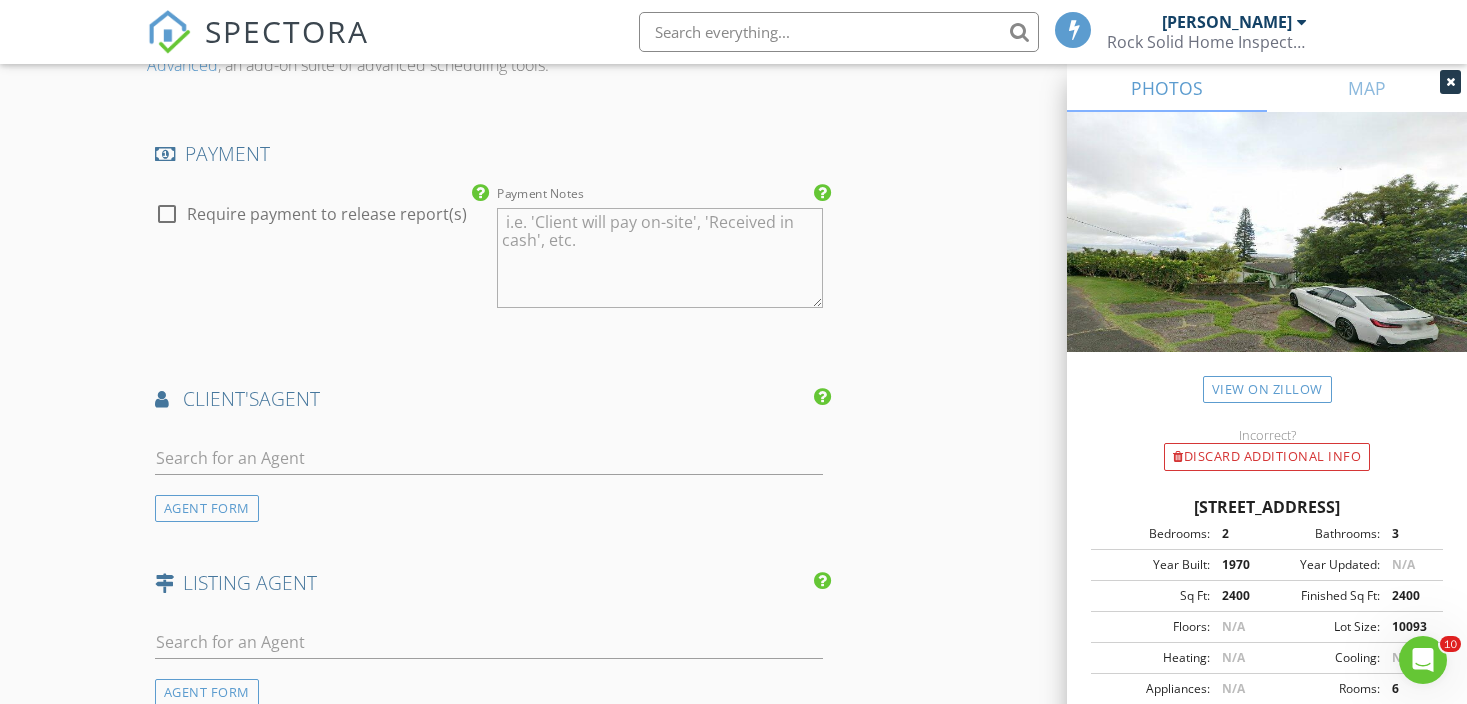 click at bounding box center [489, 462] 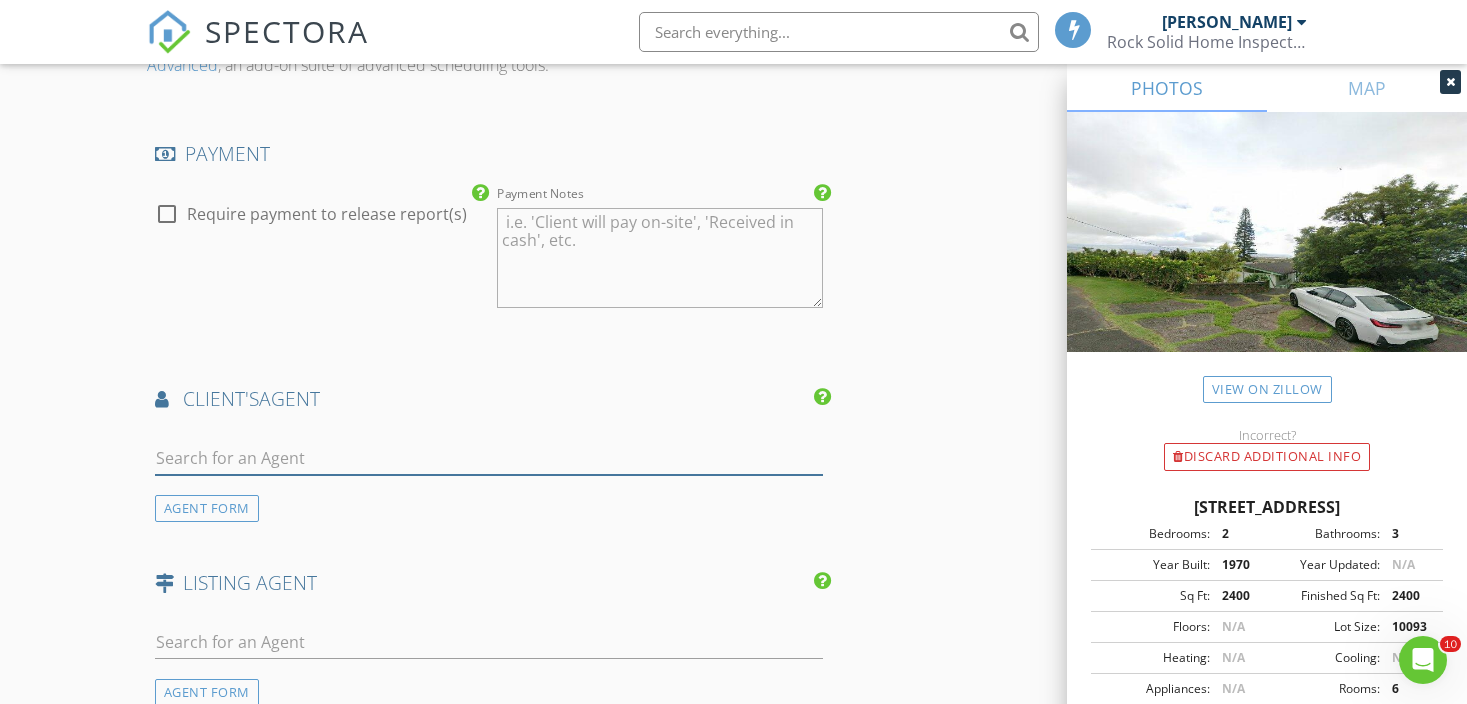 click at bounding box center [489, 458] 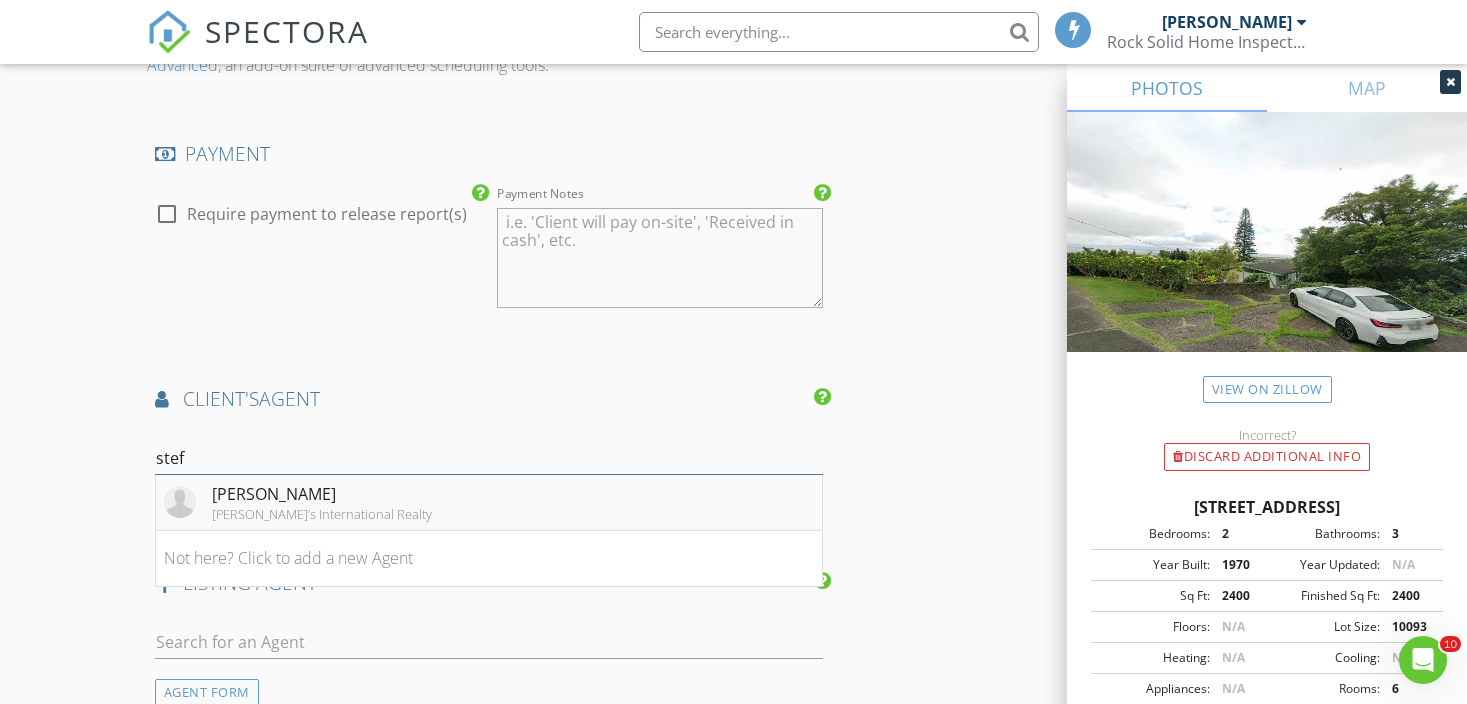 type on "stef" 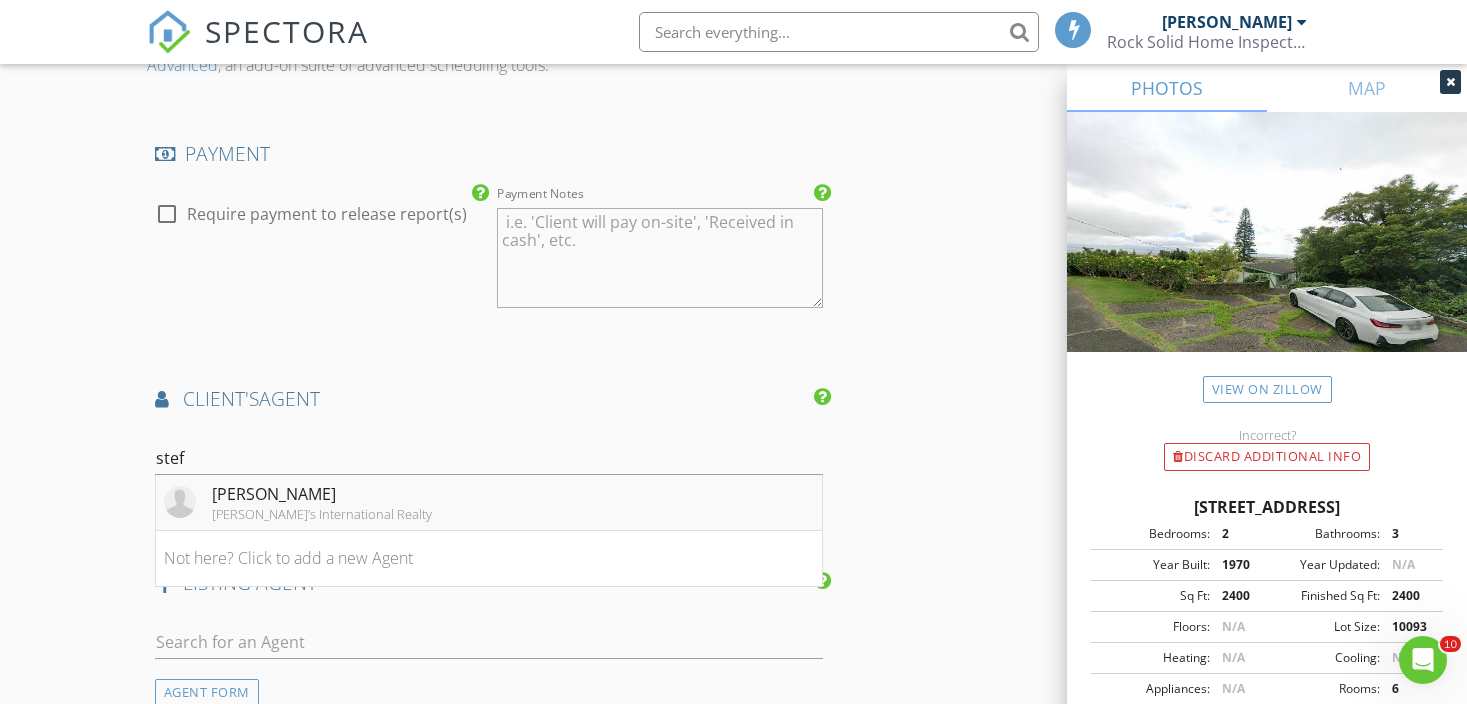 click on "Aloha Sotheby’s International Realty" at bounding box center [322, 514] 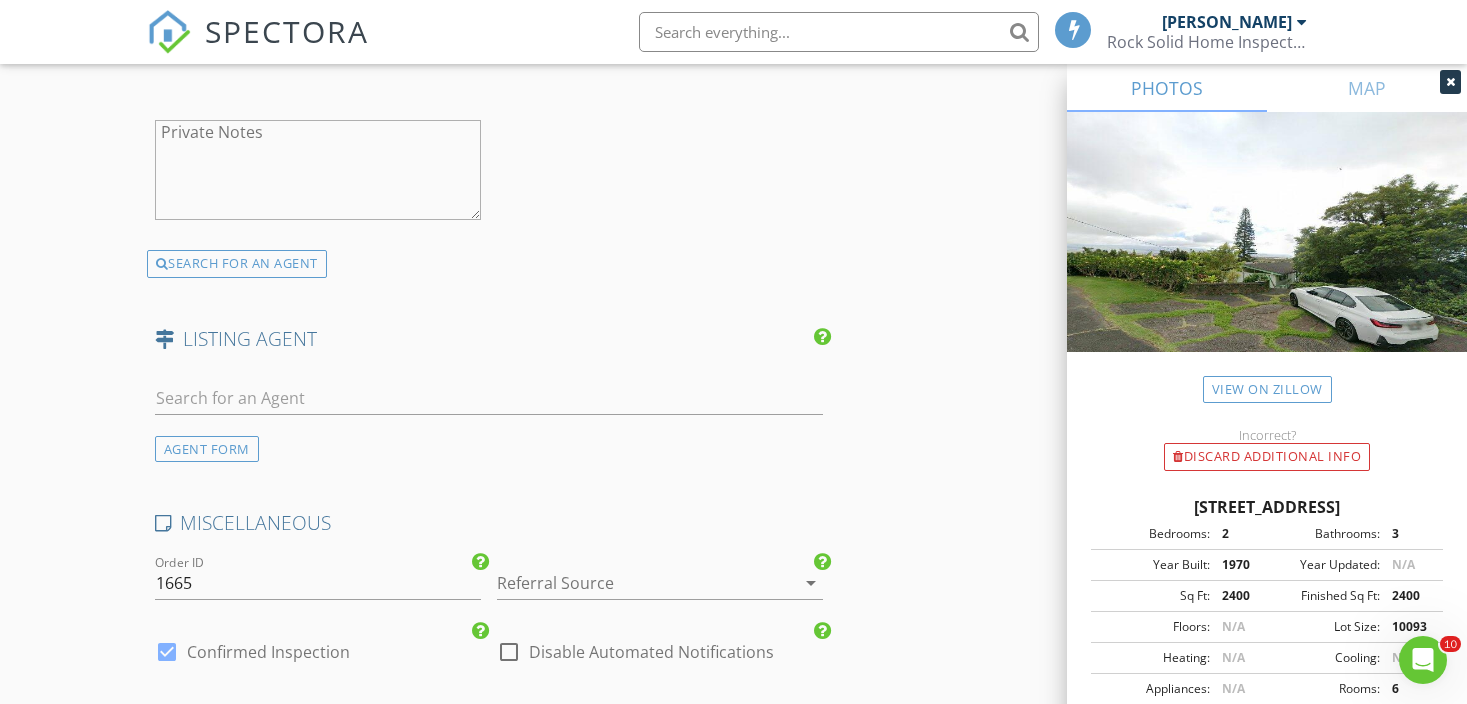 scroll, scrollTop: 3140, scrollLeft: 0, axis: vertical 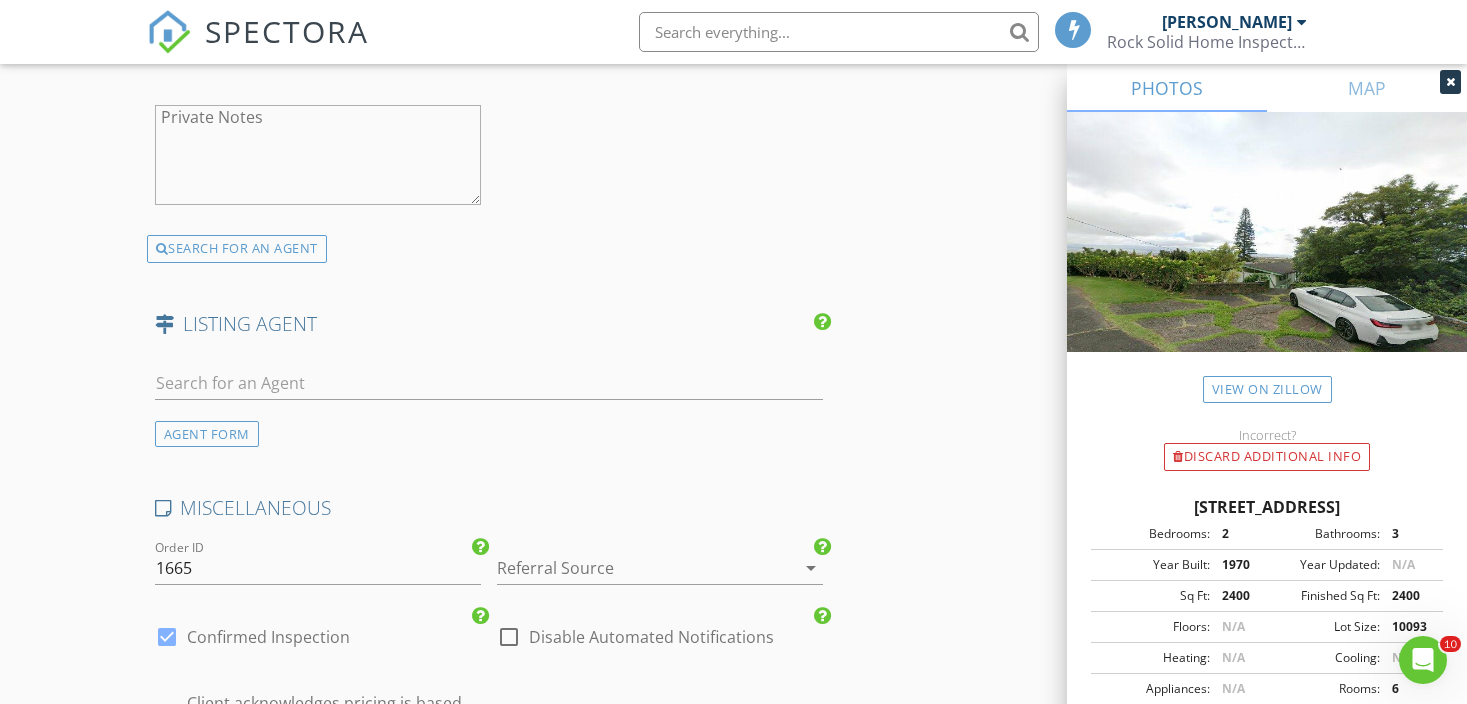 click at bounding box center [632, 568] 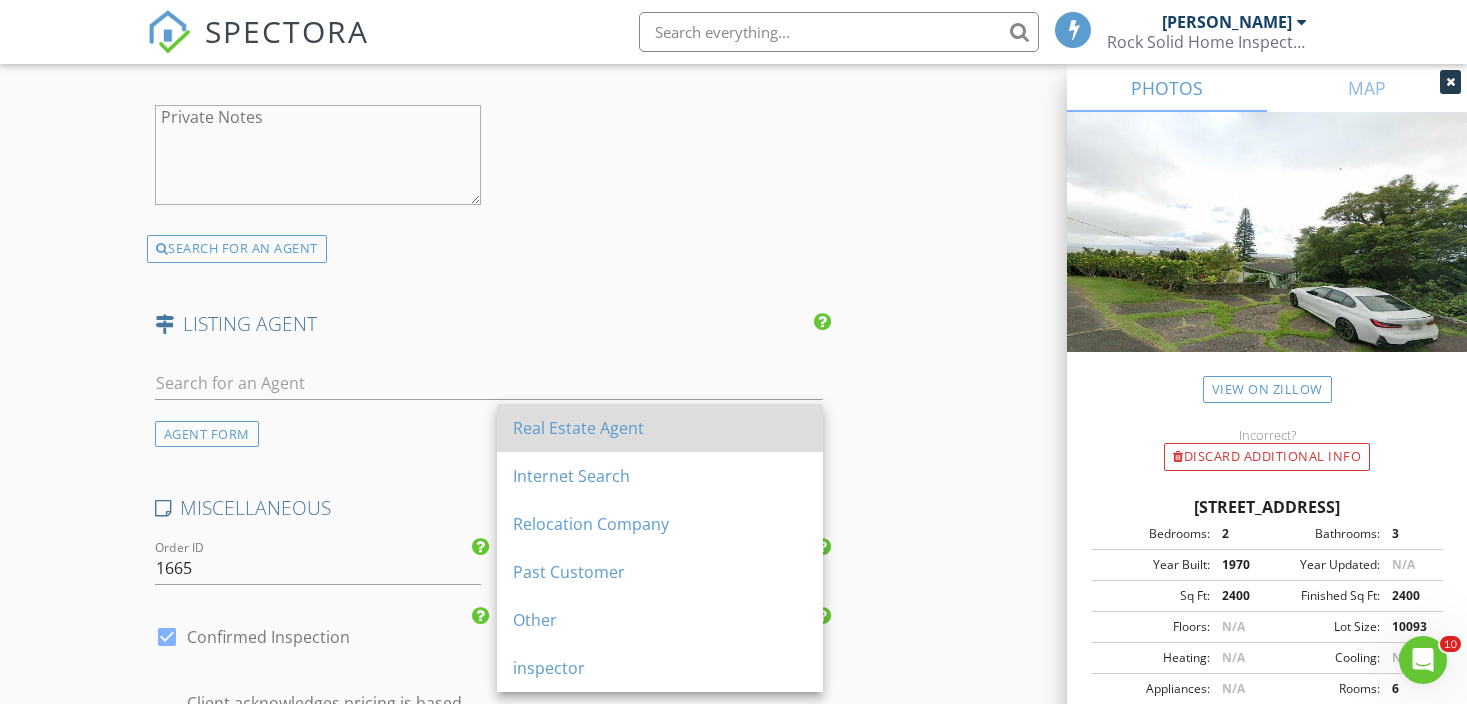 click on "Real Estate Agent" at bounding box center [660, 428] 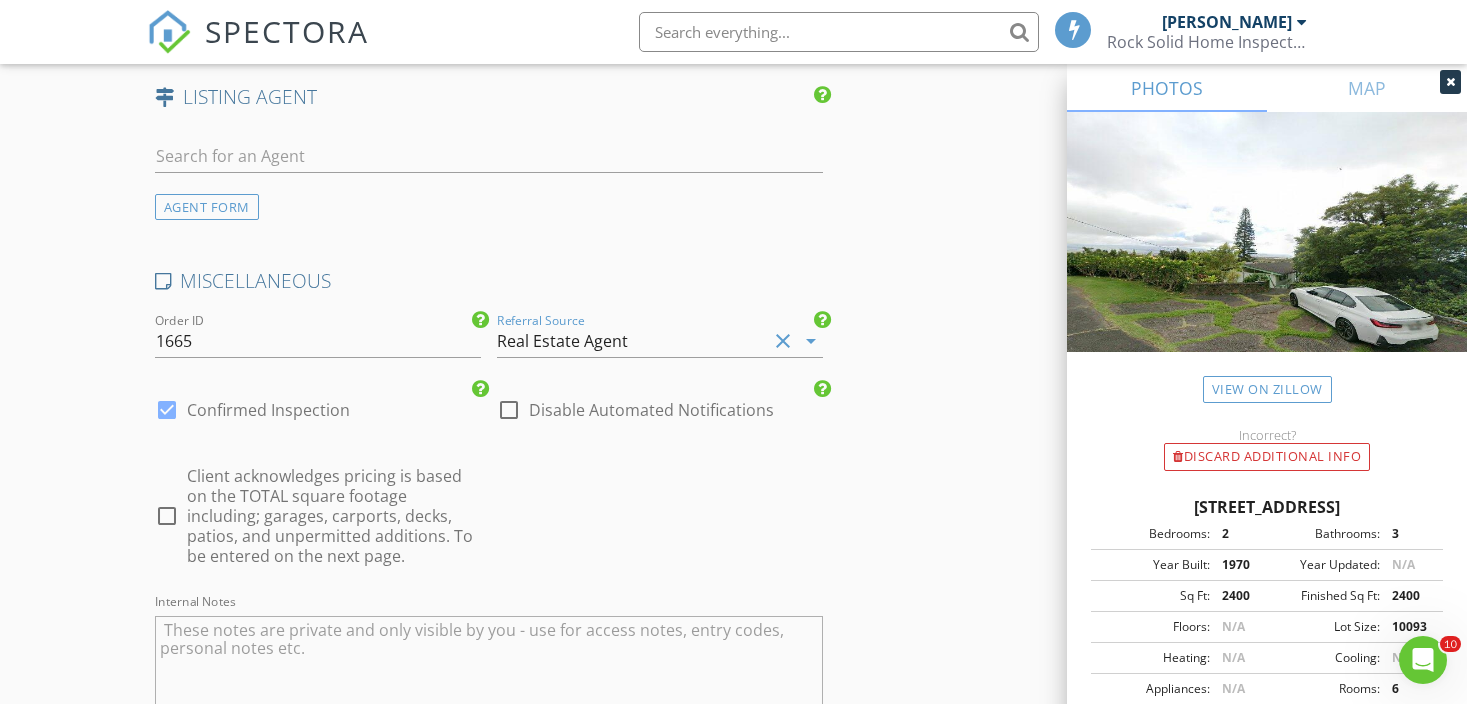 scroll, scrollTop: 3395, scrollLeft: 0, axis: vertical 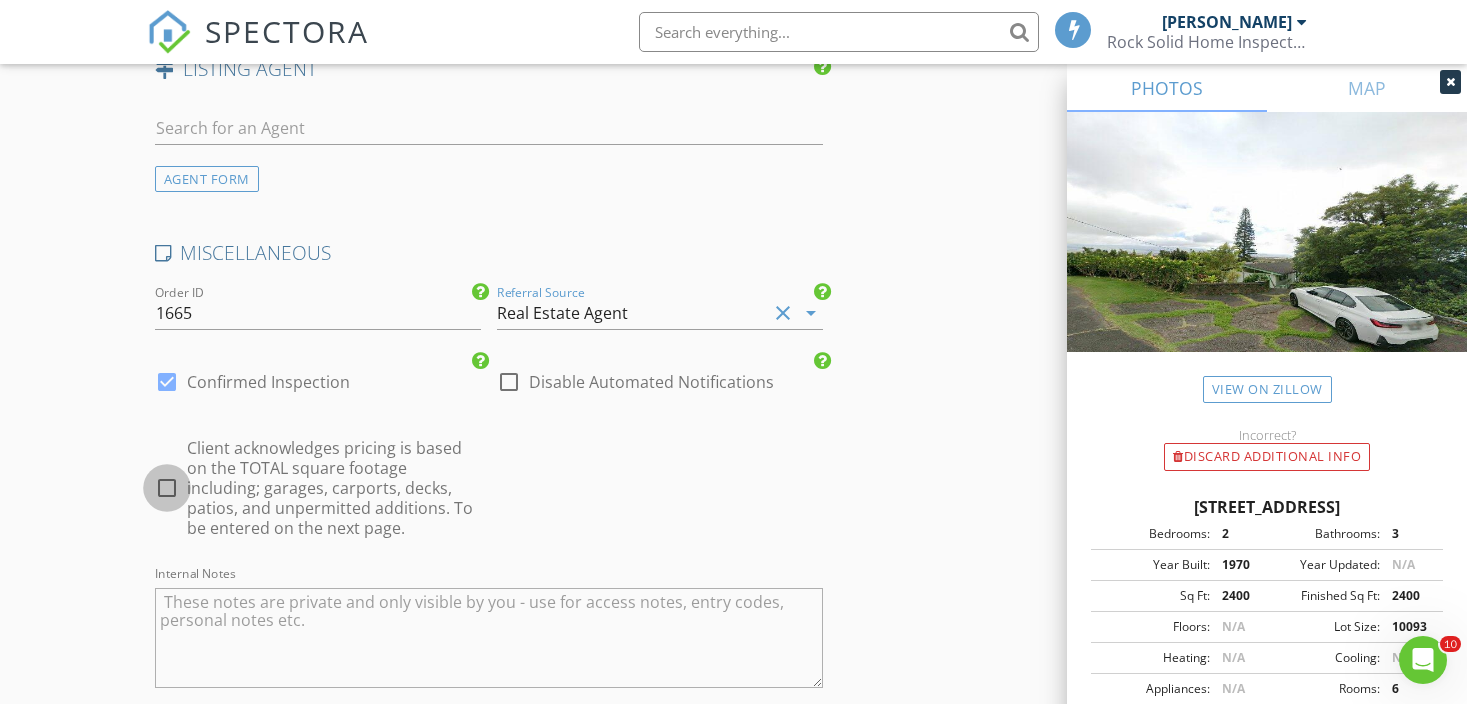 click at bounding box center [167, 488] 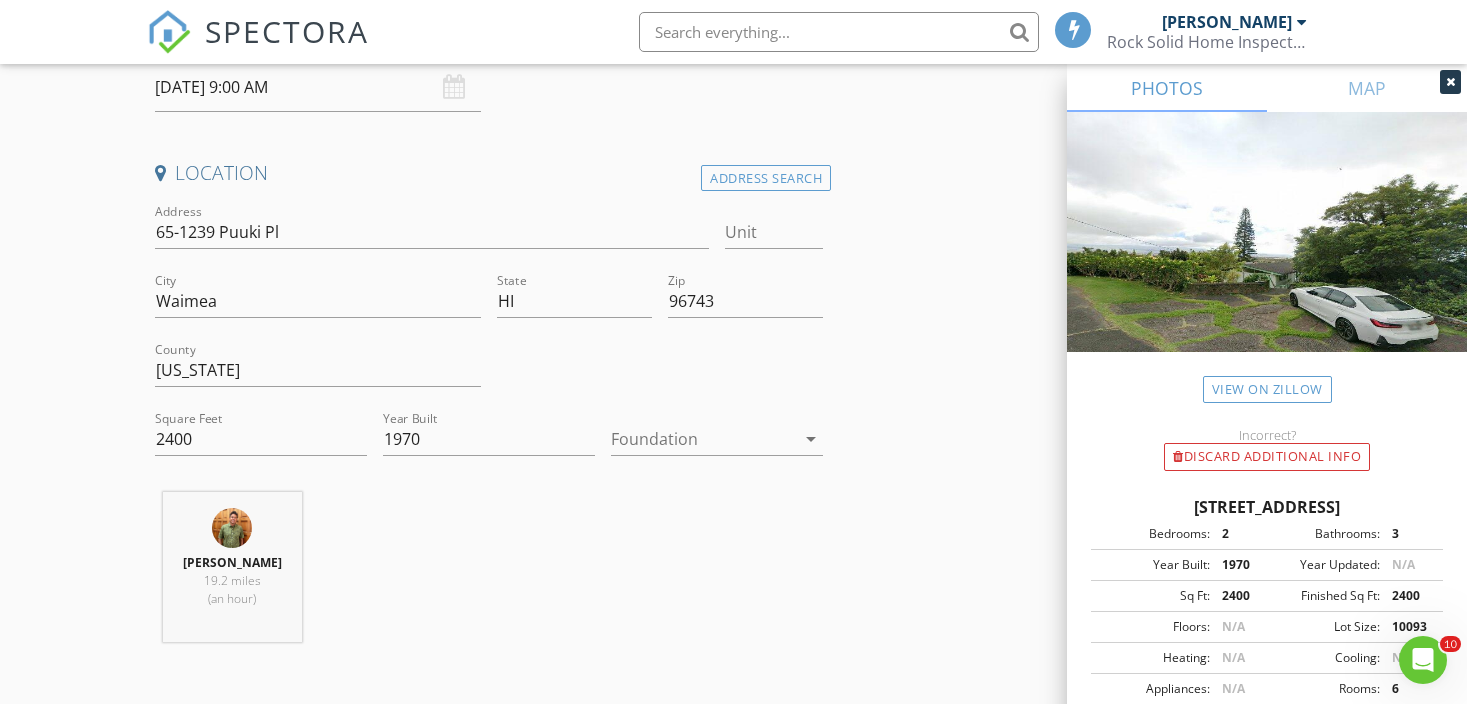 scroll, scrollTop: 369, scrollLeft: 0, axis: vertical 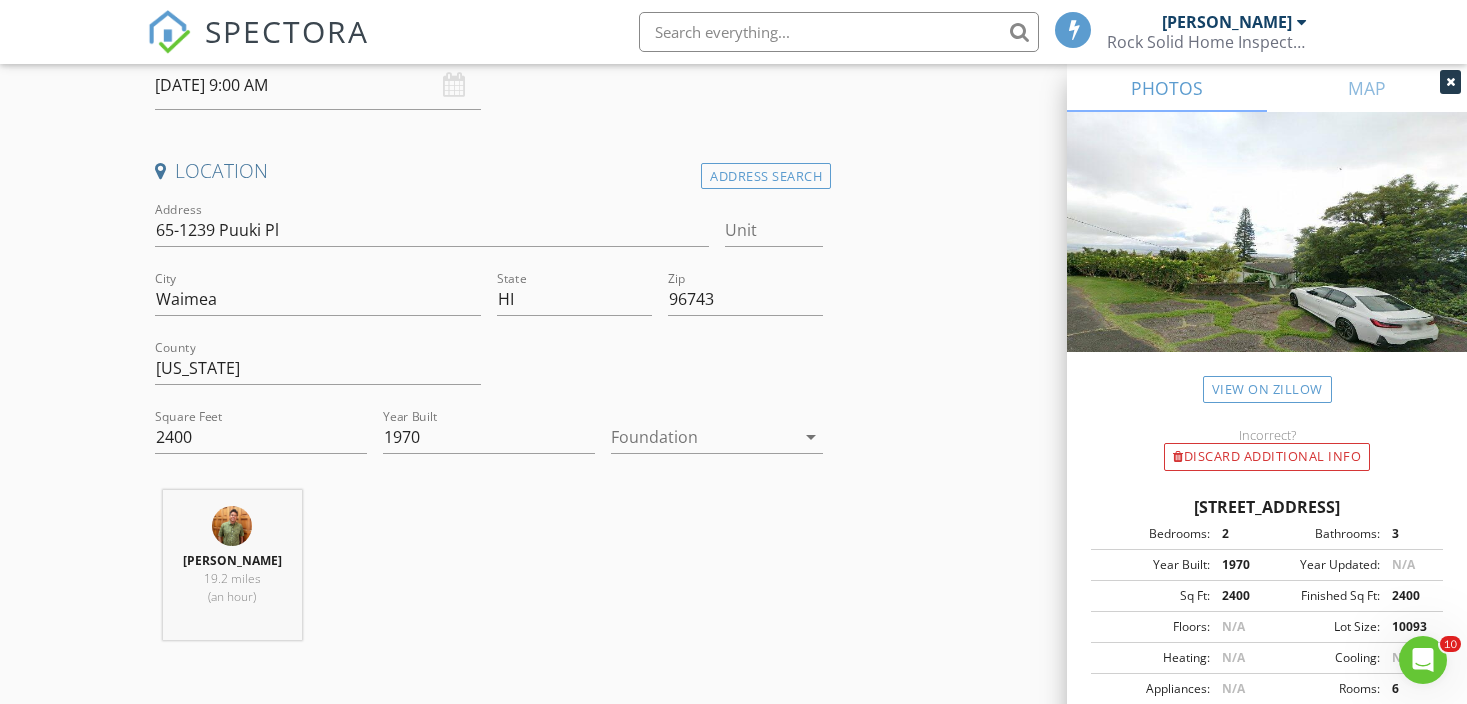 click at bounding box center [703, 437] 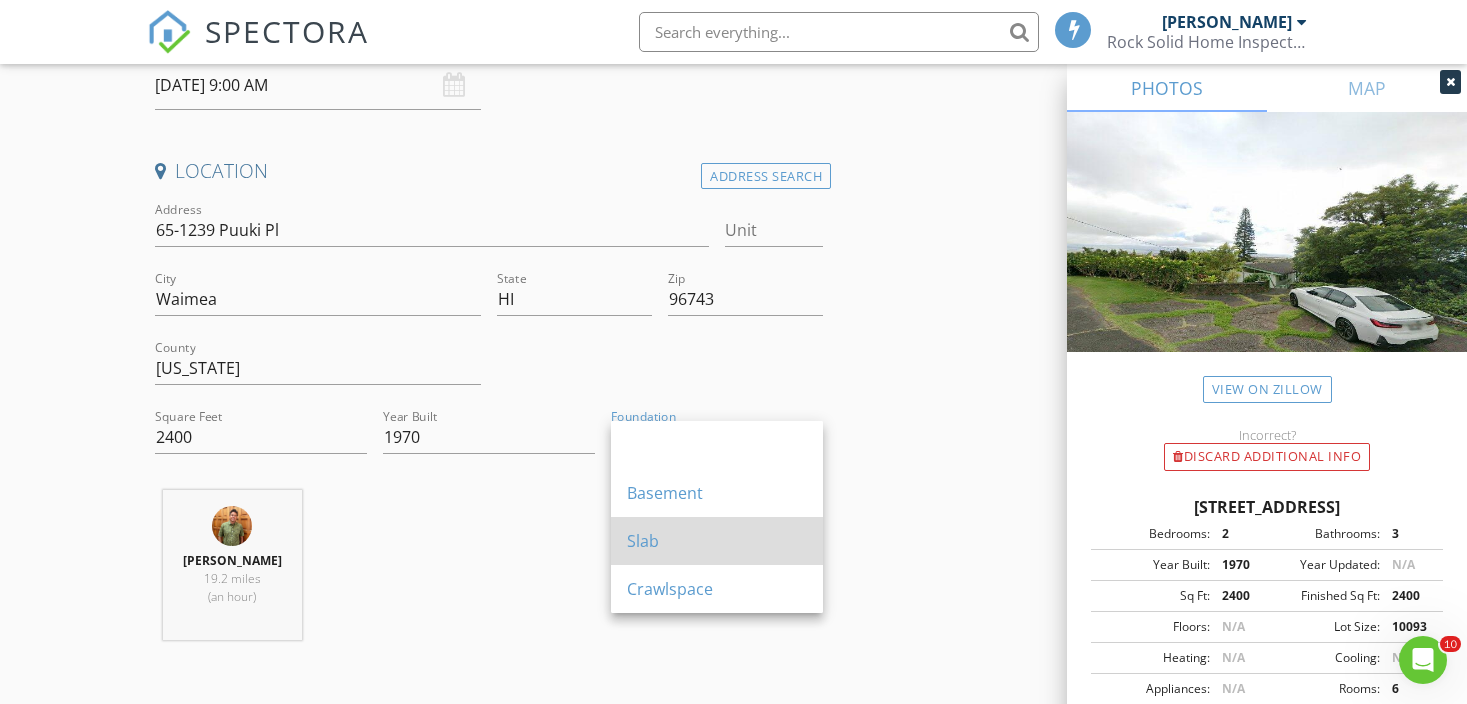 click on "Slab" at bounding box center (717, 541) 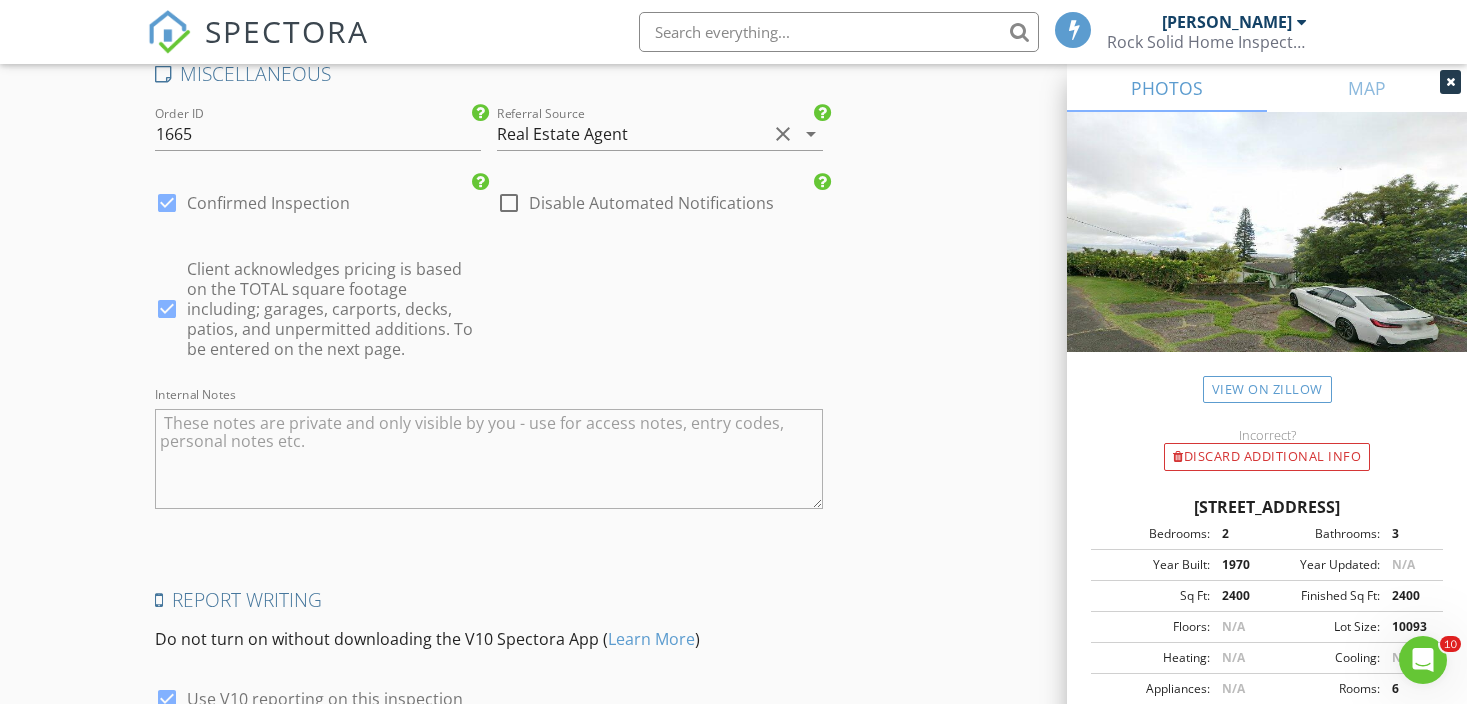 scroll, scrollTop: 3768, scrollLeft: 0, axis: vertical 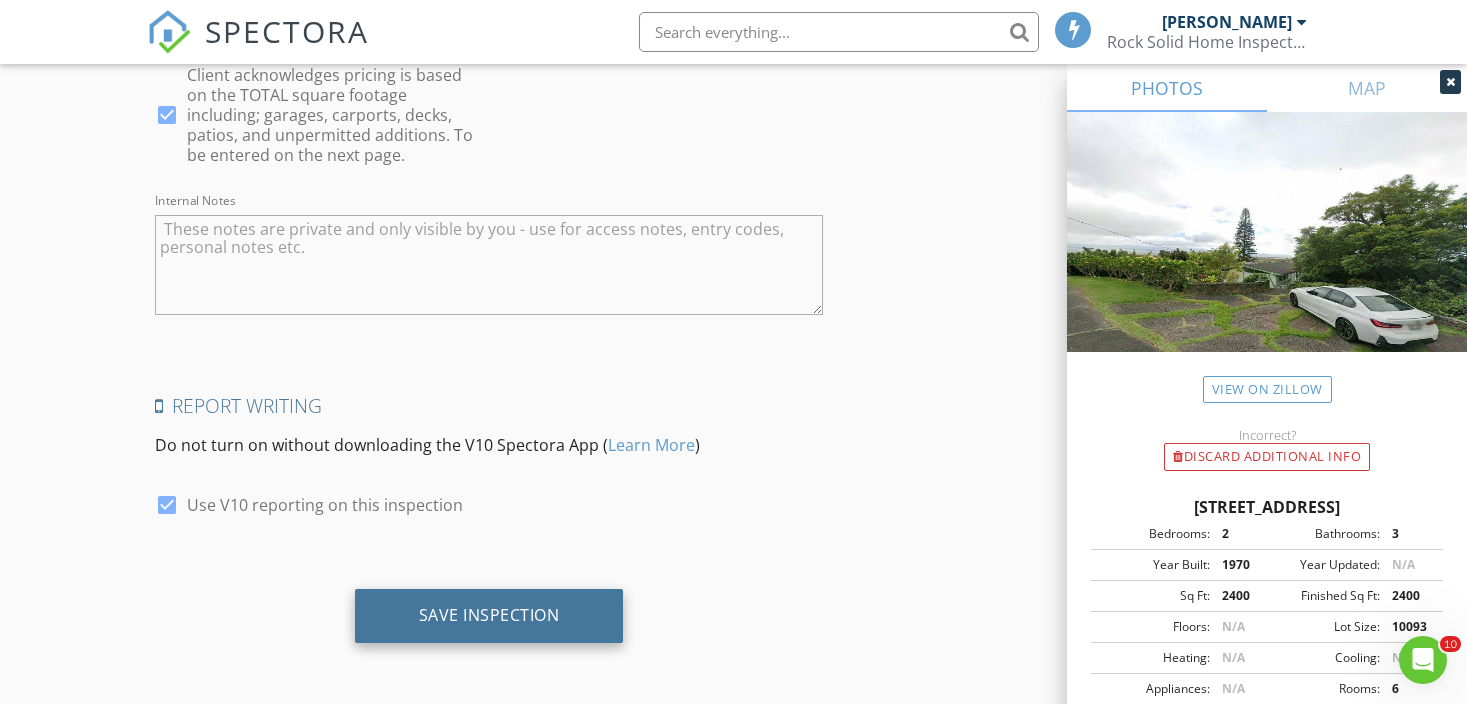 click on "Save Inspection" at bounding box center [489, 616] 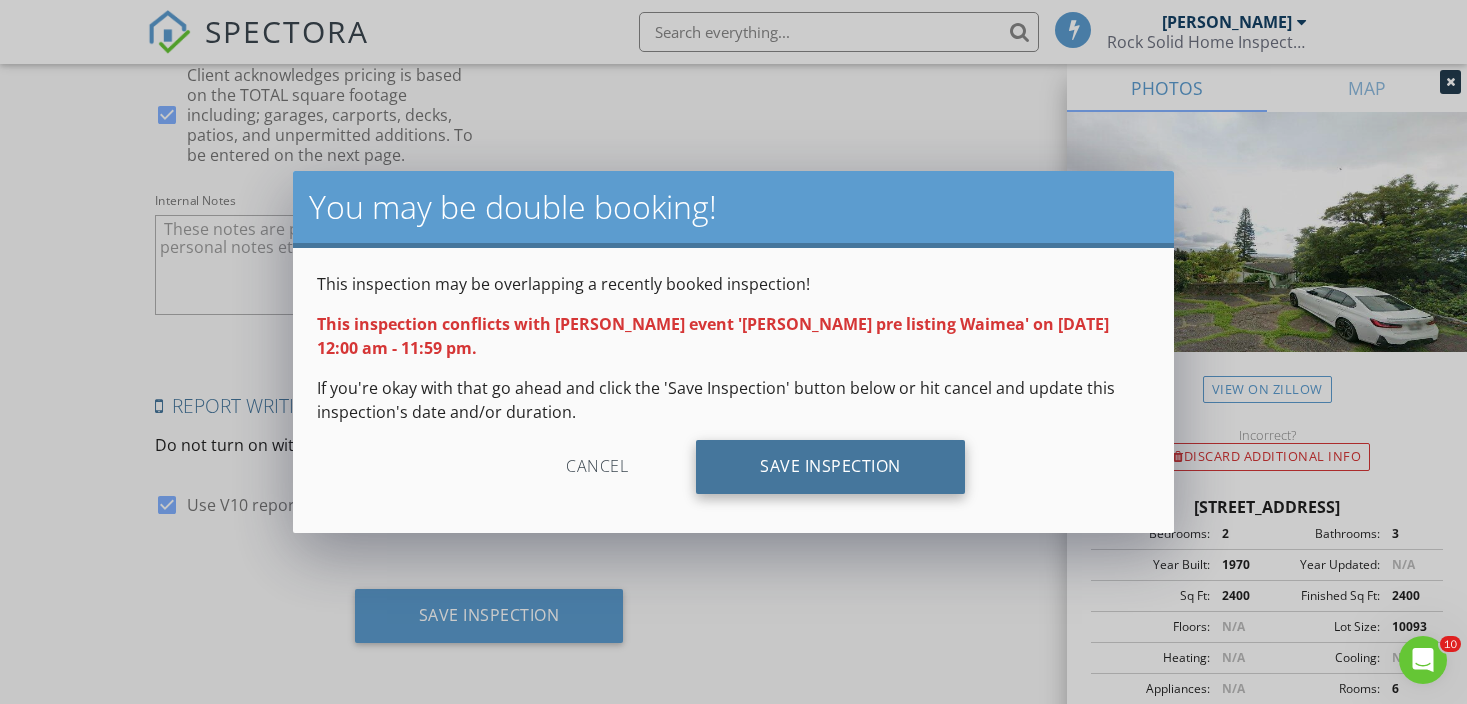 click on "Save Inspection" at bounding box center (830, 467) 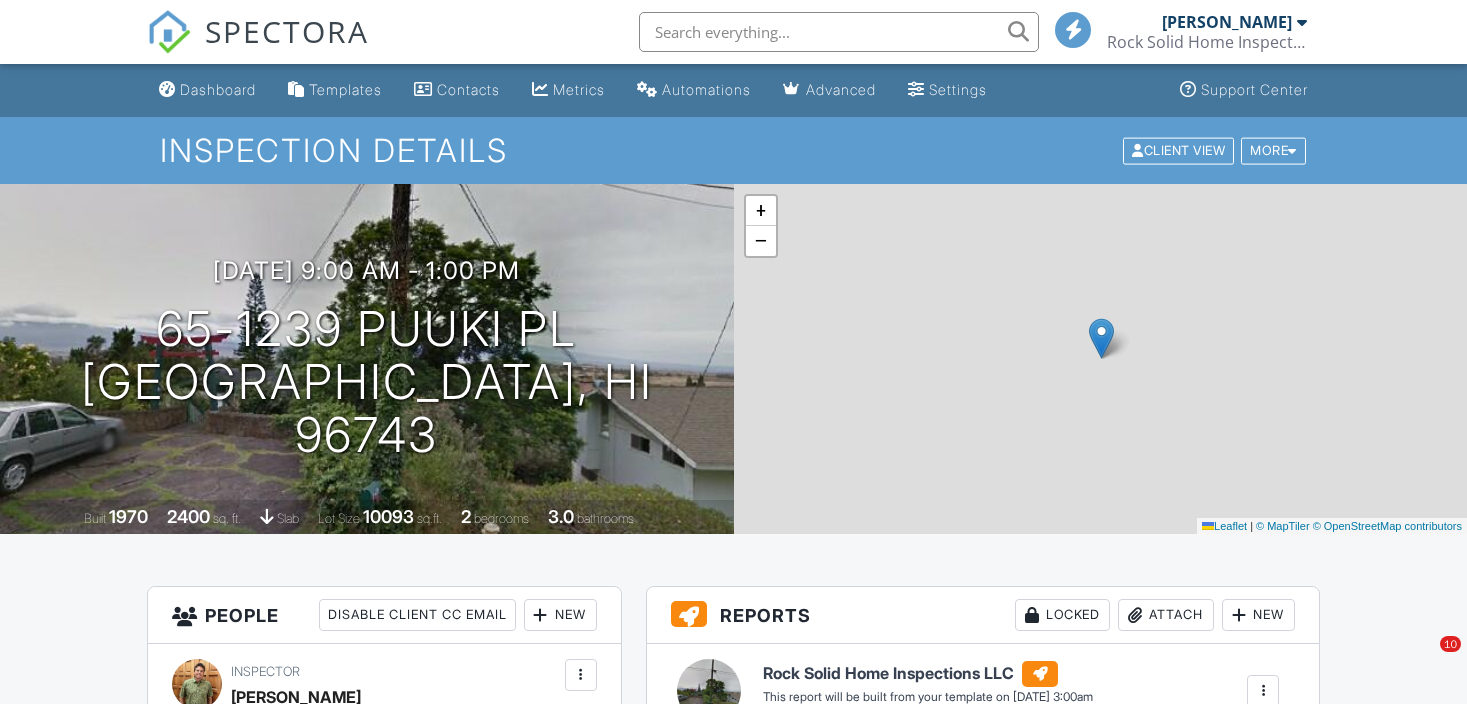 scroll, scrollTop: 0, scrollLeft: 0, axis: both 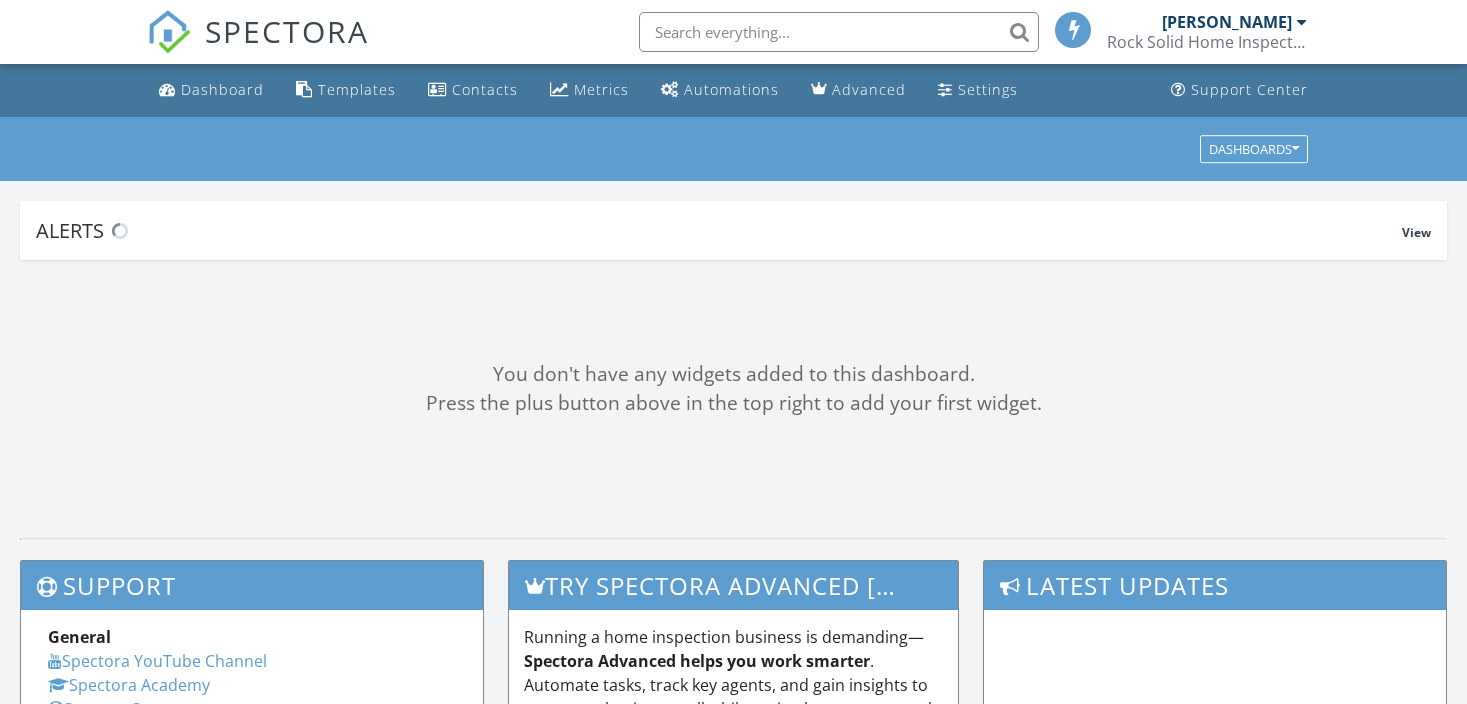 click at bounding box center (839, 32) 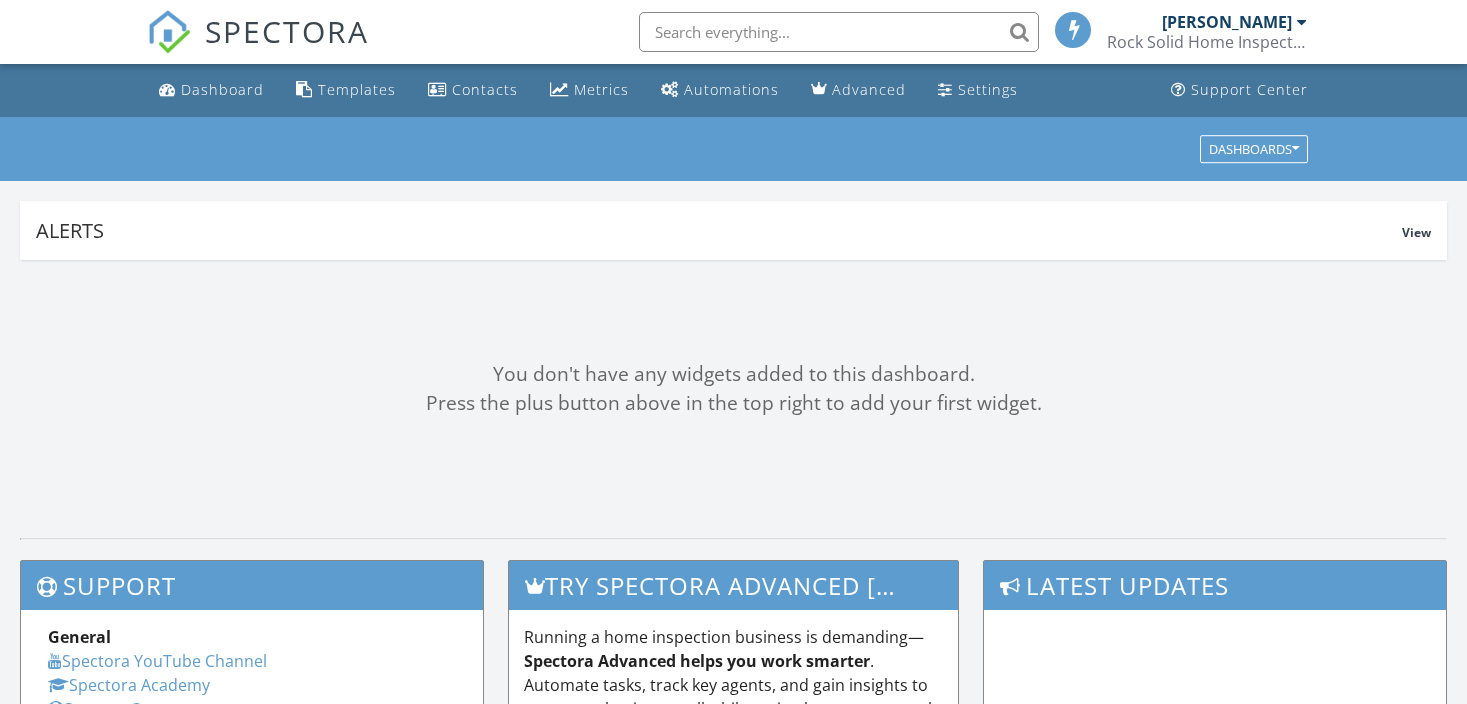 paste on "[PERSON_NAME]" 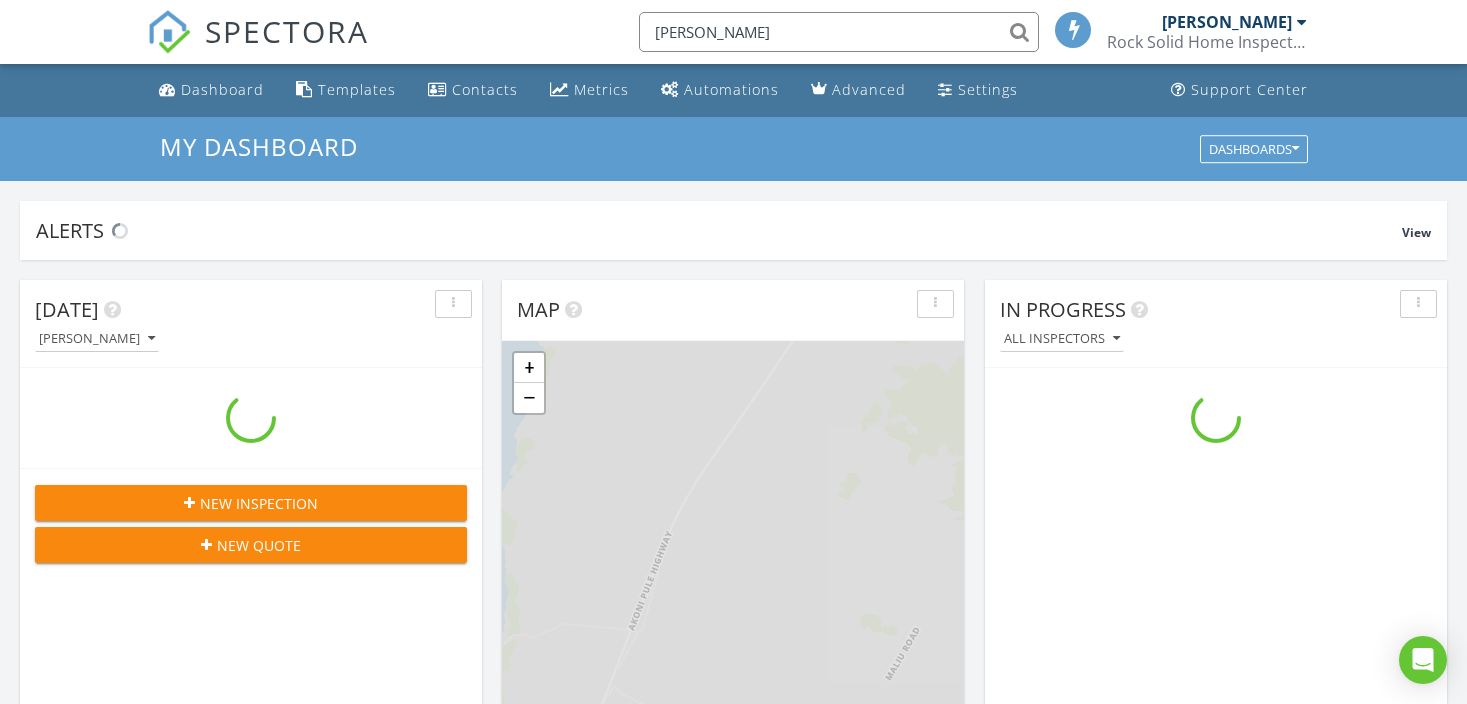 scroll, scrollTop: 10, scrollLeft: 10, axis: both 